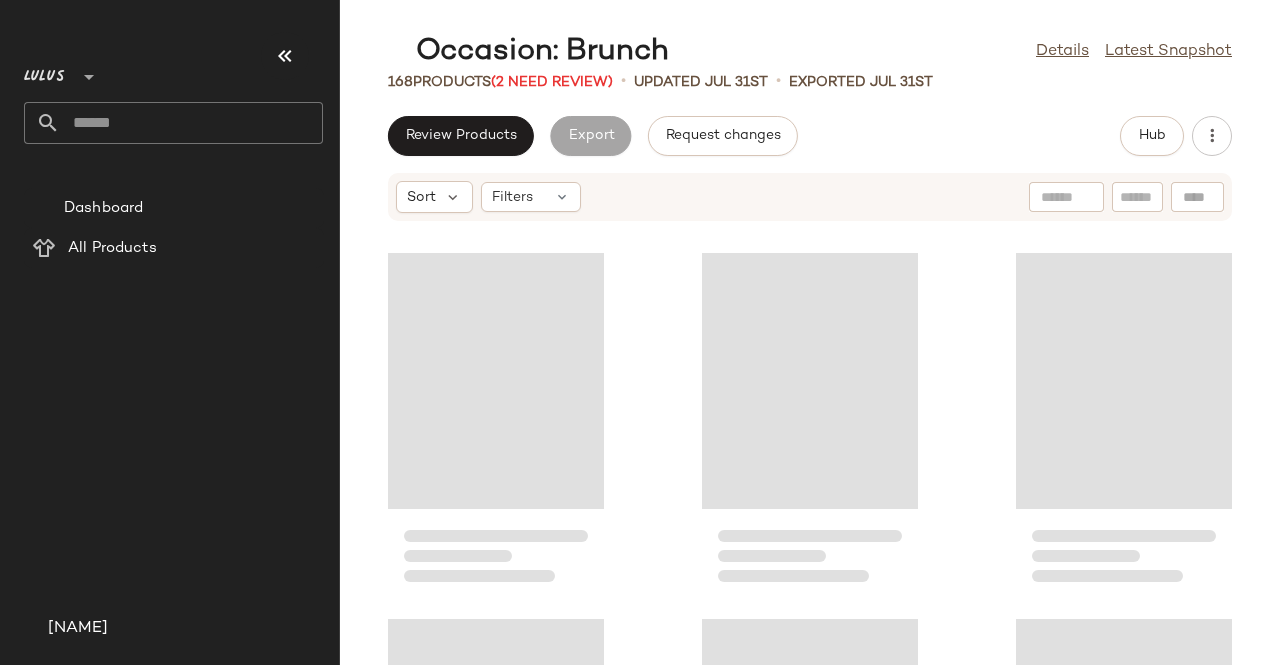 scroll, scrollTop: 0, scrollLeft: 0, axis: both 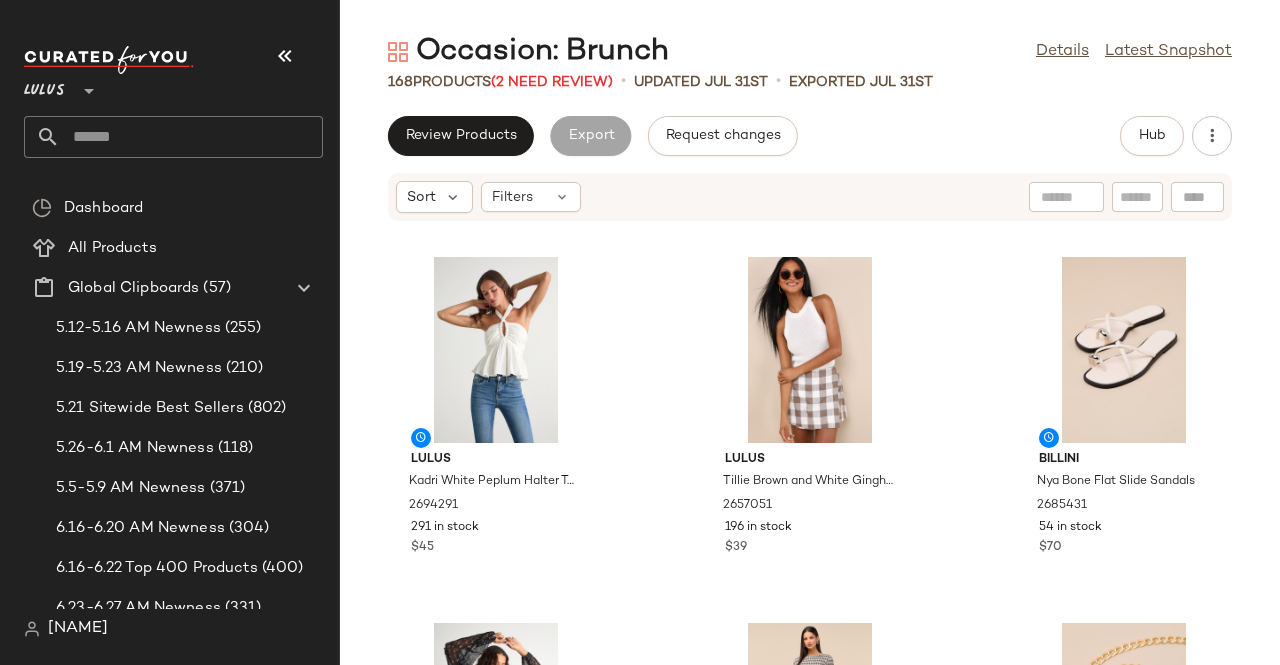 click at bounding box center (285, 56) 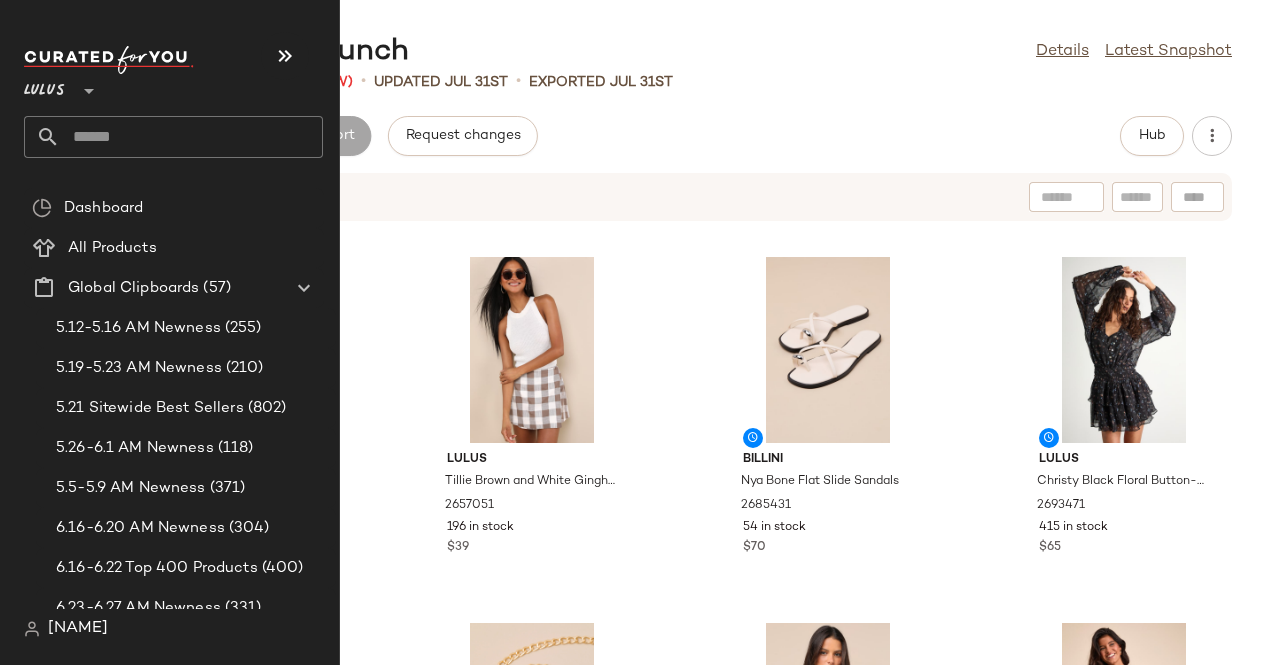 click 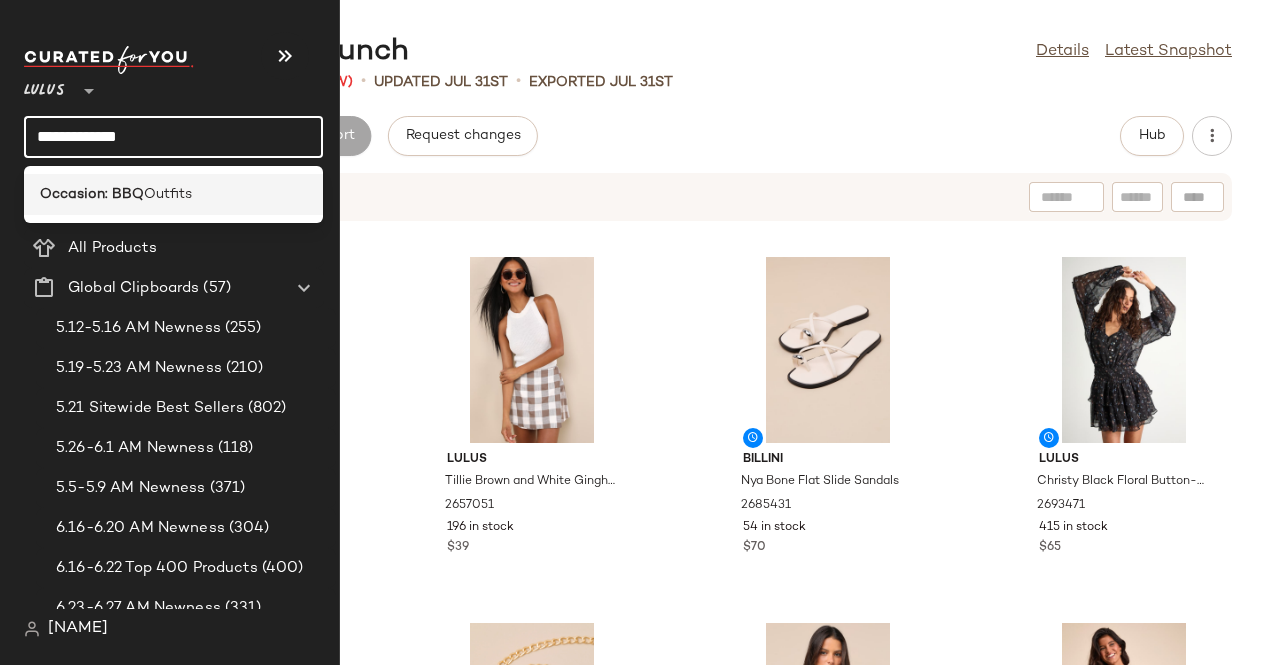 type on "**********" 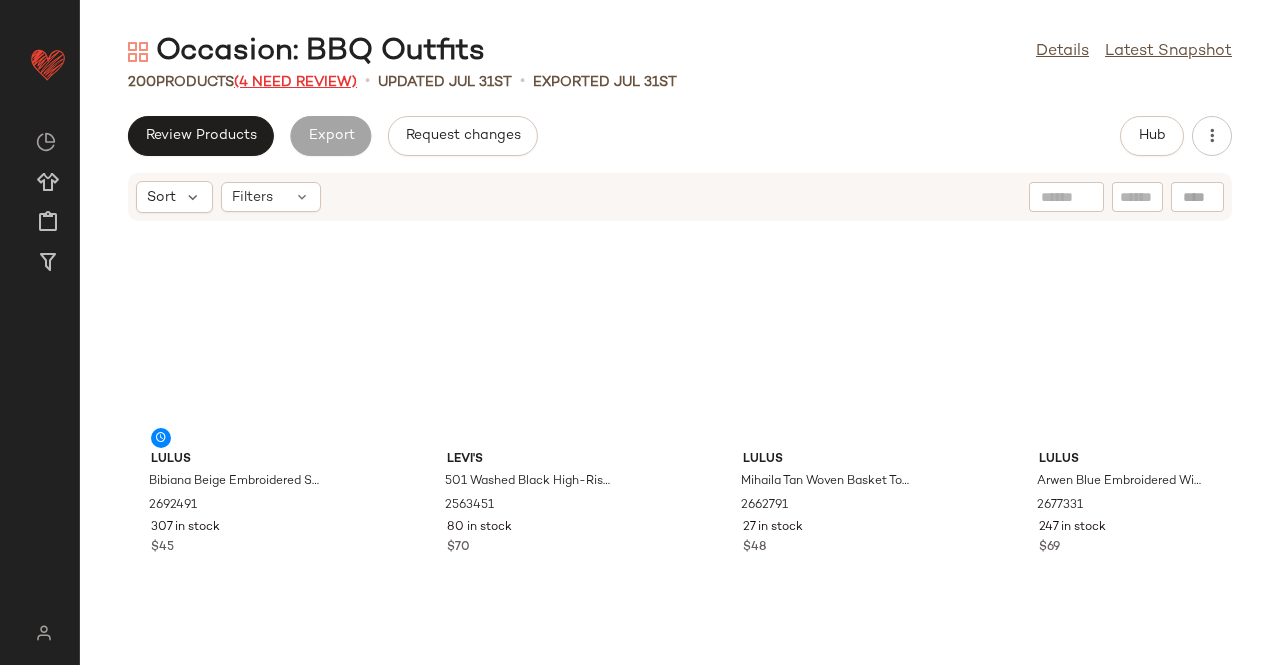 click on "(4 Need Review)" at bounding box center (295, 82) 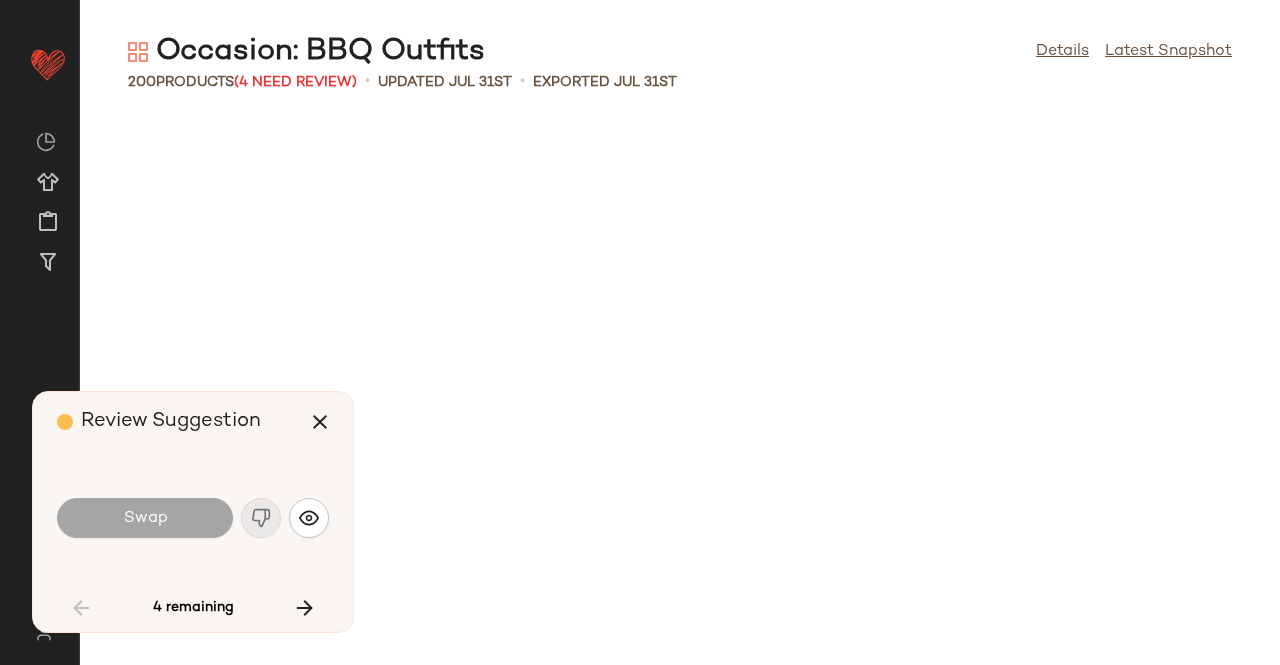 scroll, scrollTop: 3660, scrollLeft: 0, axis: vertical 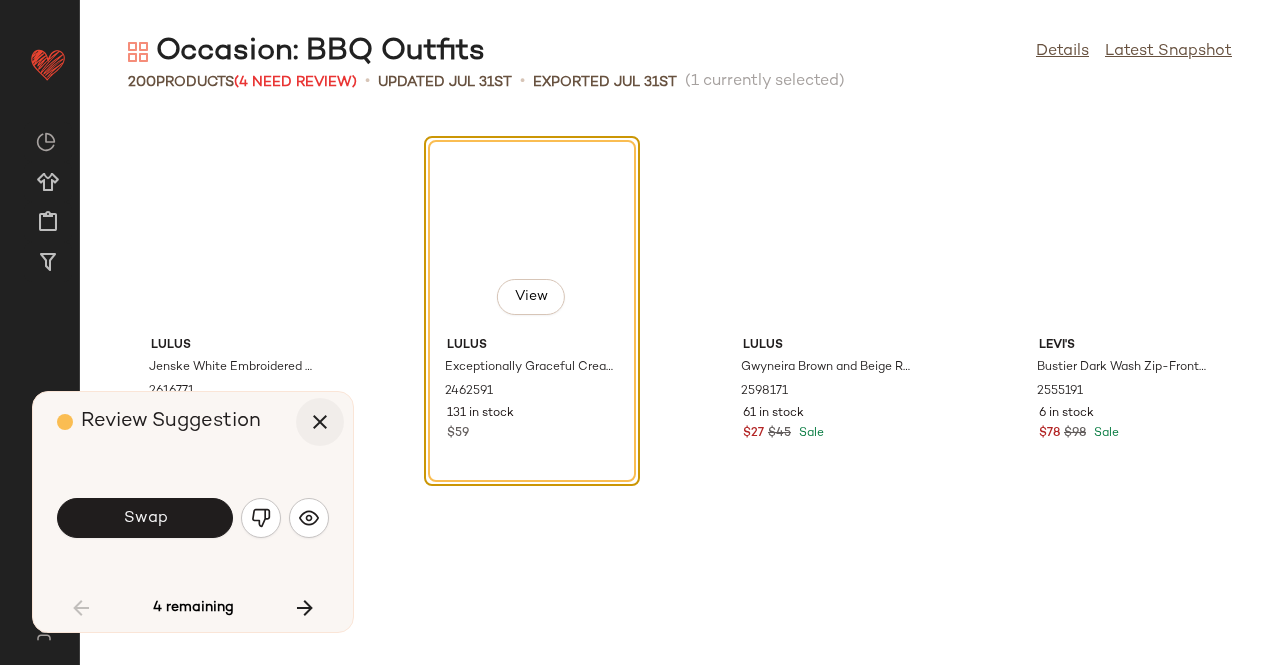 click at bounding box center (320, 422) 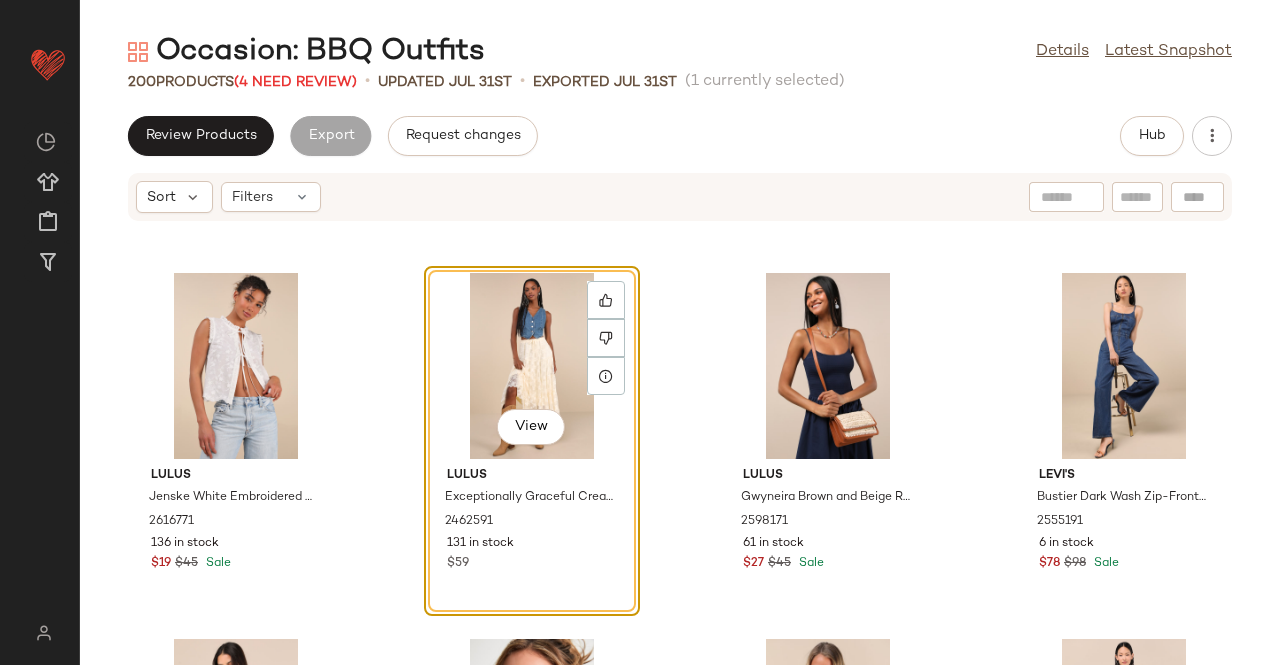 click on "200   Products   (4 Need Review)   •   updated Jul 31st  •  Exported Jul 31st   (1 currently selected)" 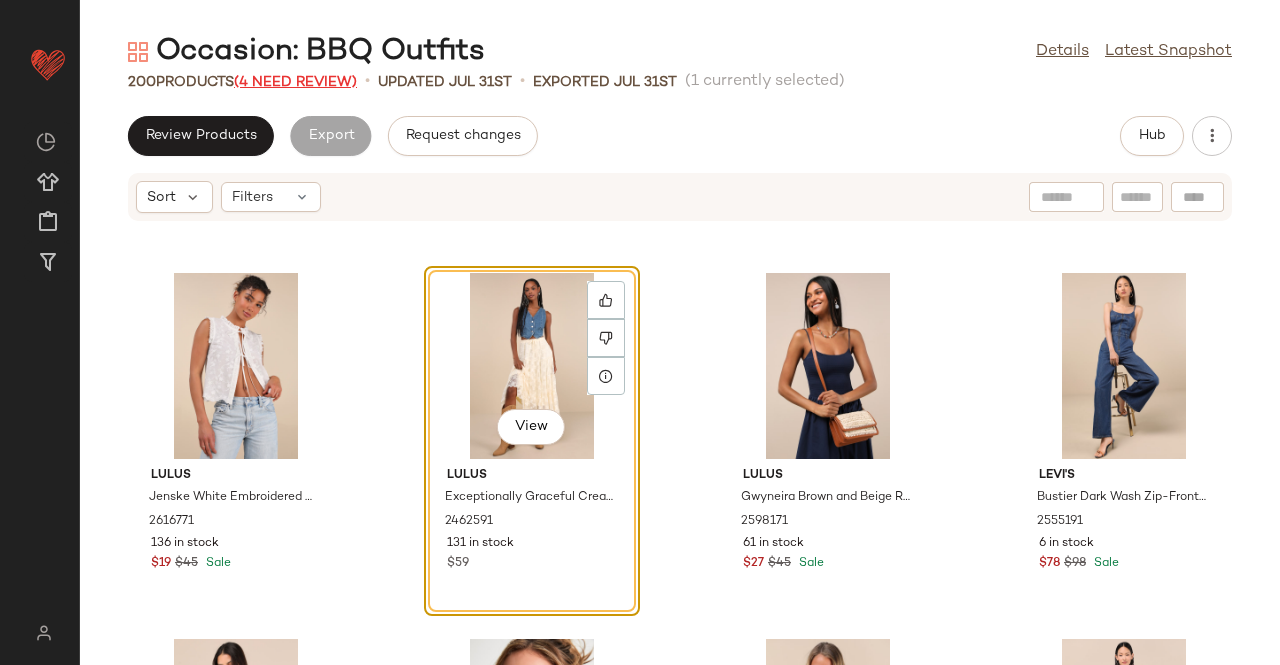 click on "(4 Need Review)" at bounding box center [295, 82] 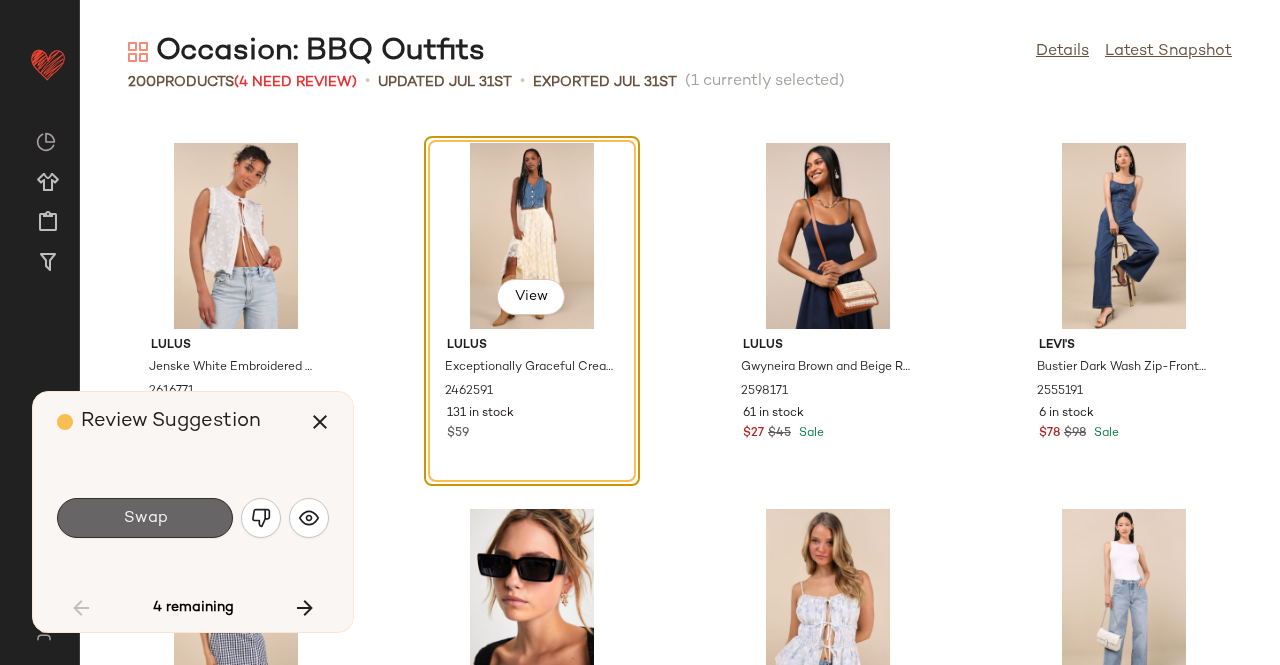 click on "Swap" 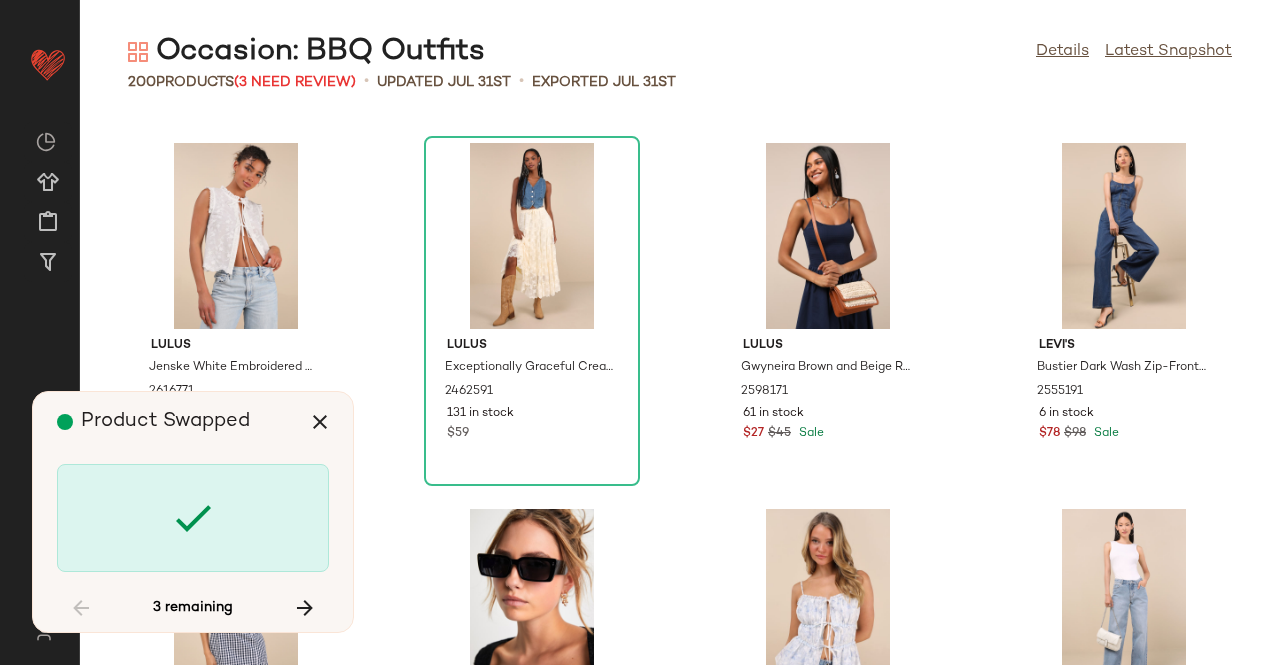 scroll, scrollTop: 8052, scrollLeft: 0, axis: vertical 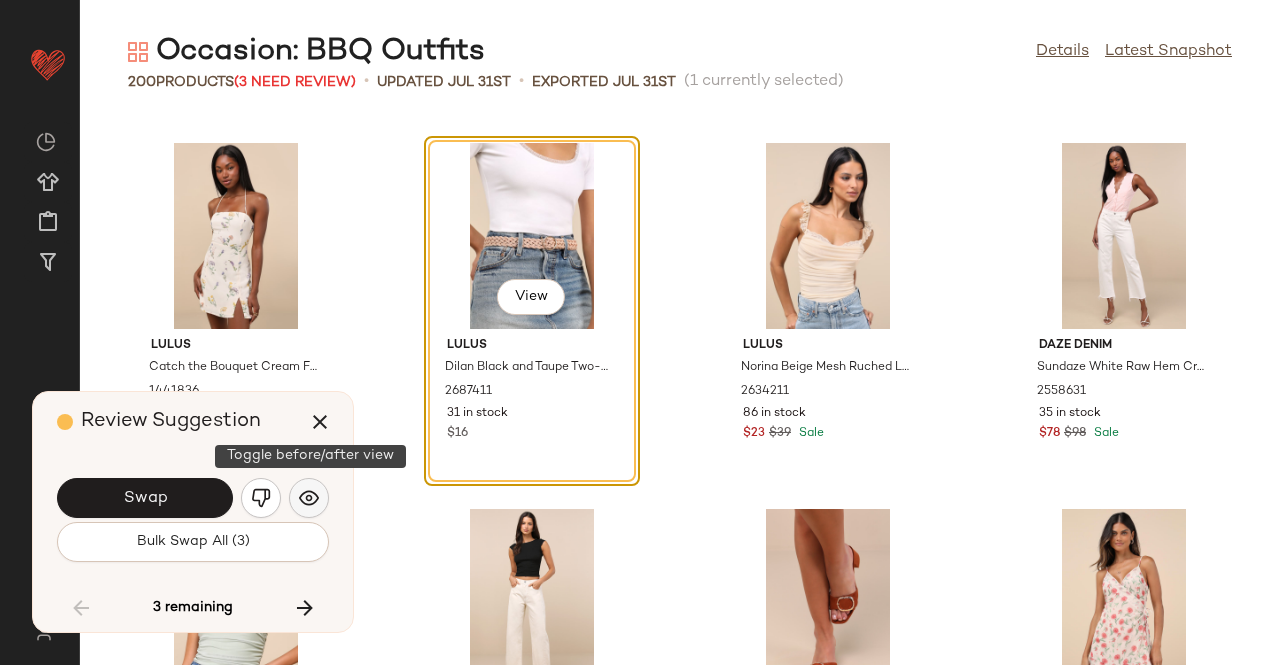 click 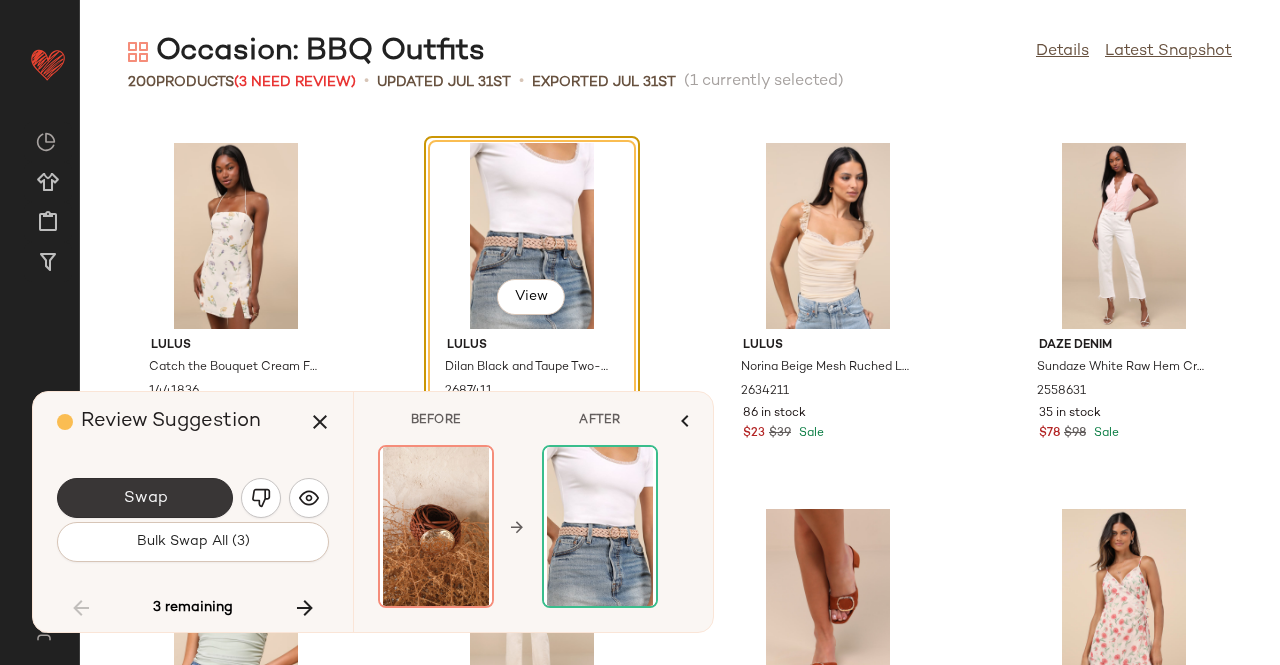 click on "Swap" at bounding box center (145, 498) 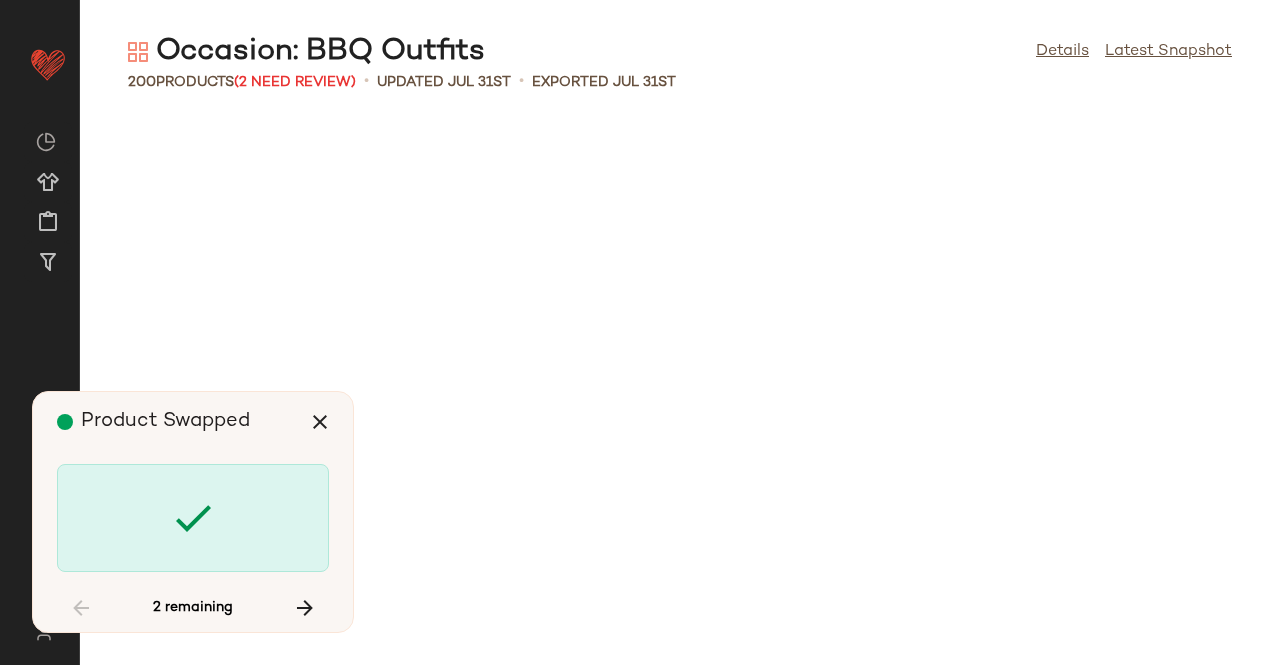 scroll, scrollTop: 10614, scrollLeft: 0, axis: vertical 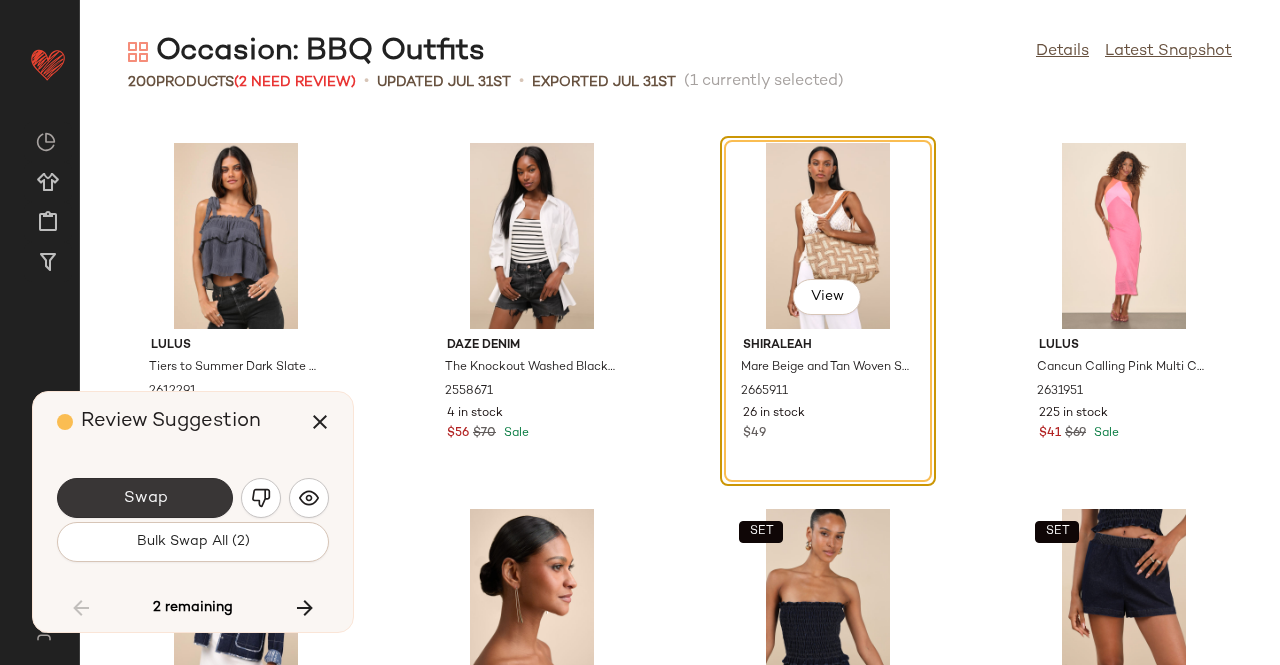 click on "Swap" 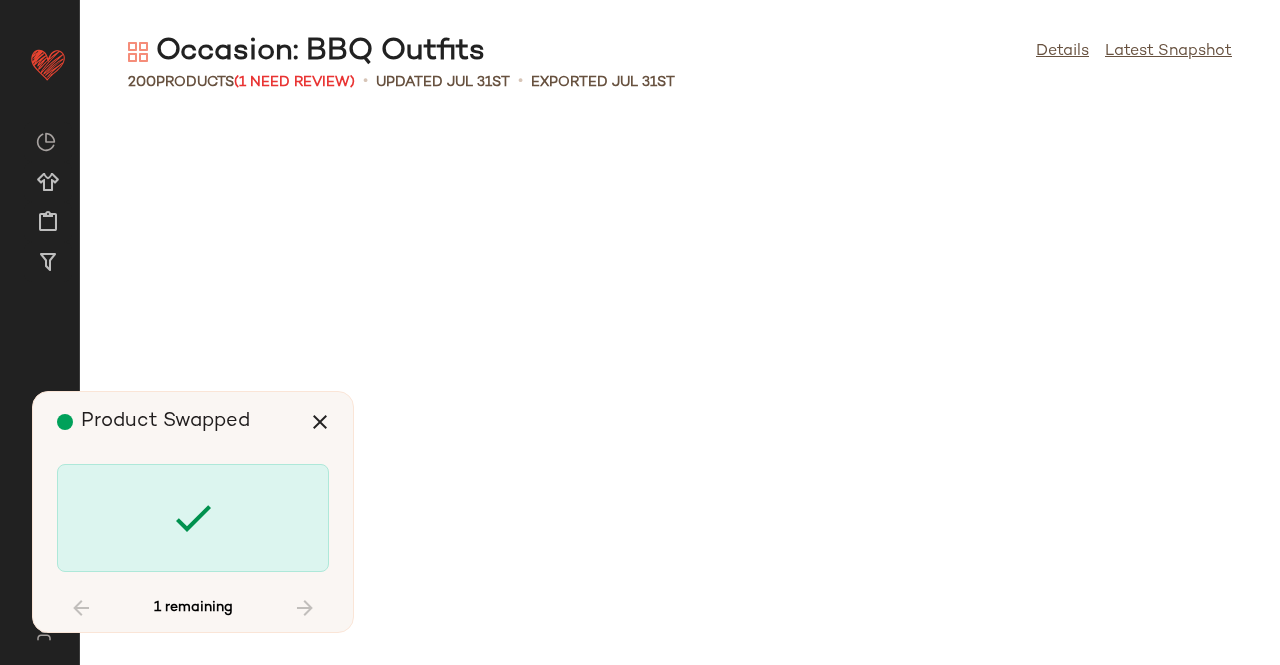 scroll, scrollTop: 12444, scrollLeft: 0, axis: vertical 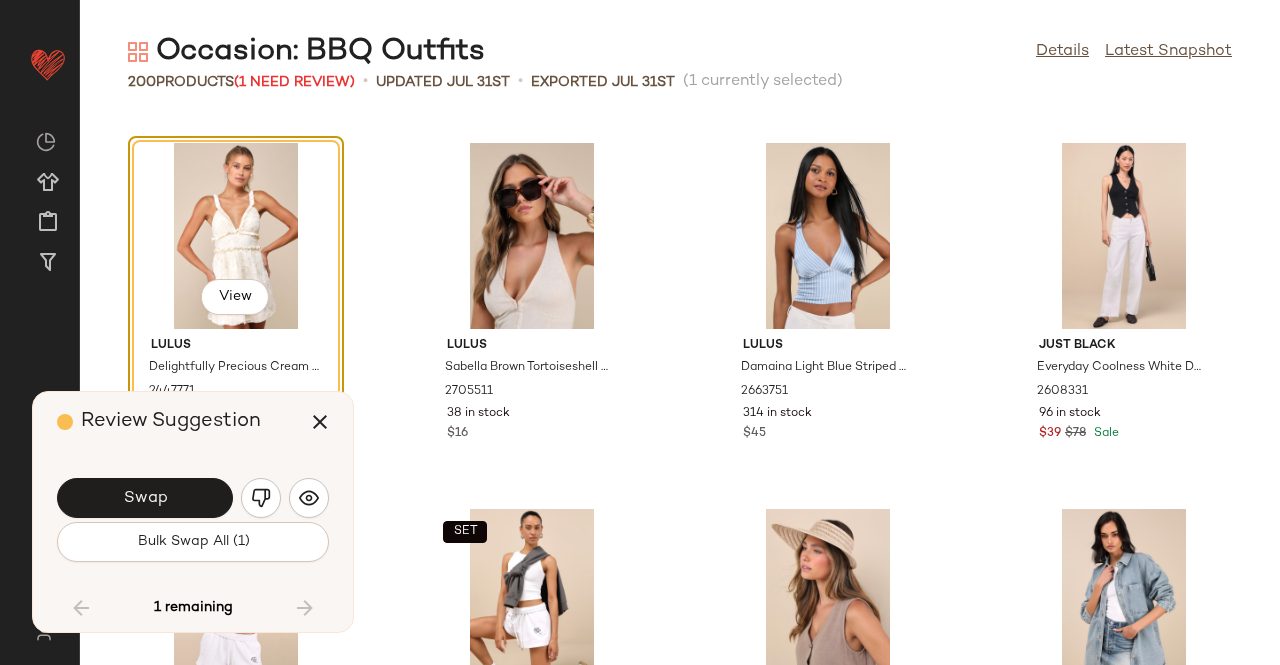 click on "Swap" at bounding box center (145, 498) 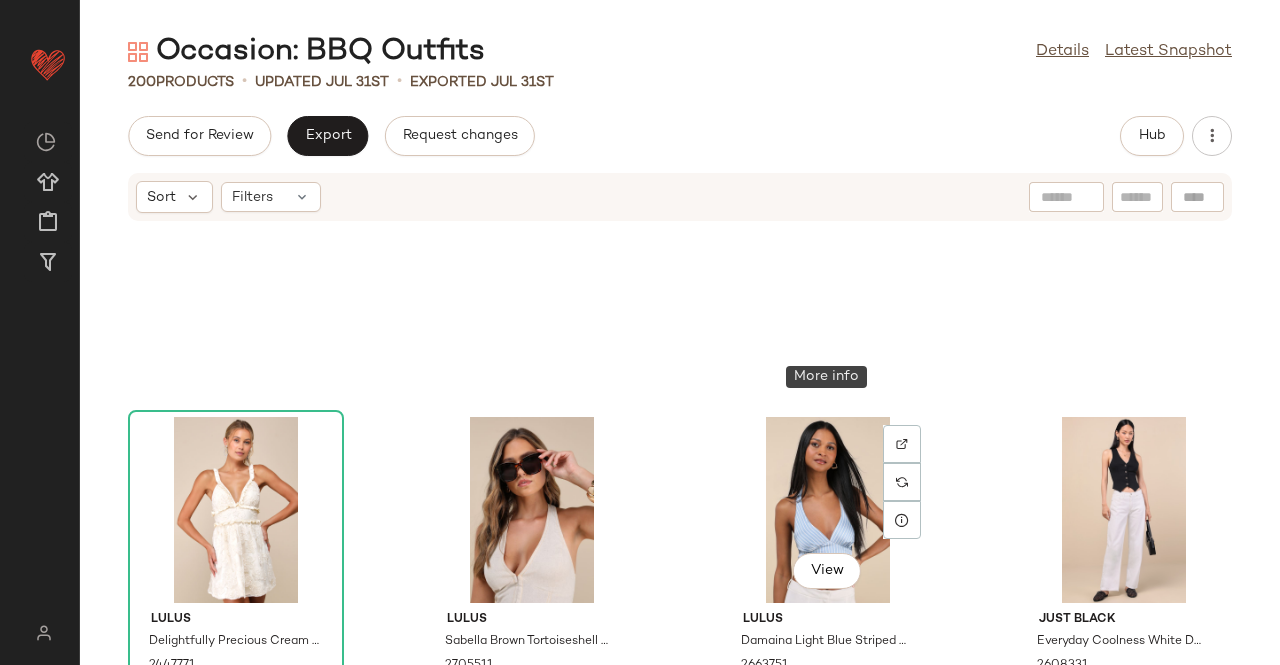scroll, scrollTop: 11944, scrollLeft: 0, axis: vertical 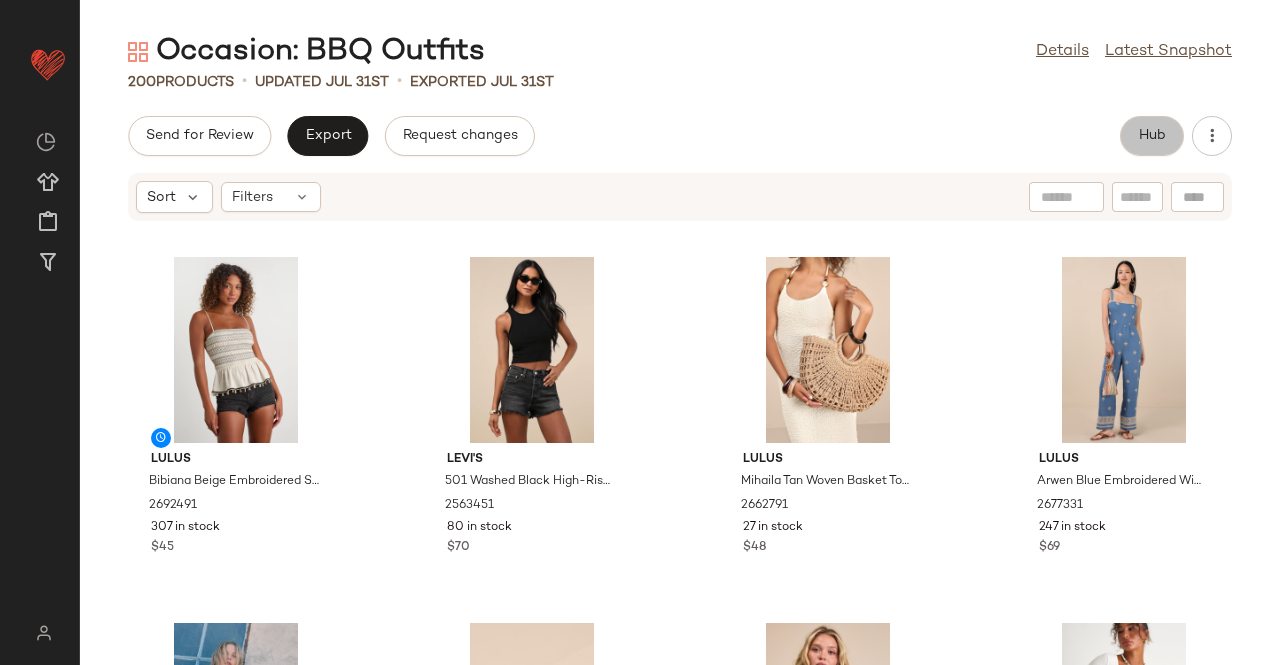 click on "Hub" 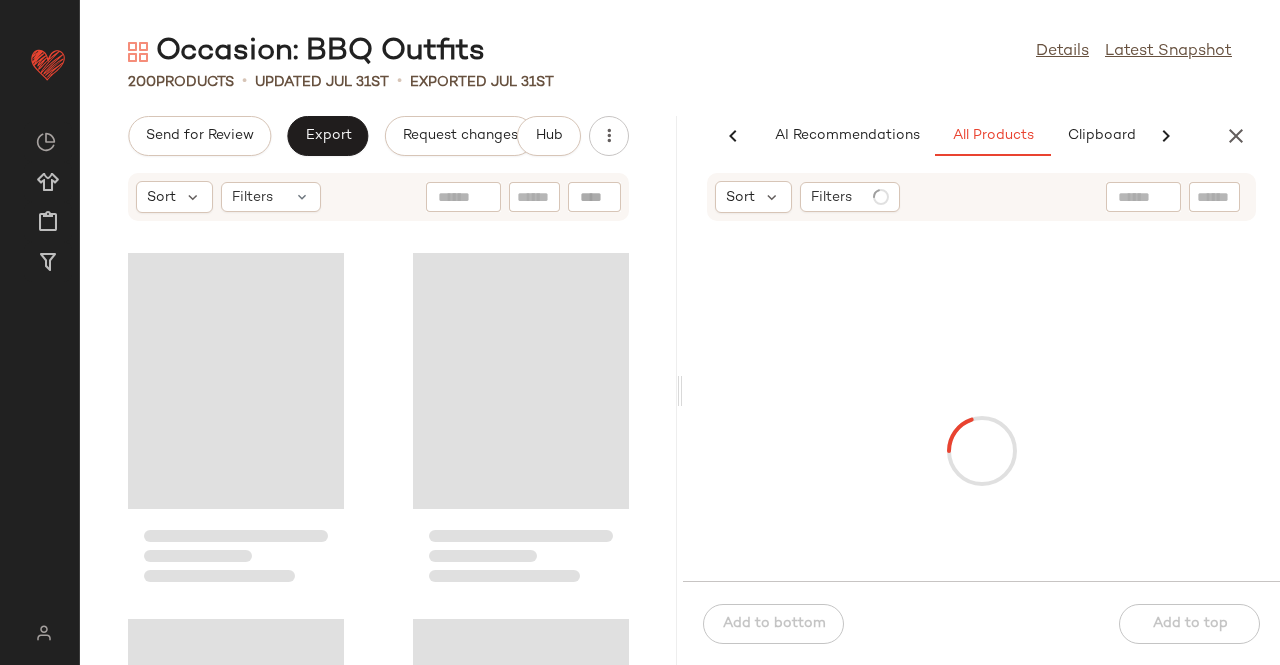 scroll, scrollTop: 0, scrollLeft: 126, axis: horizontal 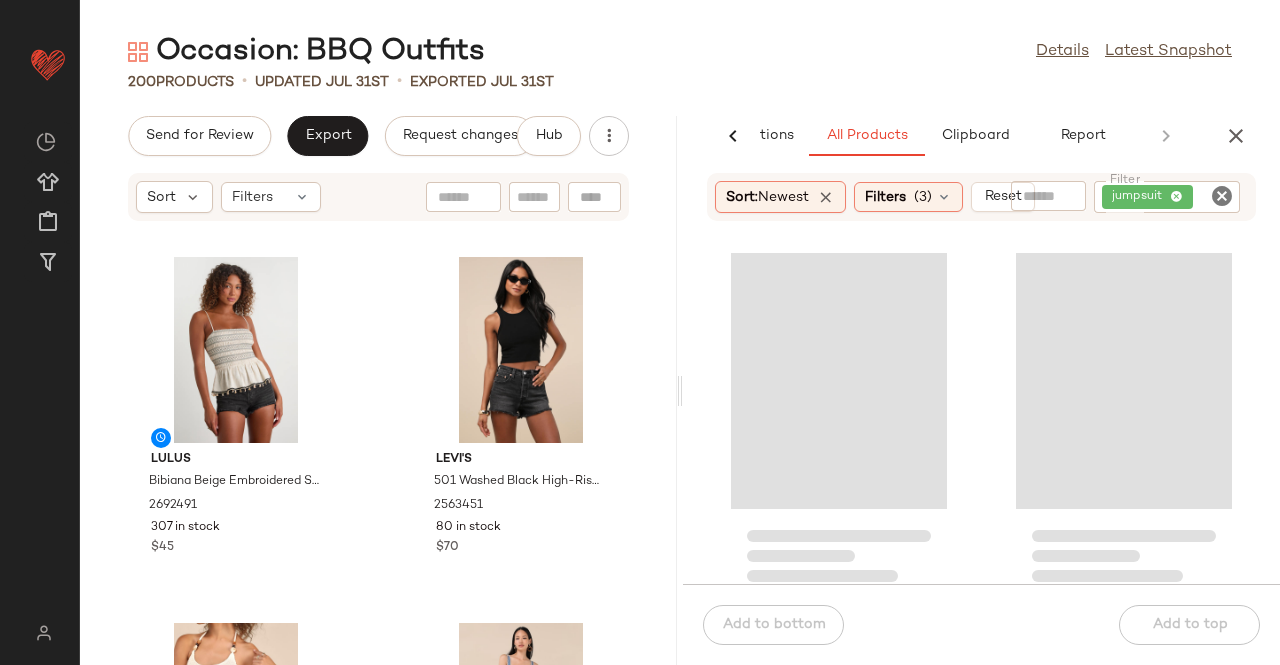 click on "jumpsuit" 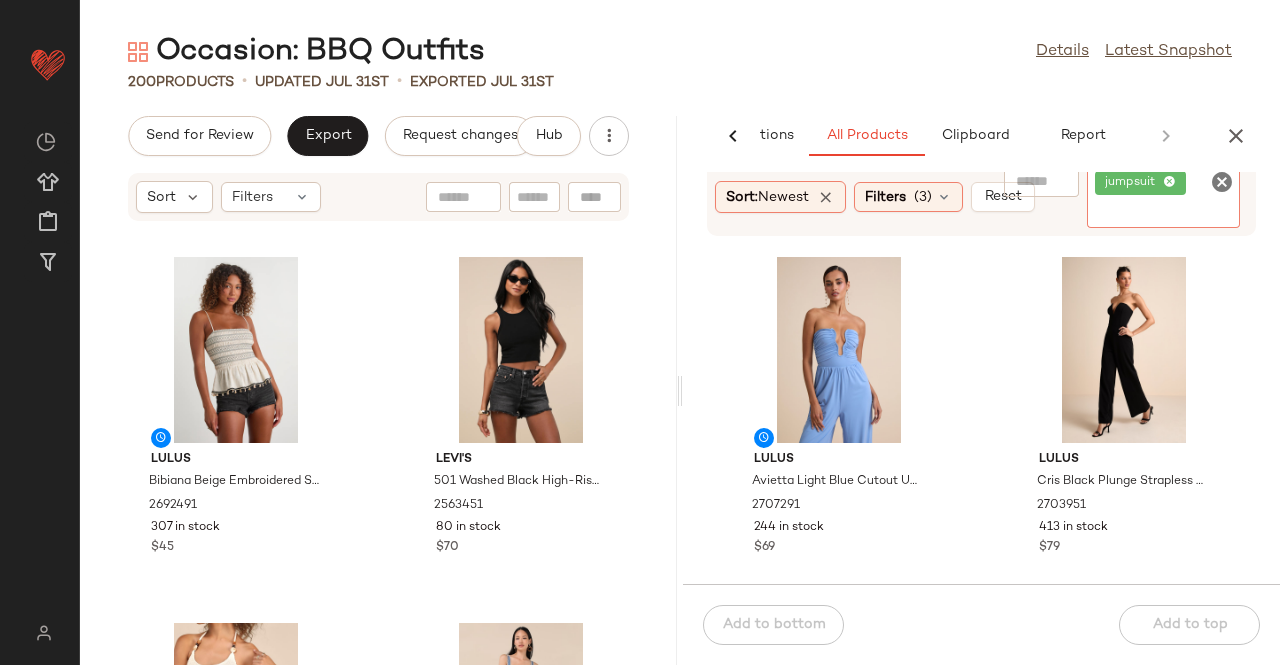 click on "jumpsuit" 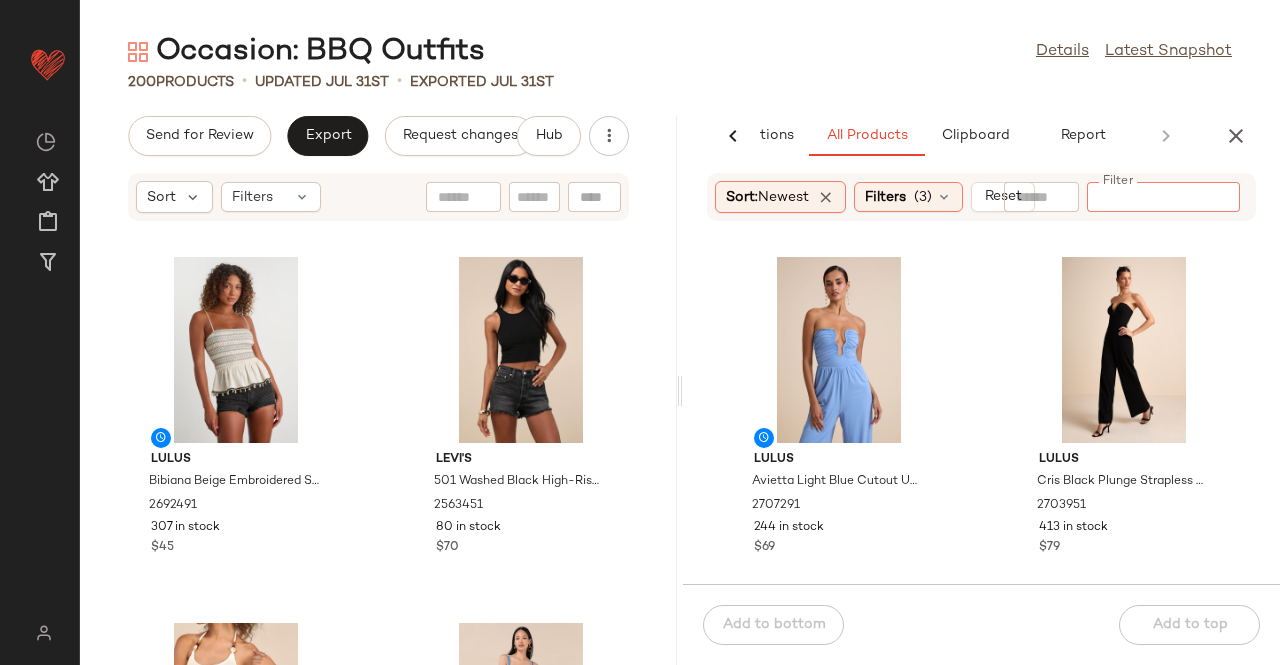 click on "Sort:   Newest Filters  (3)   Reset" at bounding box center [875, 197] 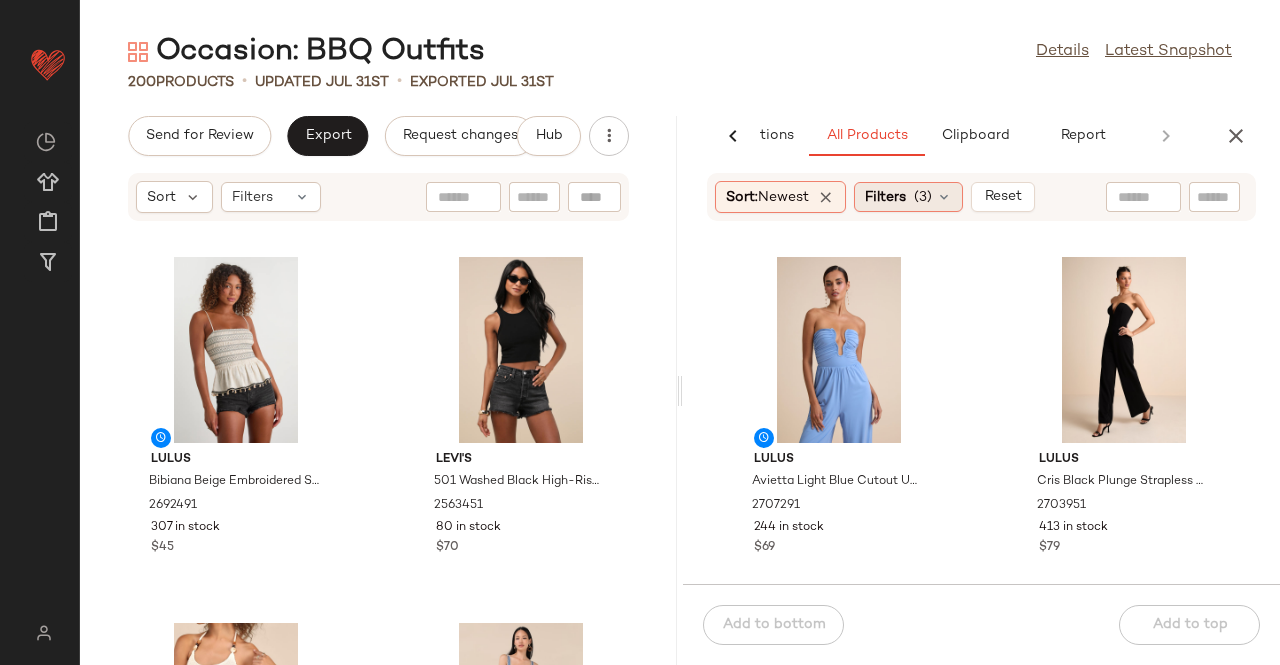 click on "Filters  (3)" 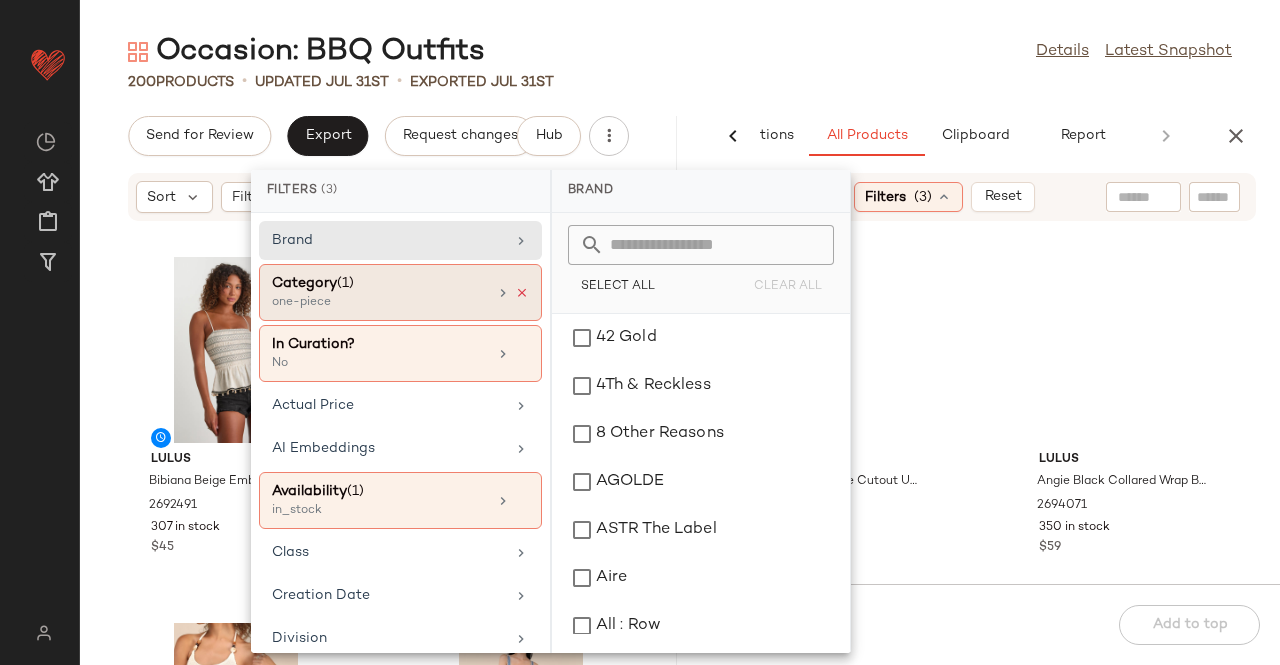 click at bounding box center (522, 293) 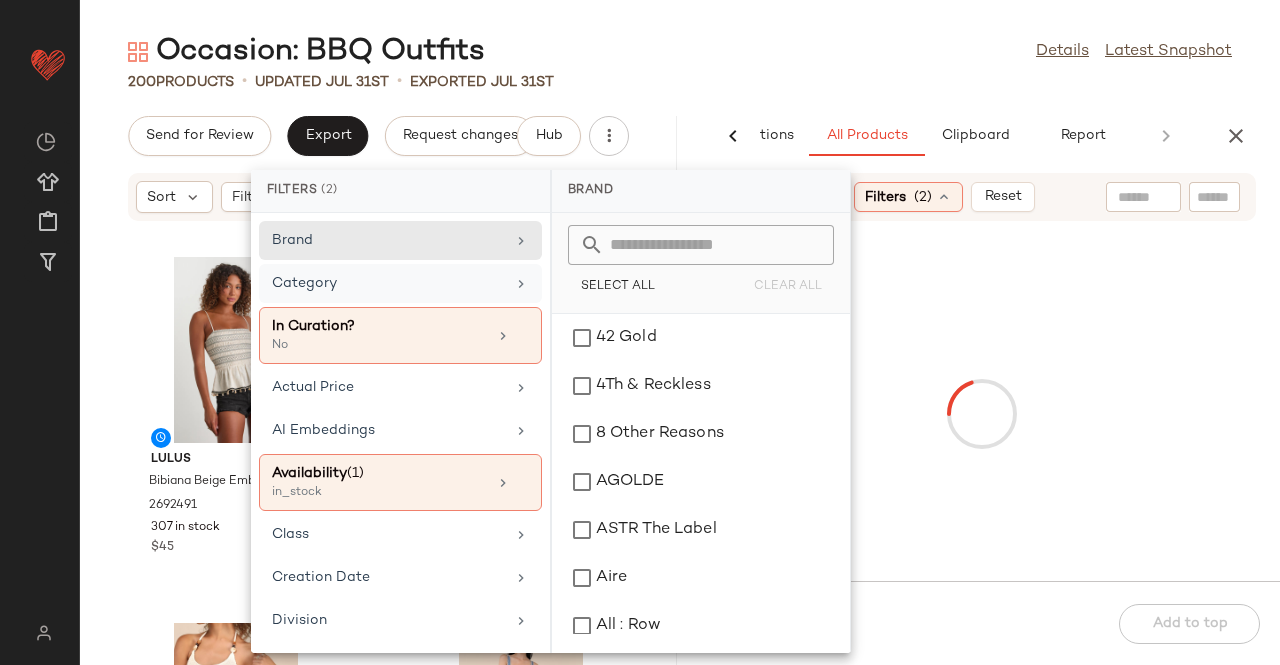 click on "Category" at bounding box center (388, 283) 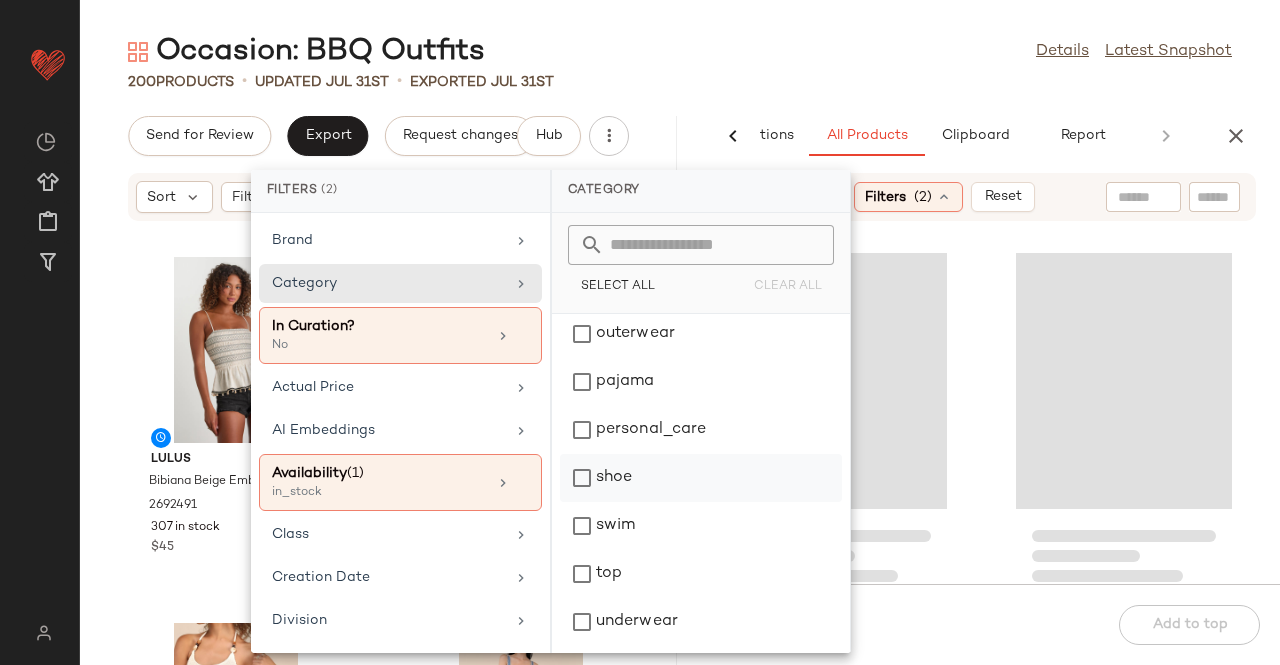scroll, scrollTop: 184, scrollLeft: 0, axis: vertical 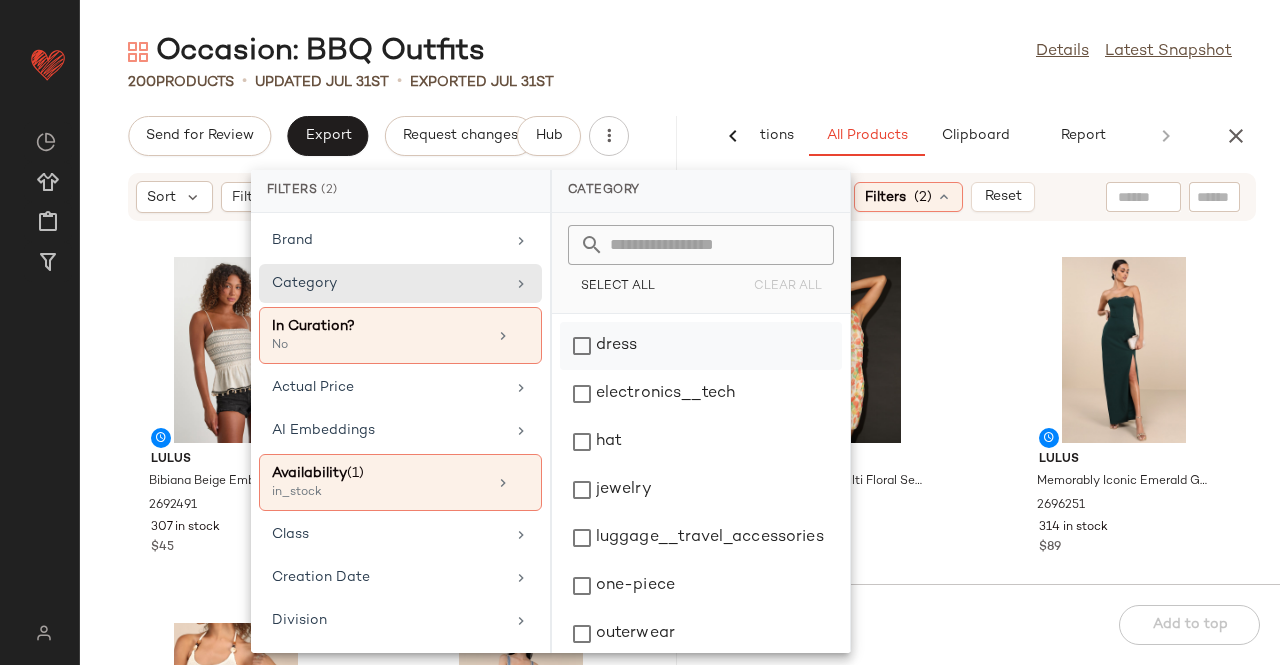 click on "dress" 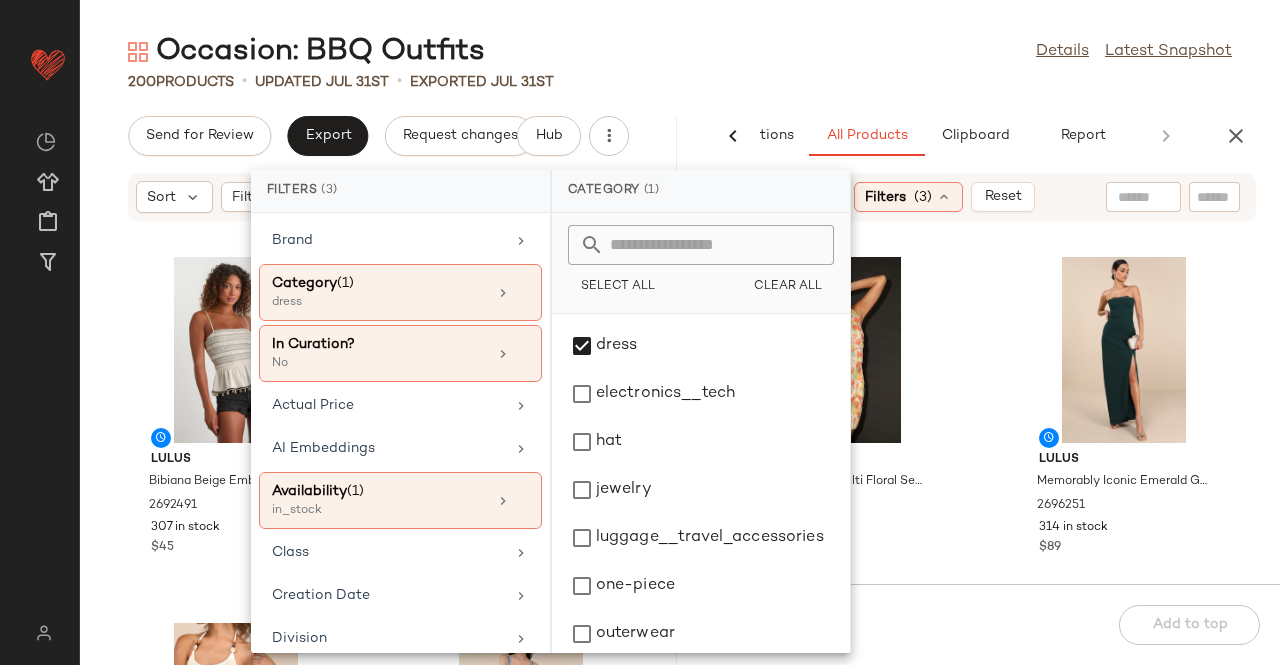 click on "Occasion: BBQ Outfits  Details   Latest Snapshot" 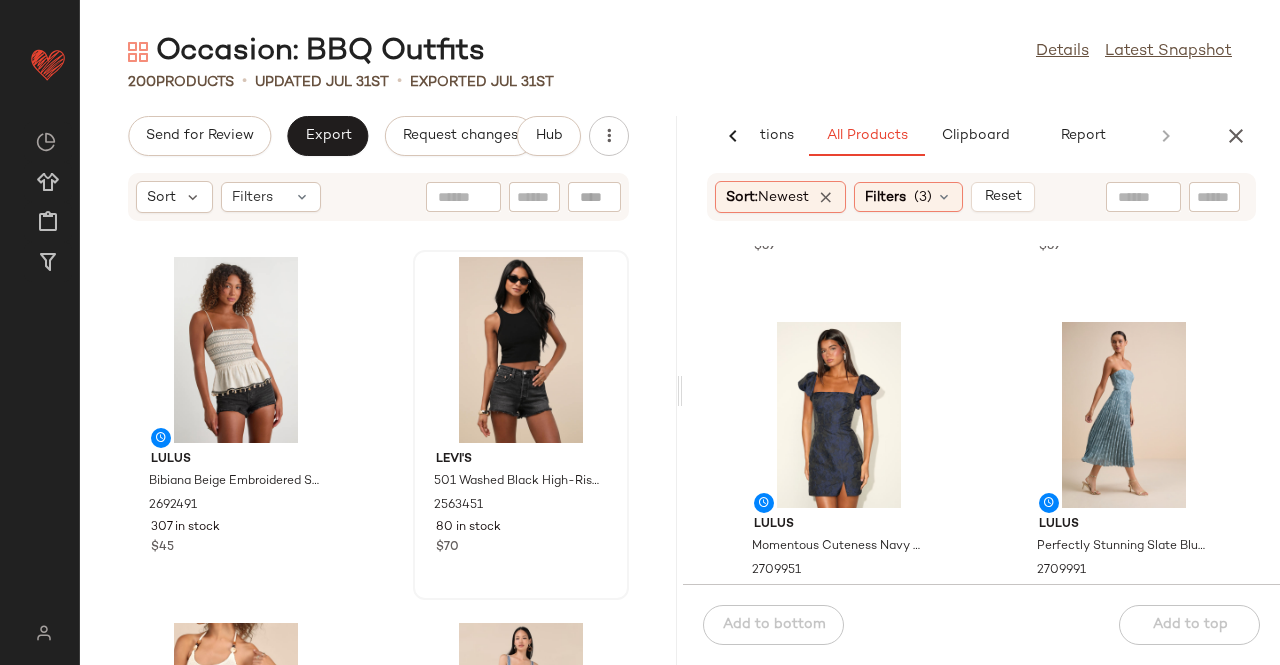 scroll, scrollTop: 5816, scrollLeft: 0, axis: vertical 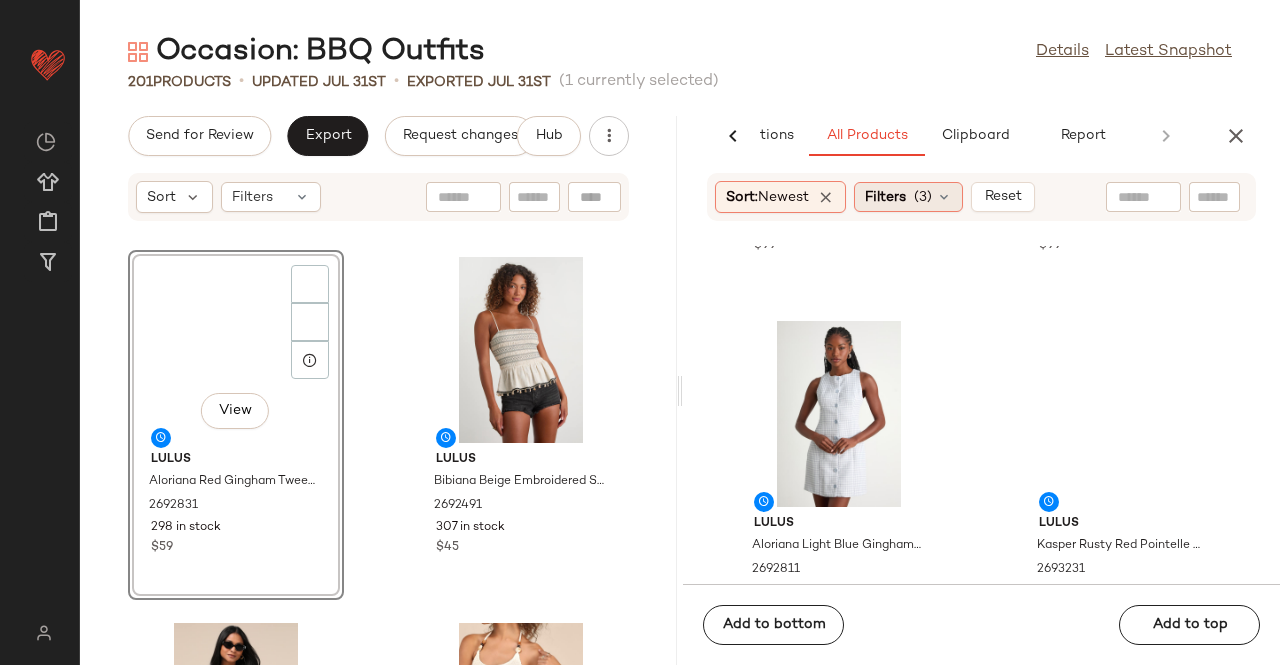 click on "Filters  (3)" 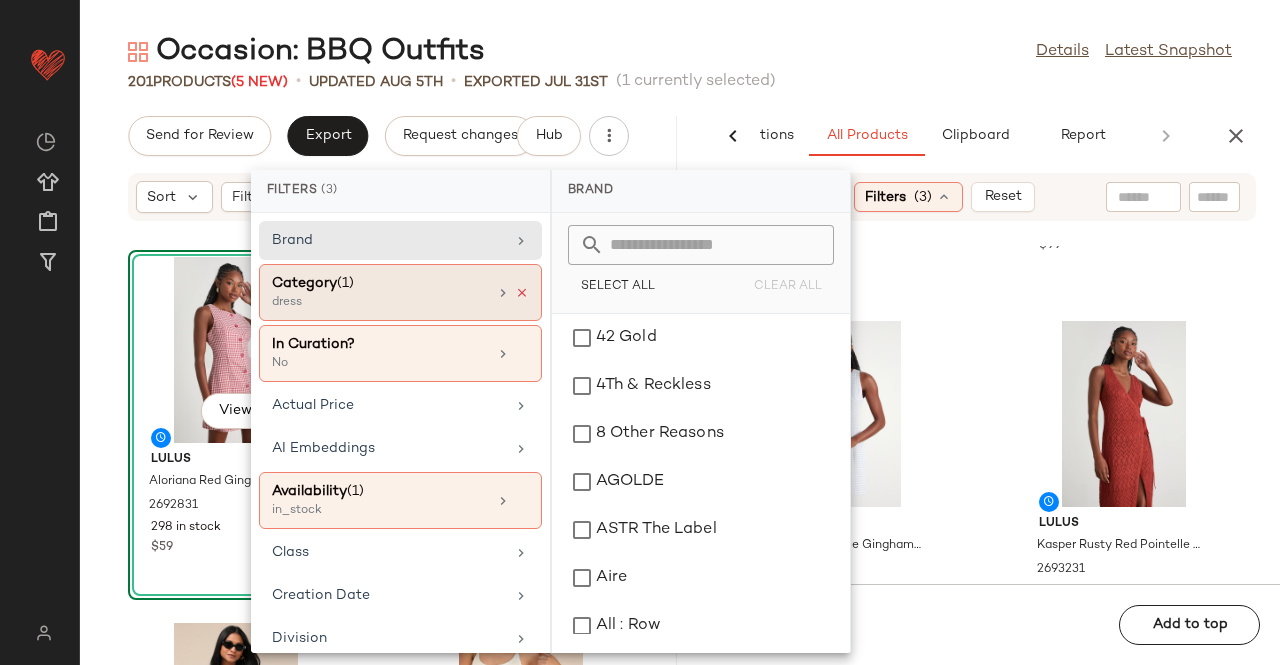 click at bounding box center (522, 293) 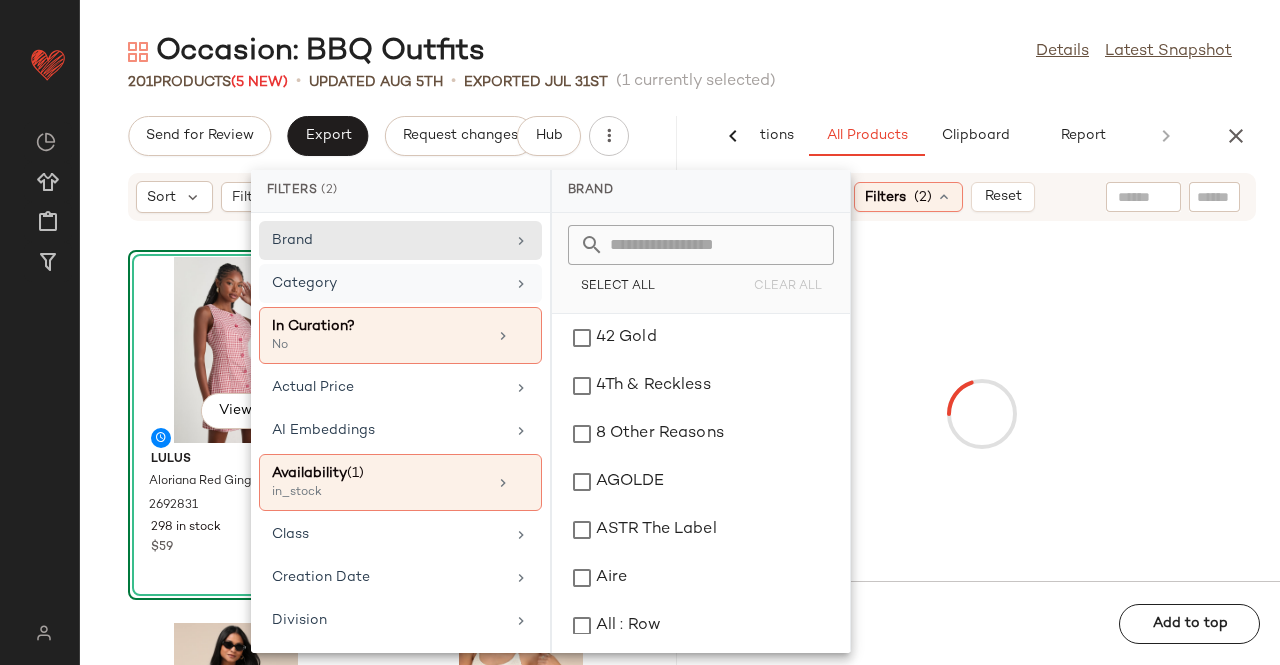 click on "Category" at bounding box center [388, 283] 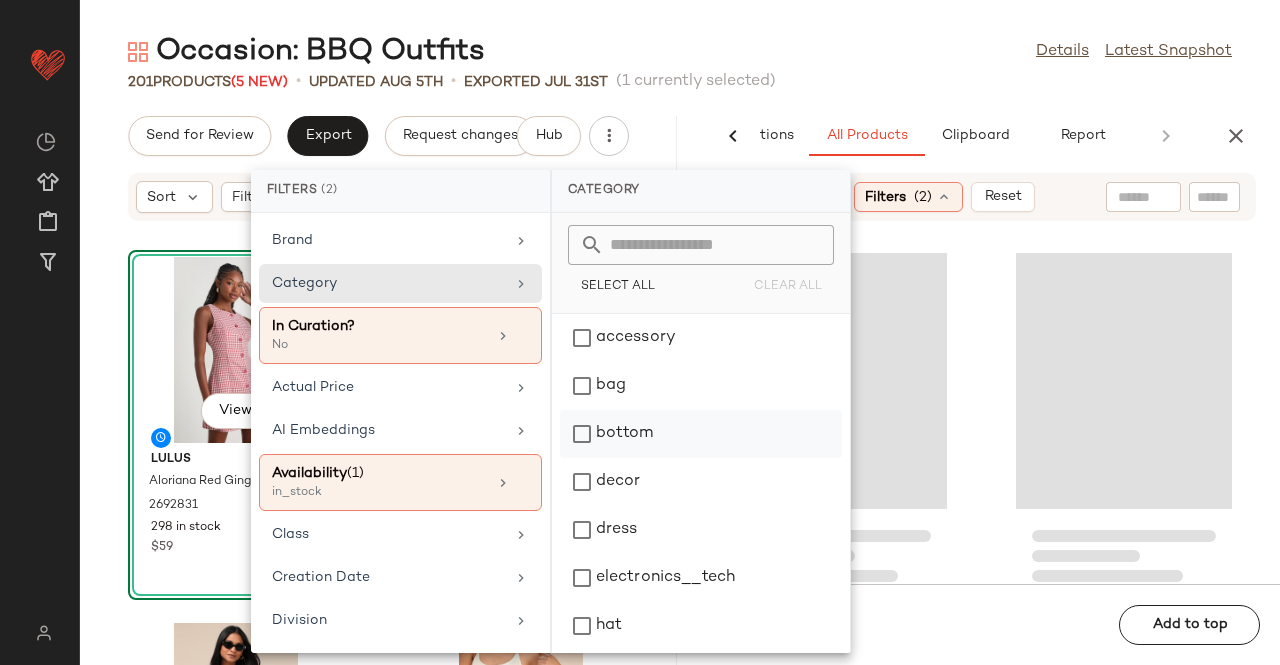 click on "bottom" 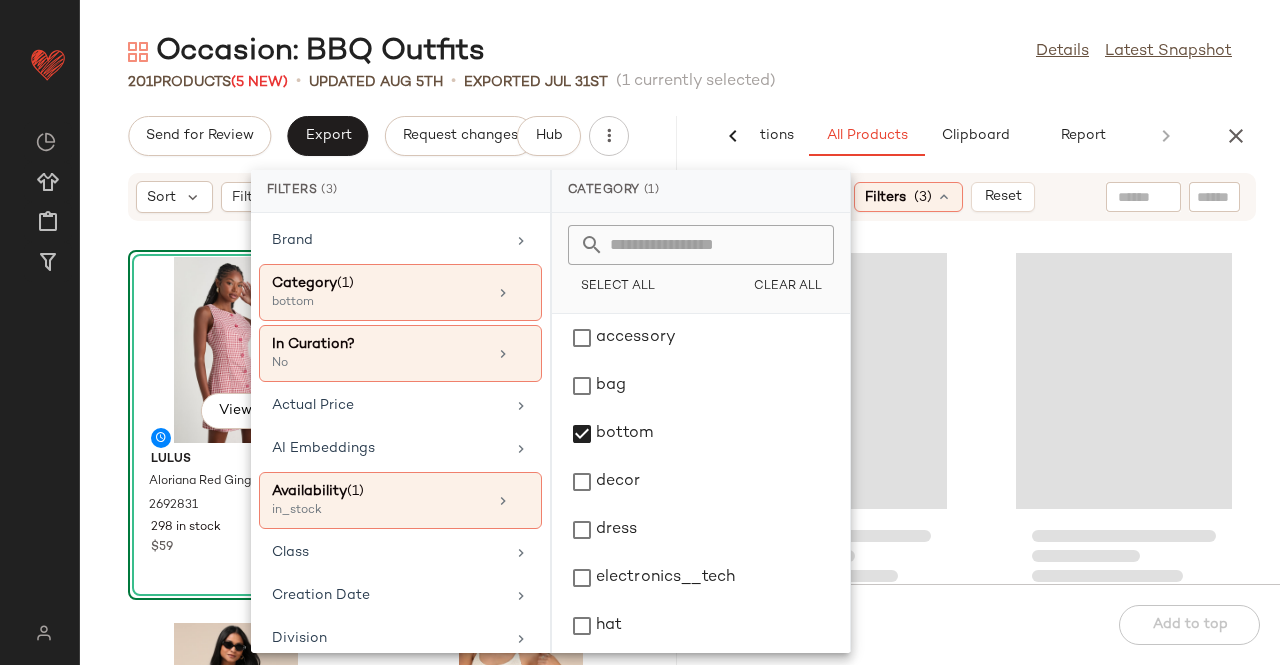 click on "Occasion: BBQ Outfits  Details   Latest Snapshot" 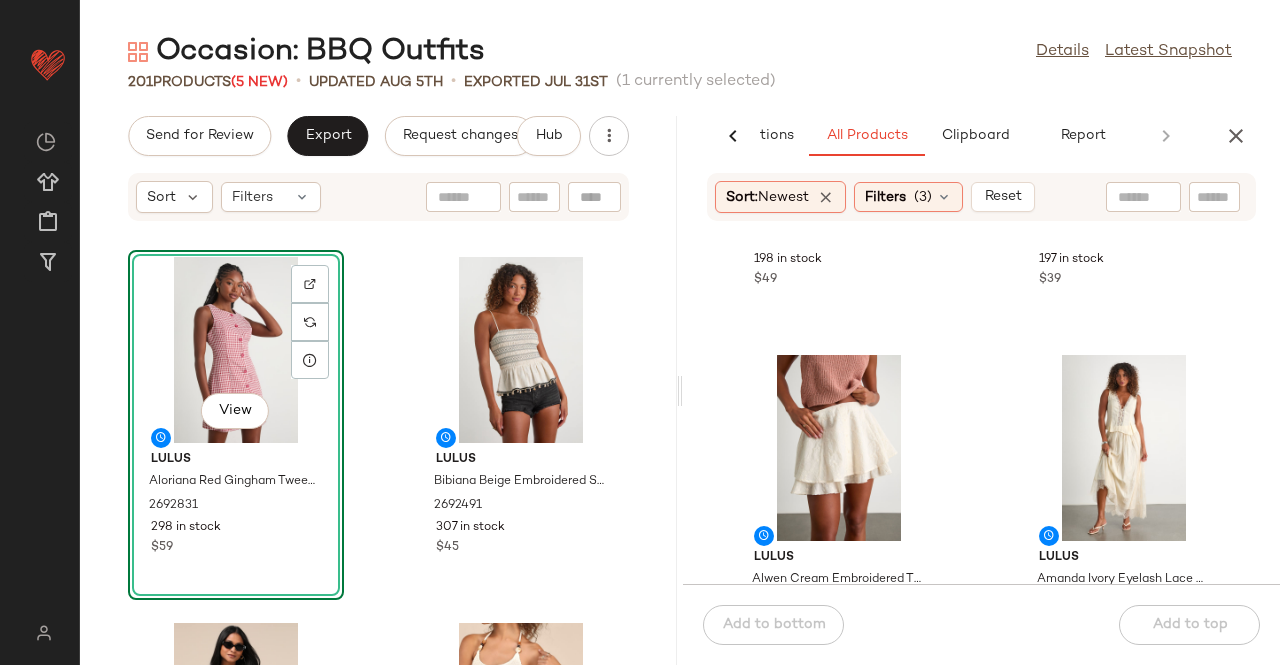 scroll, scrollTop: 1116, scrollLeft: 0, axis: vertical 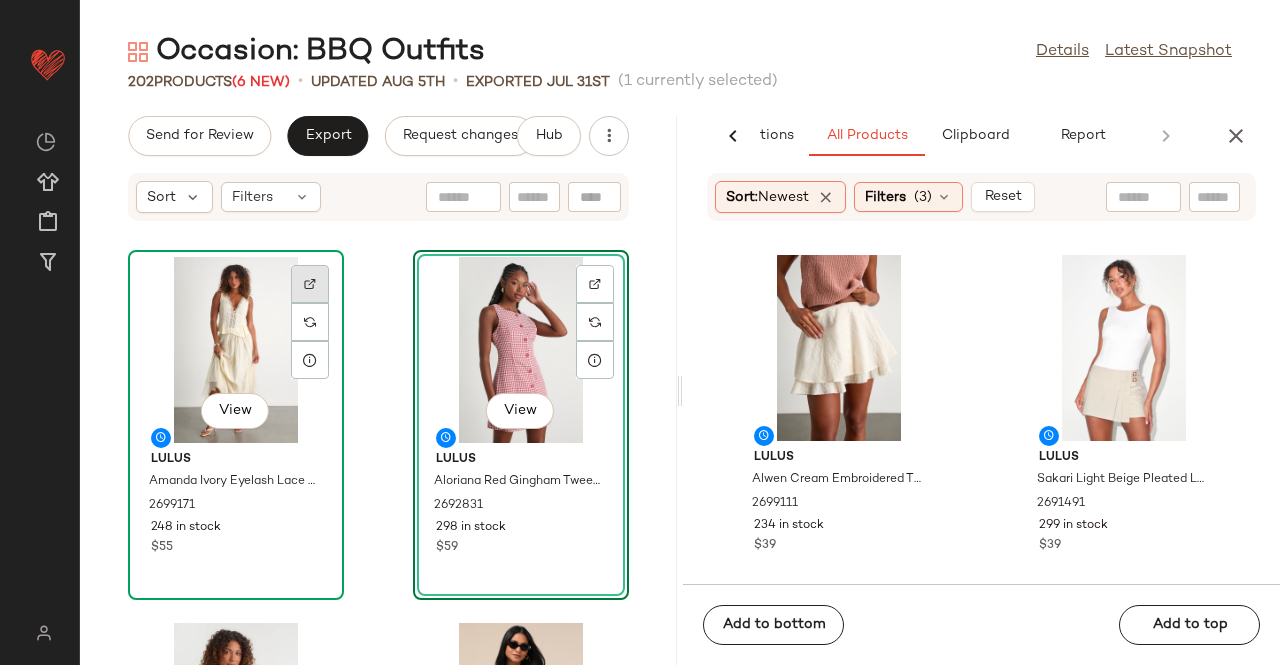 click 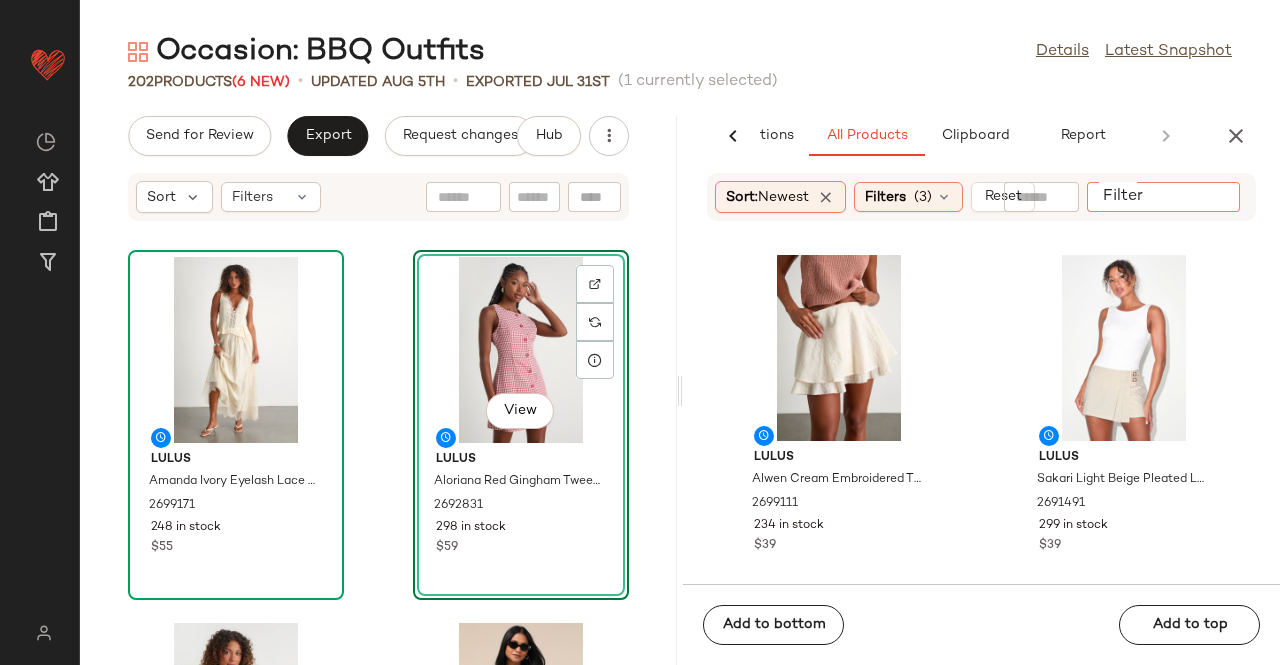 click 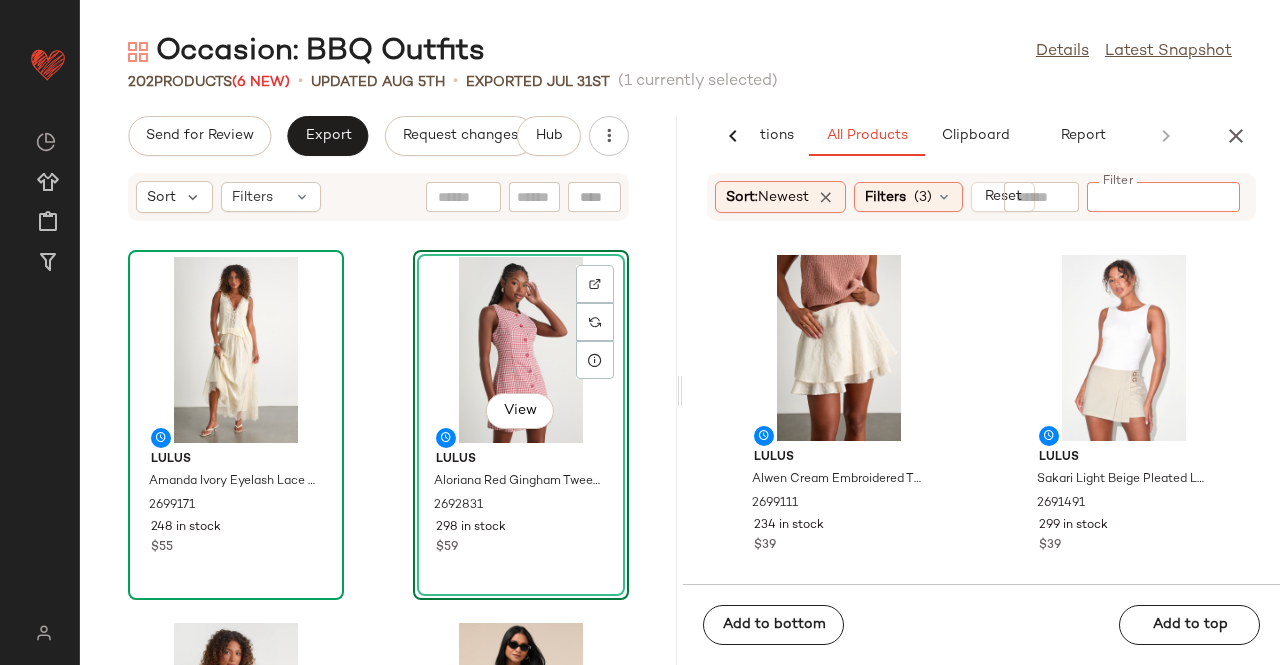 paste on "*******" 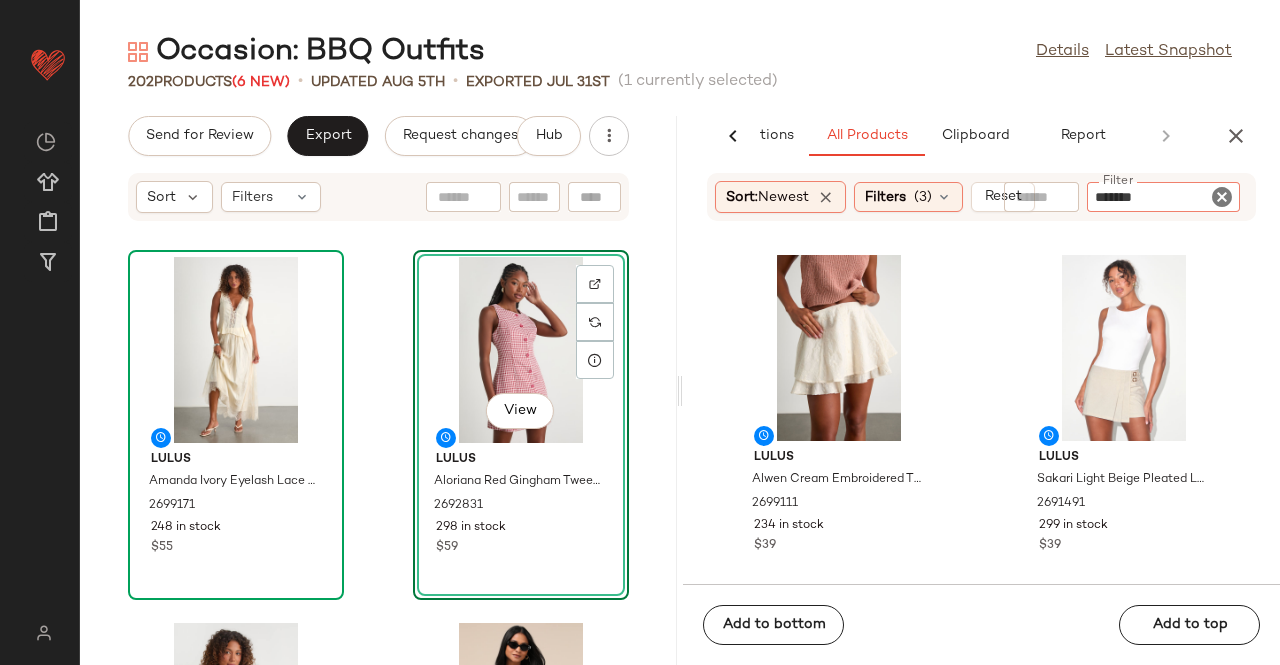 type 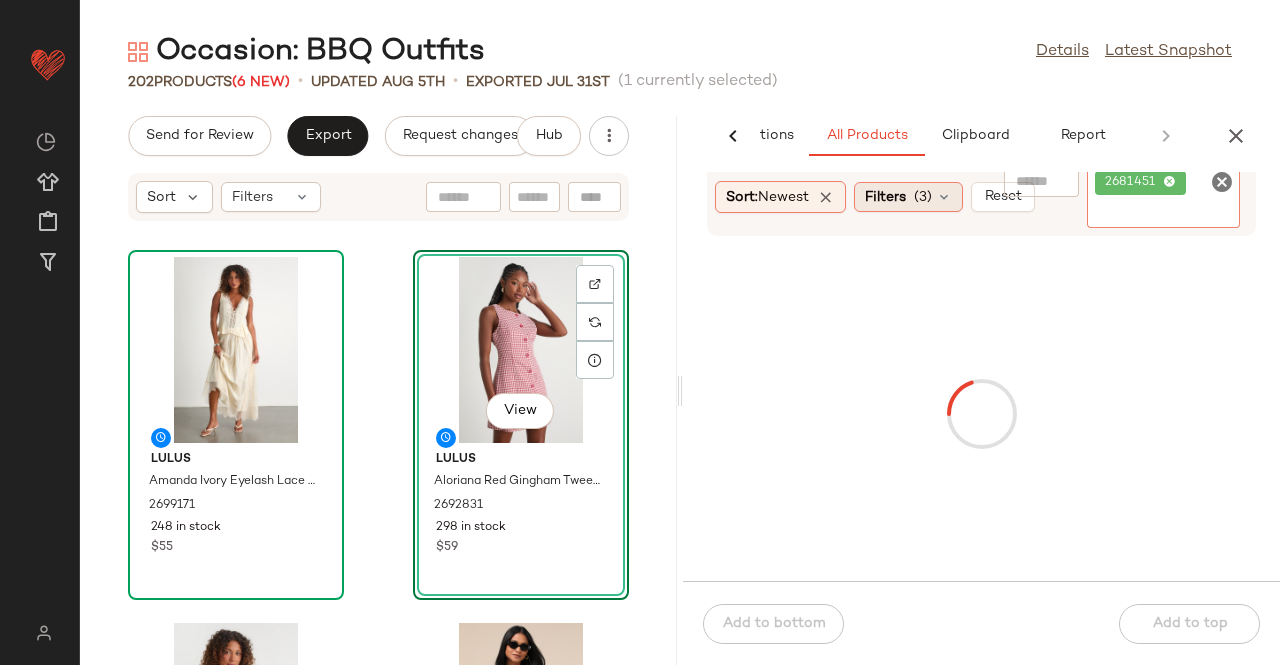 click on "(3)" at bounding box center (923, 197) 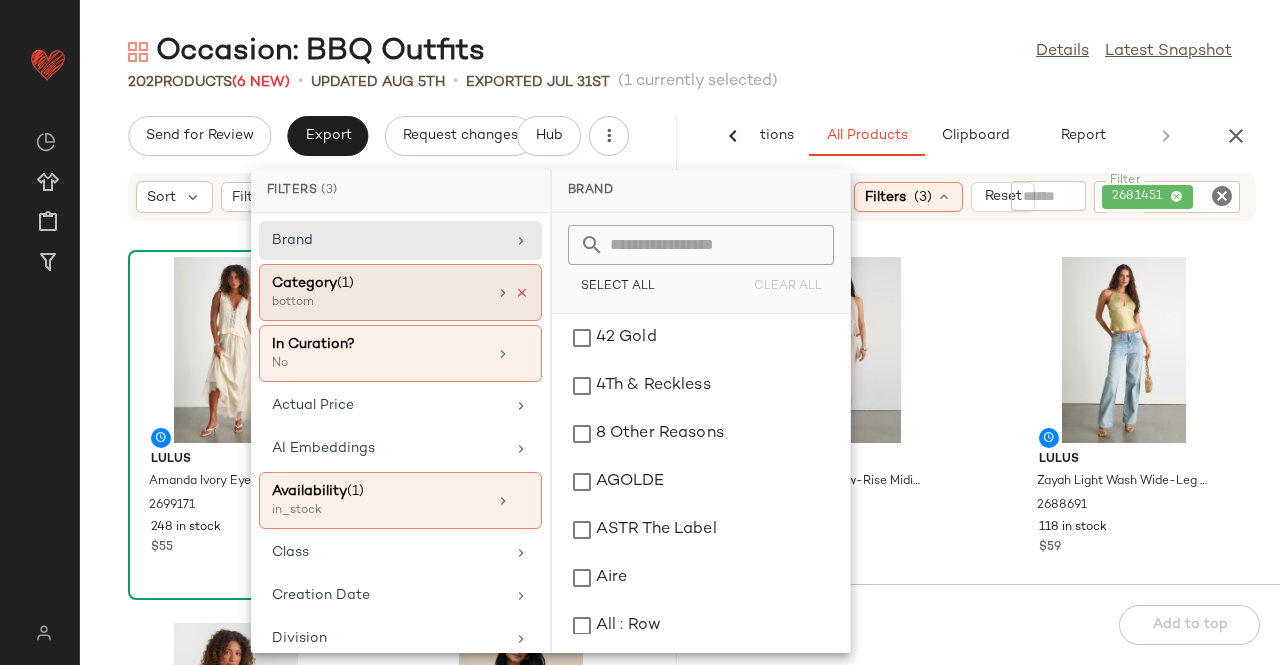 click at bounding box center (522, 293) 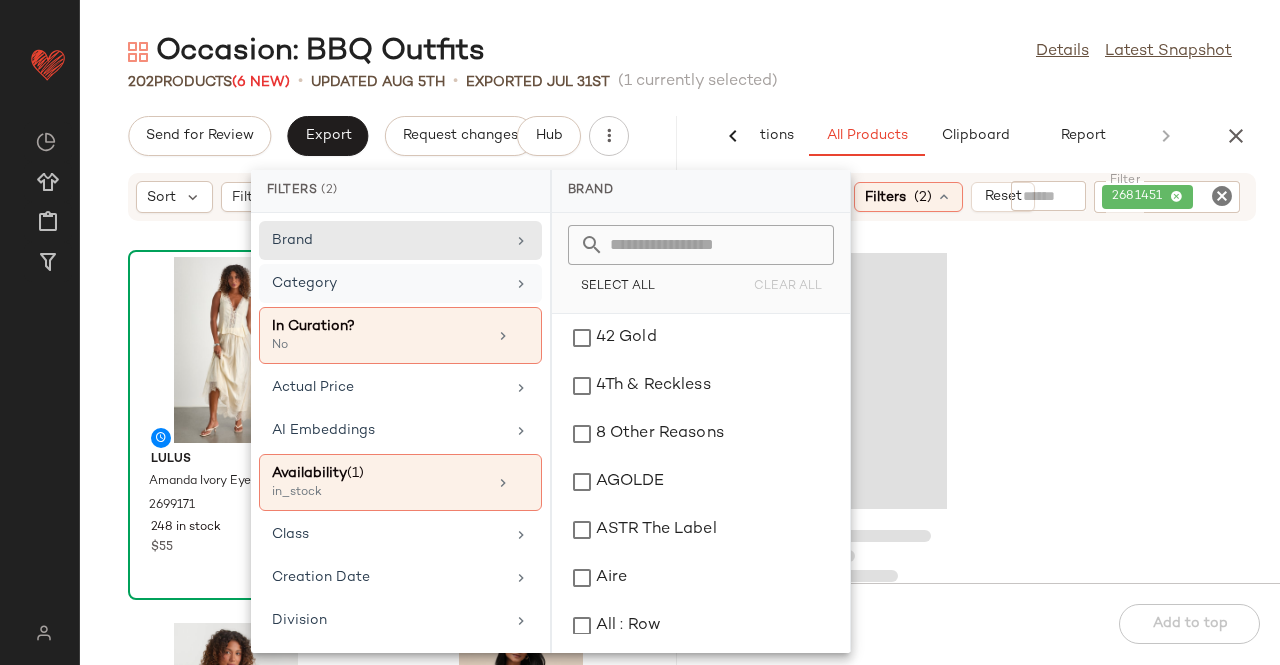 click on "Occasion: BBQ Outfits  Details   Latest Snapshot  202   Products  (6 New)  •   updated [DATE]  •  Exported [DATE]   (1 currently selected)   Send for Review   Export   Request changes   Hub  Sort  Filters Lulus Amanda Ivory Eyelash Lace High-Rise Maxi Skirt 2699171 248 in stock $55  View  Lulus Aloriana Red Gingham Tweed Button-Front Mini Dress 2692831 298 in stock $59 Lulus Bibiana Beige Embroidered Seashell Peplum Top 2692491 307 in stock $45 Levi's 501 Washed Black High-Rise Denim Cutoff Shorts 2563451 80 in stock $70 Lulus Mihaila Tan Woven Basket Tote 2662791 27 in stock $48 Lulus Arwen Blue Embroidered Wide-Leg Jumpsuit 2677331 247 in stock $69 Lulus Ellira Blue Patchwork and Paisley Print Halter Maxi Dress 2668671 346 in stock $59 Lulus Claista Gold and Silver Textured Six-Piece Hoop Earring Set 2736051 103 in stock $19  AI Recommendations   All Products   Clipboard   Report  Sort:   Newest Filters  (2)   Reset  Filter 2681451 Filter  Add to bottom   Add to top" at bounding box center [680, 348] 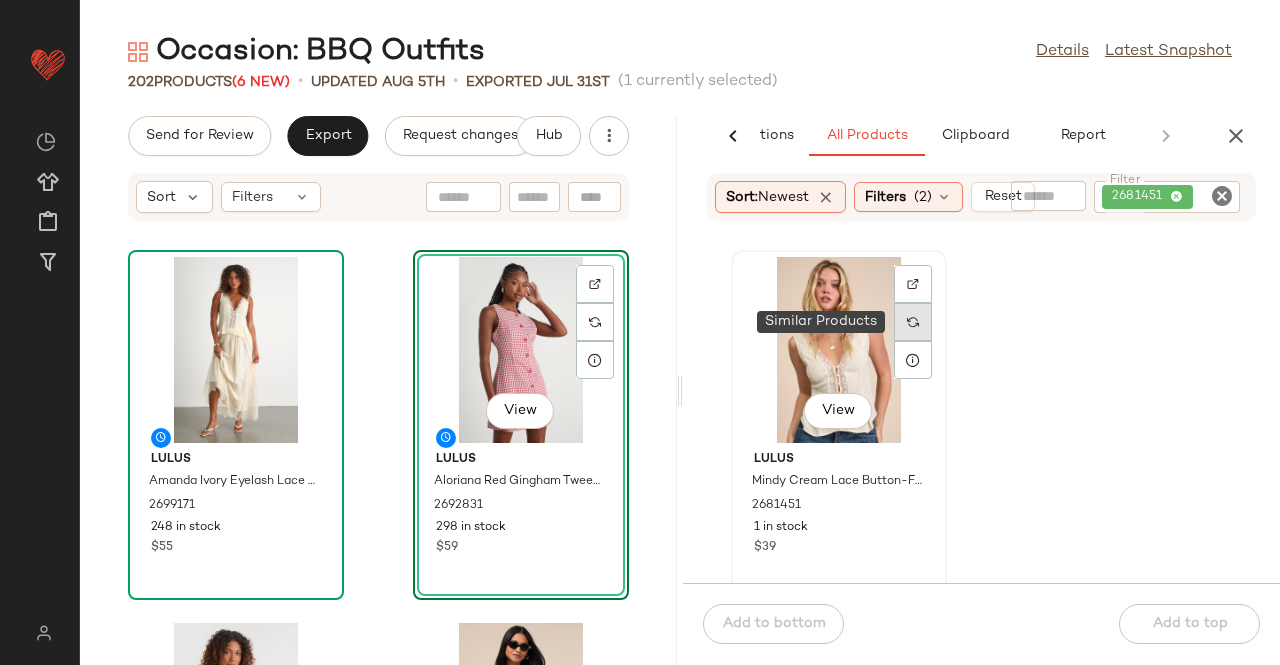 click 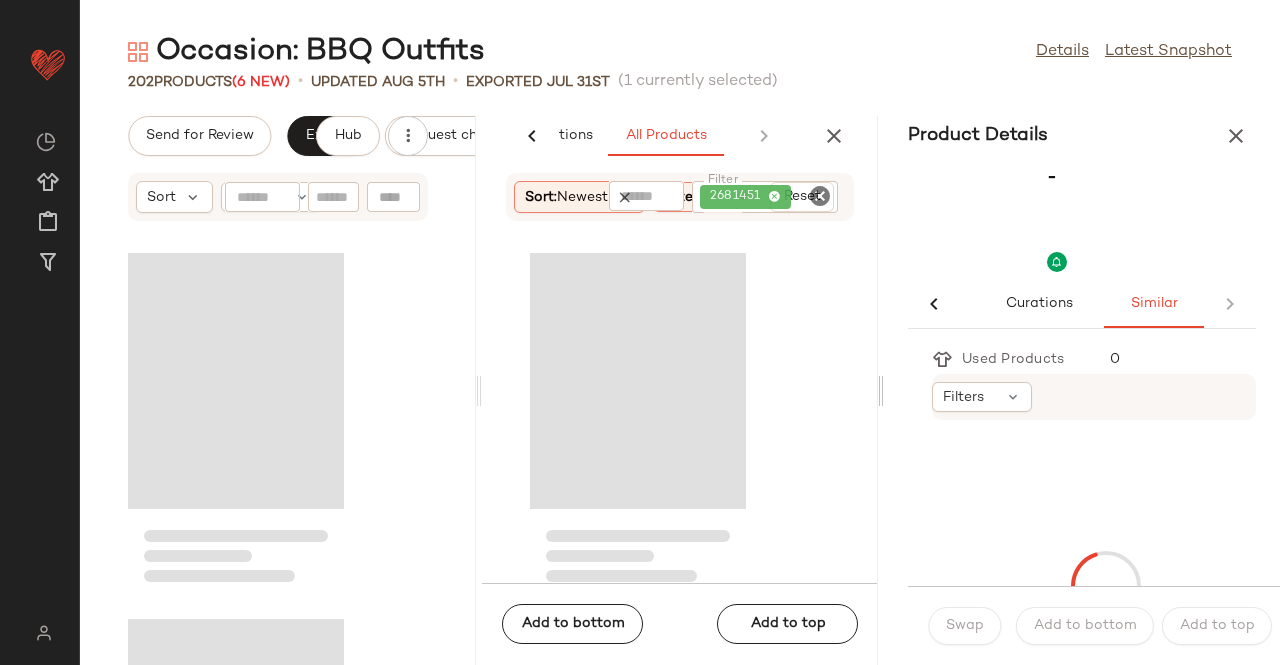 scroll, scrollTop: 0, scrollLeft: 86, axis: horizontal 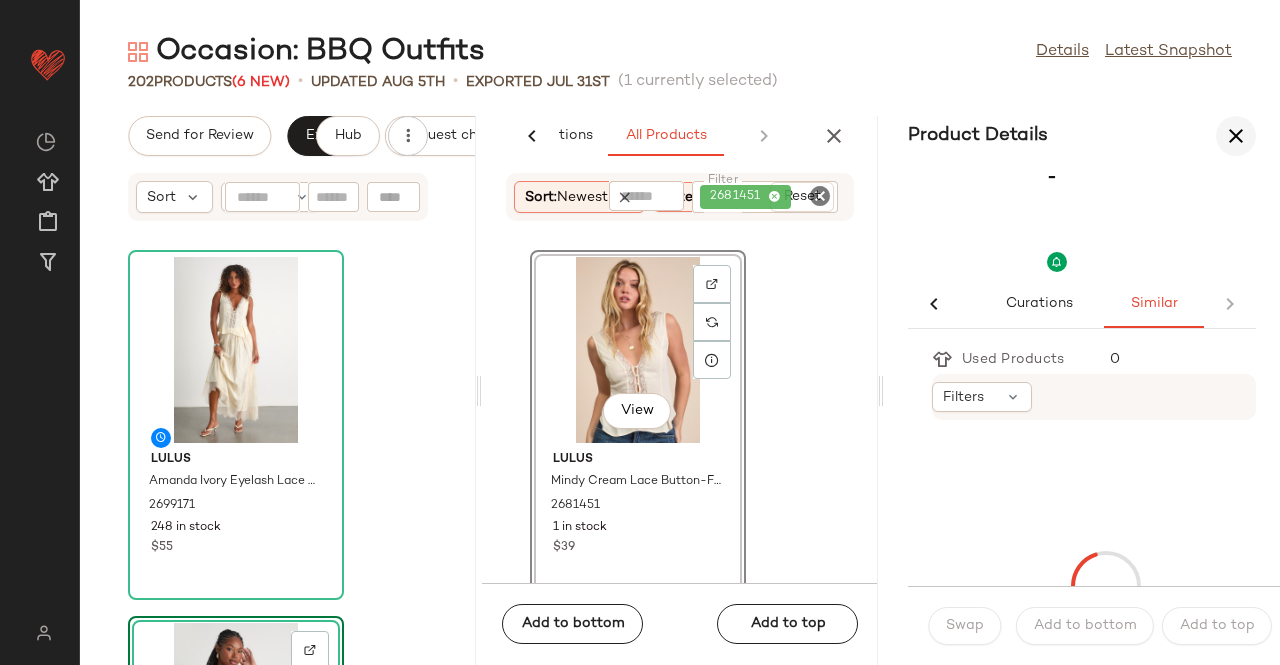 click at bounding box center [834, 136] 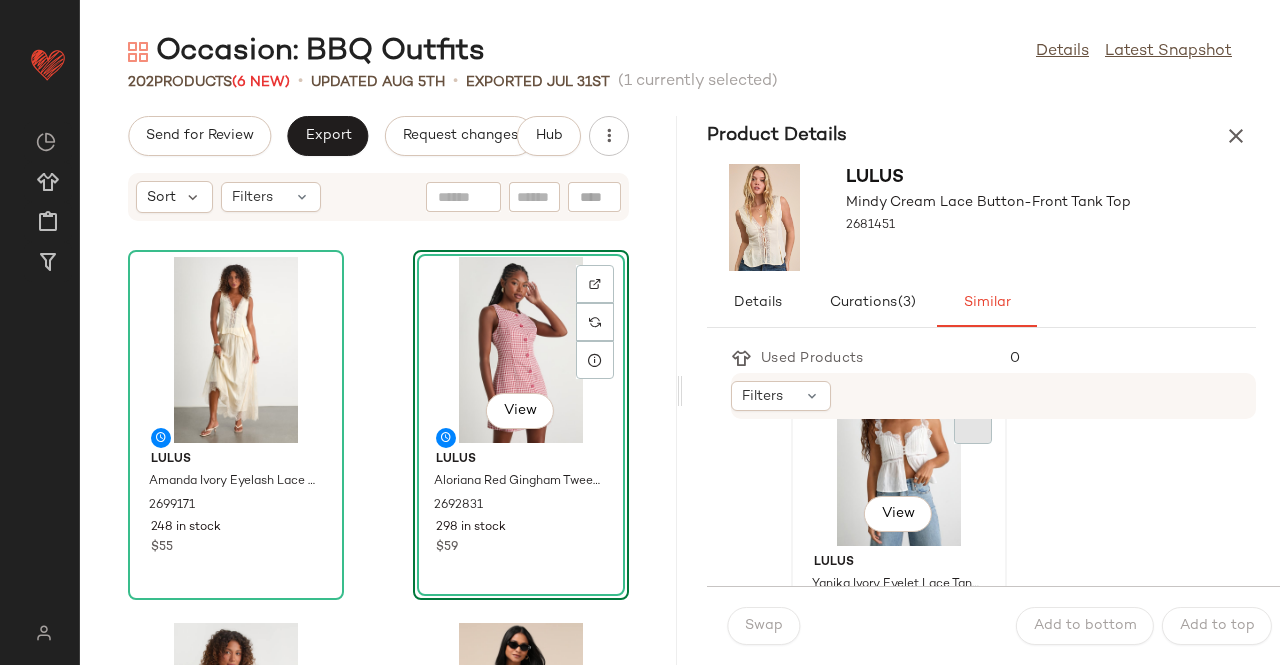 scroll, scrollTop: 1500, scrollLeft: 0, axis: vertical 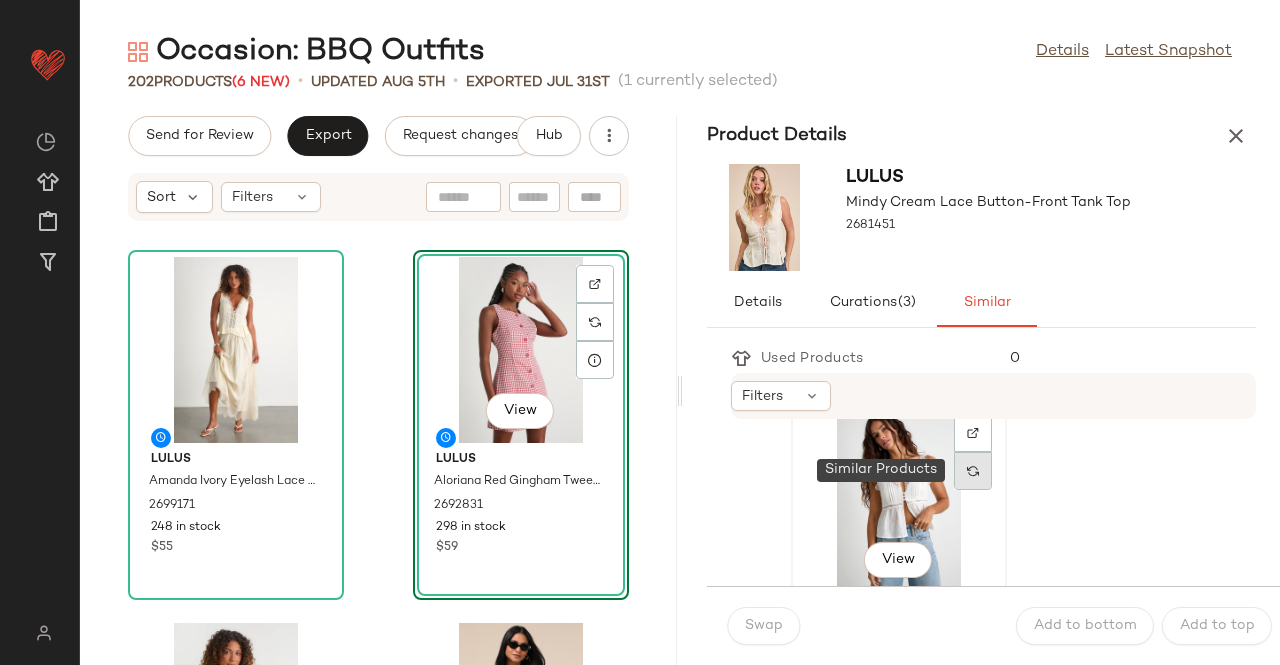 click 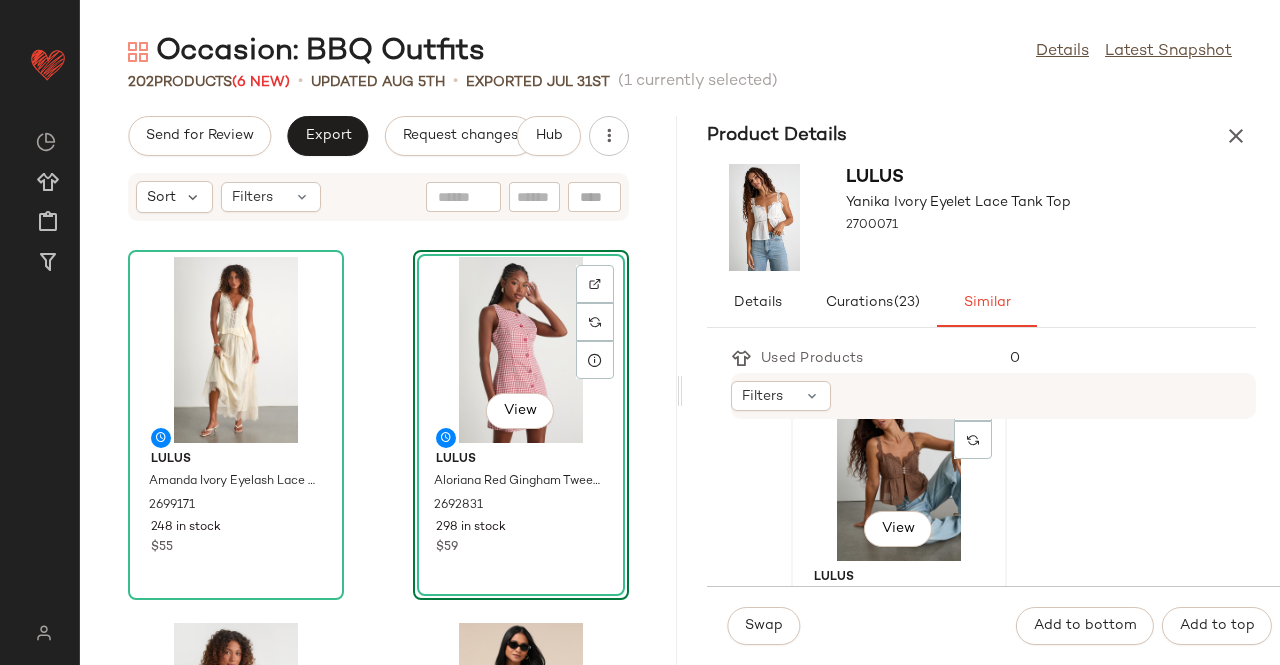 scroll, scrollTop: 1500, scrollLeft: 0, axis: vertical 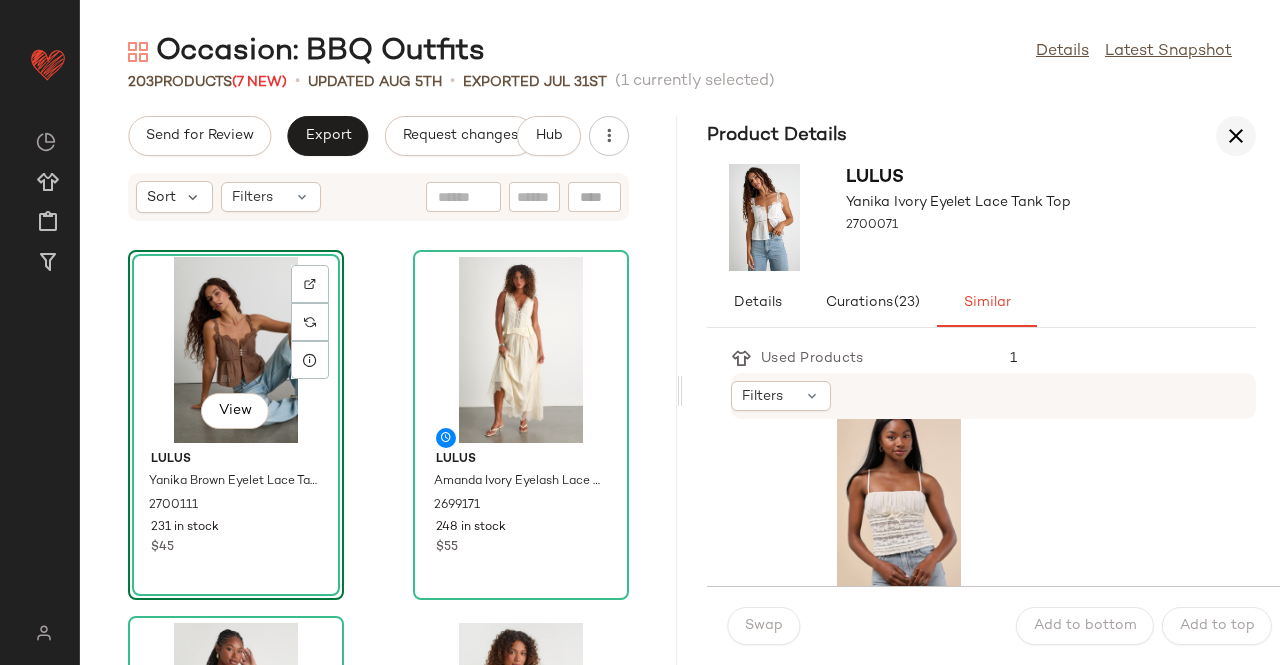 click at bounding box center [1236, 136] 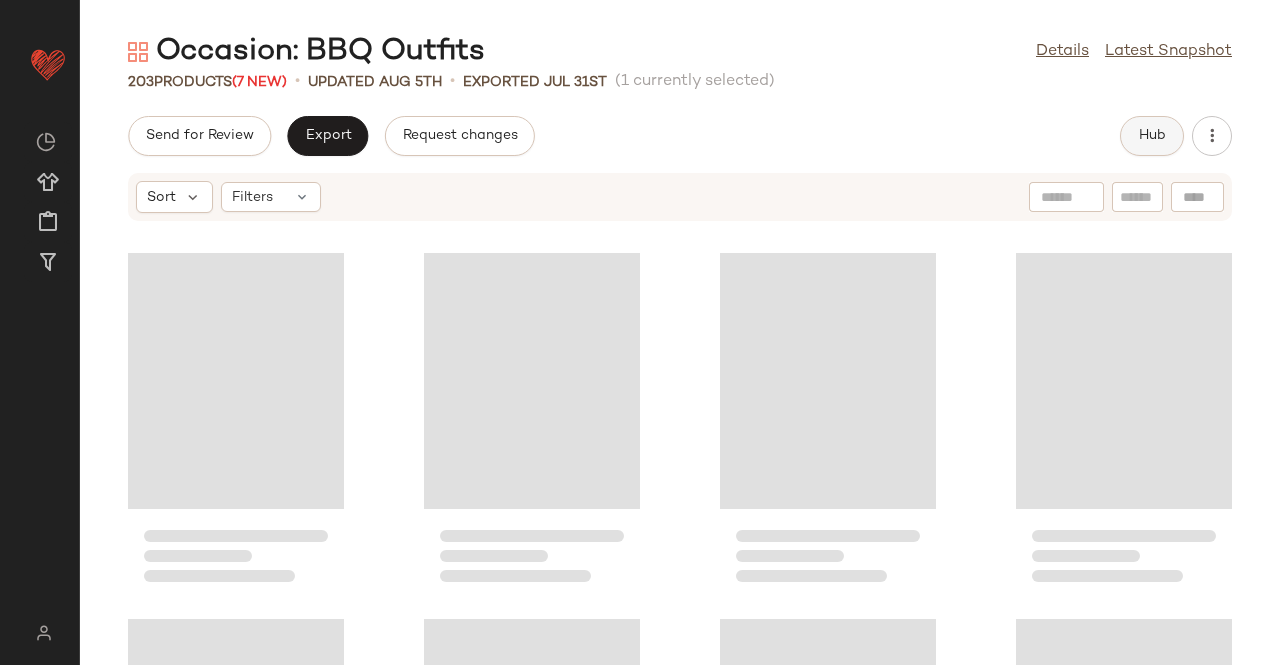 click on "Hub" at bounding box center [1152, 136] 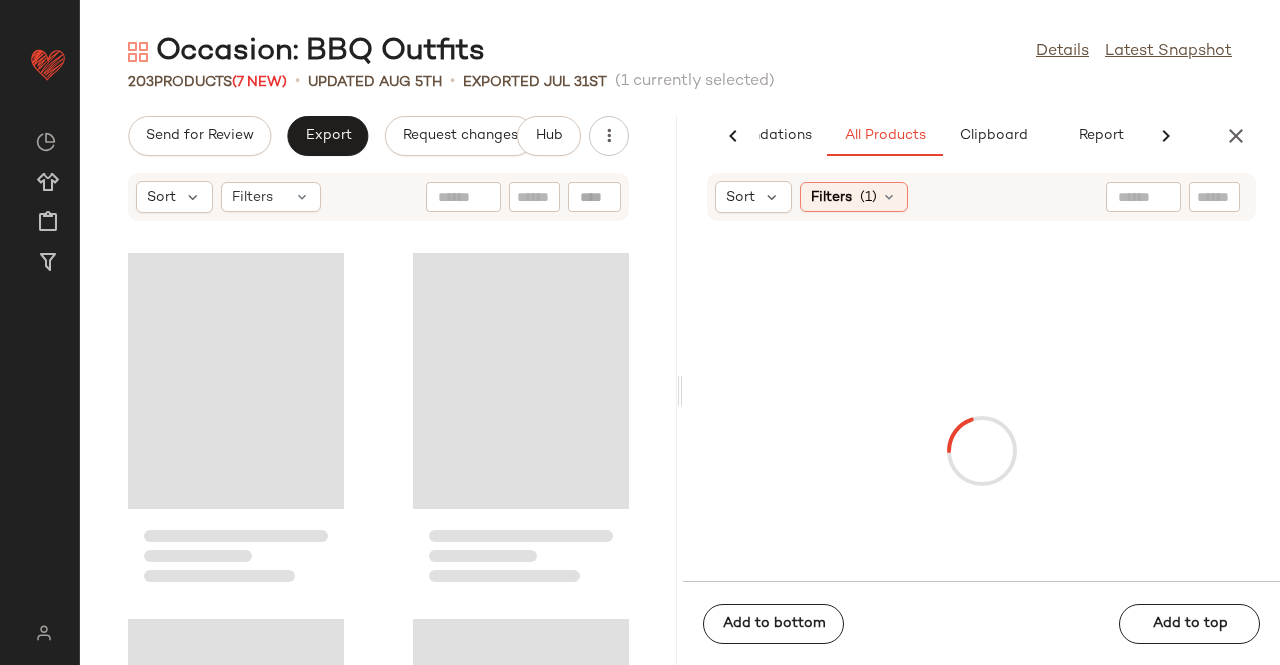scroll, scrollTop: 0, scrollLeft: 126, axis: horizontal 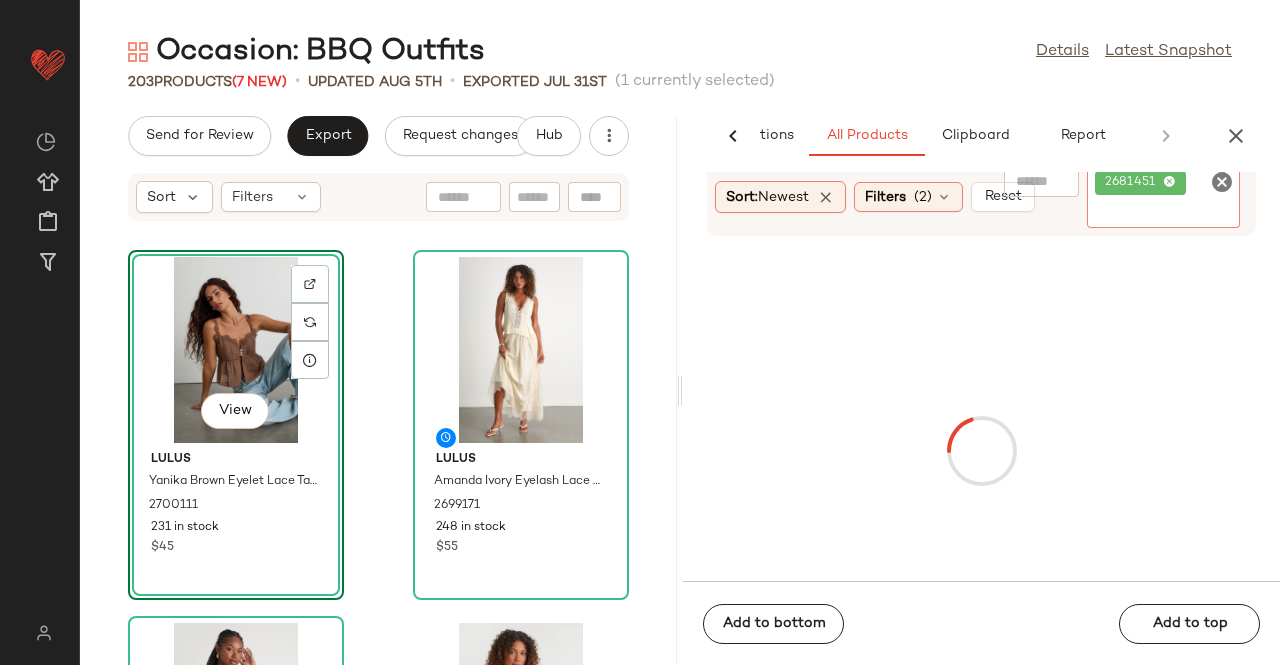 click on "2681451" 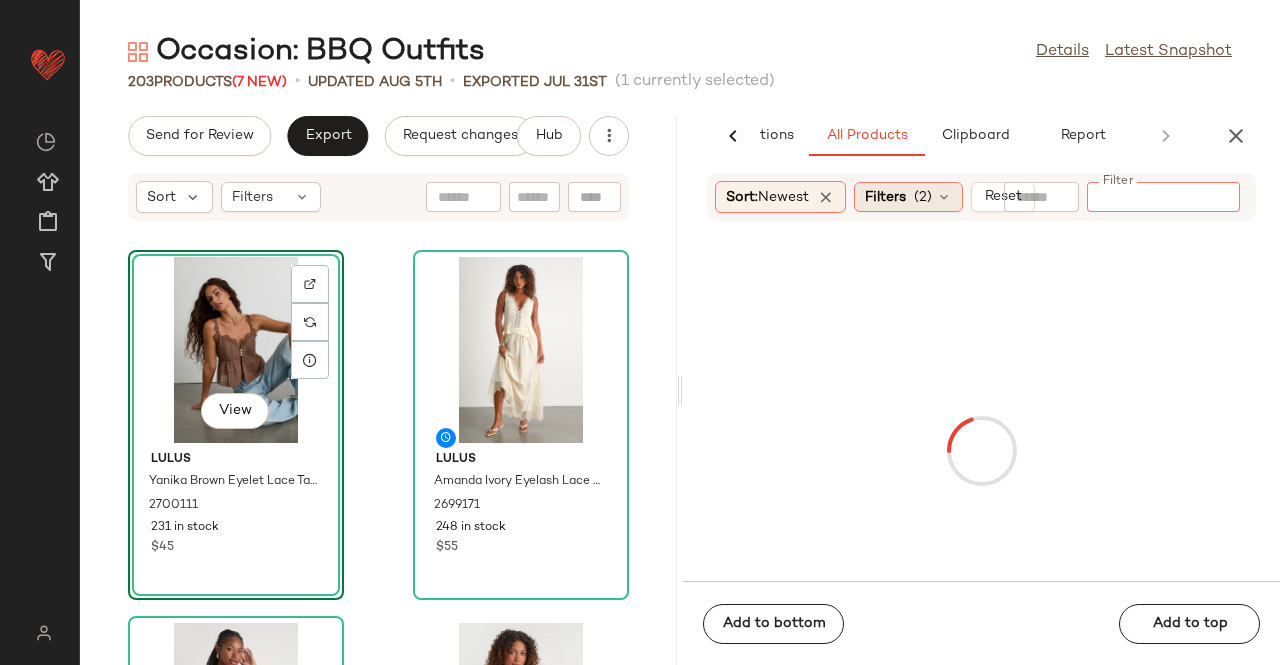 click on "(2)" at bounding box center (923, 197) 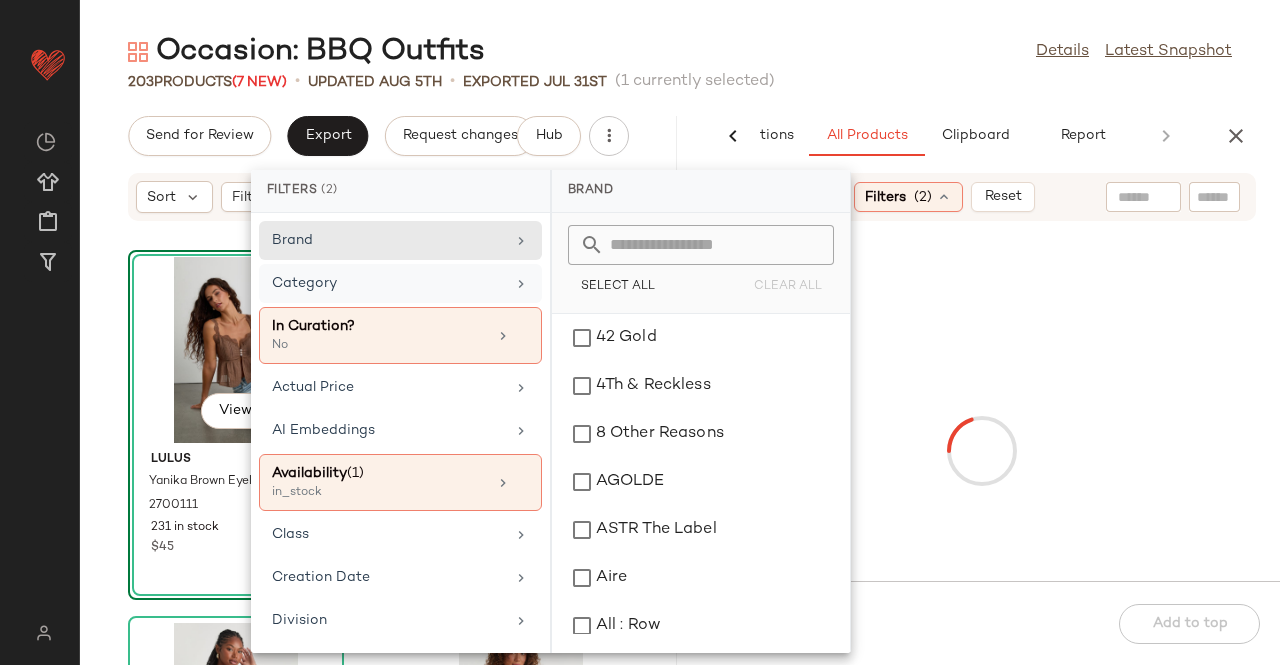 click on "Category" at bounding box center (388, 283) 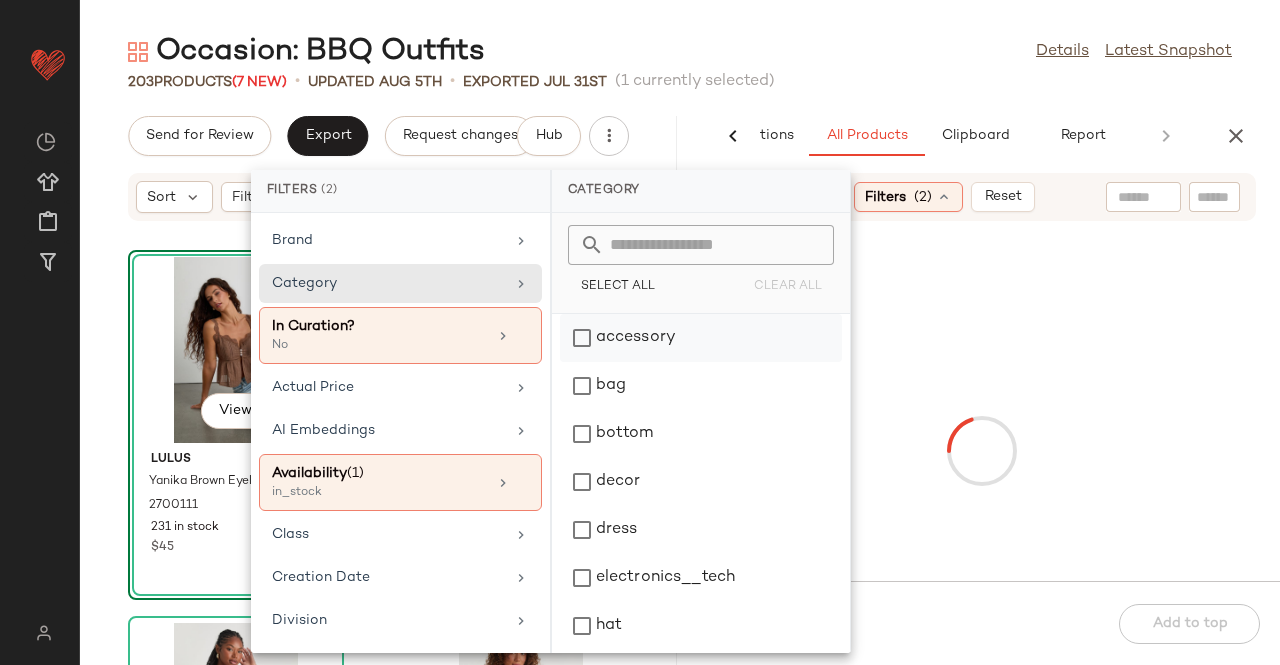 click on "accessory" 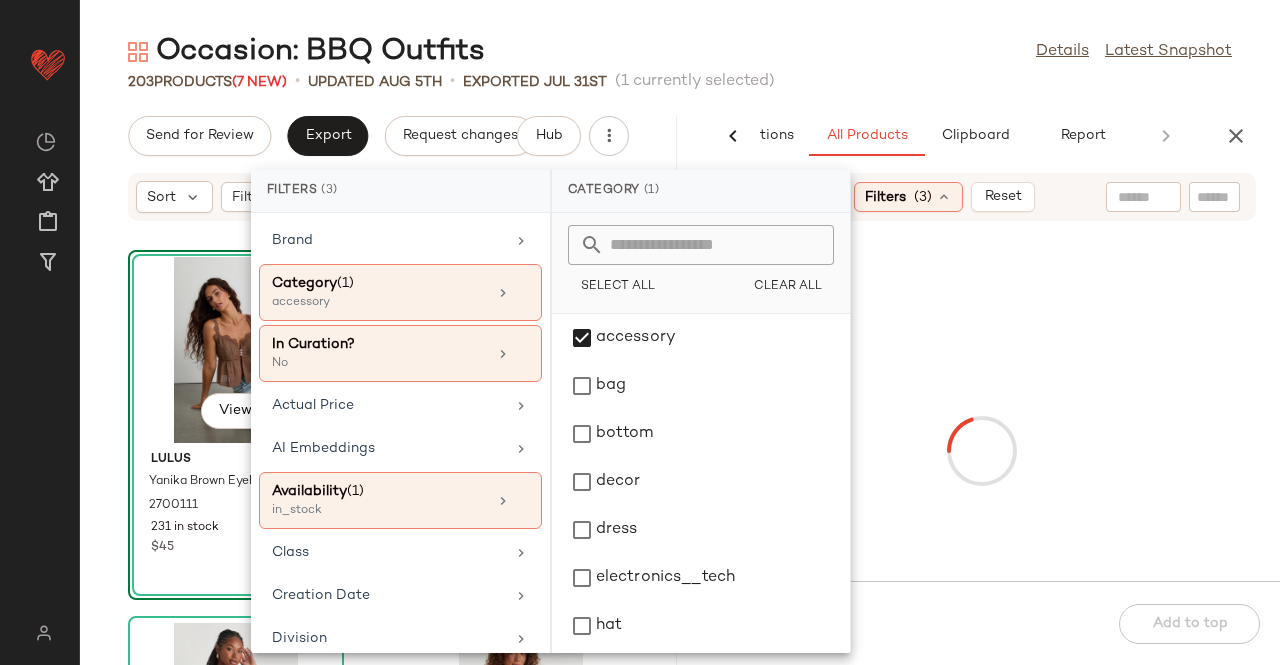 click on "Occasion: BBQ Outfits  Details   Latest Snapshot" 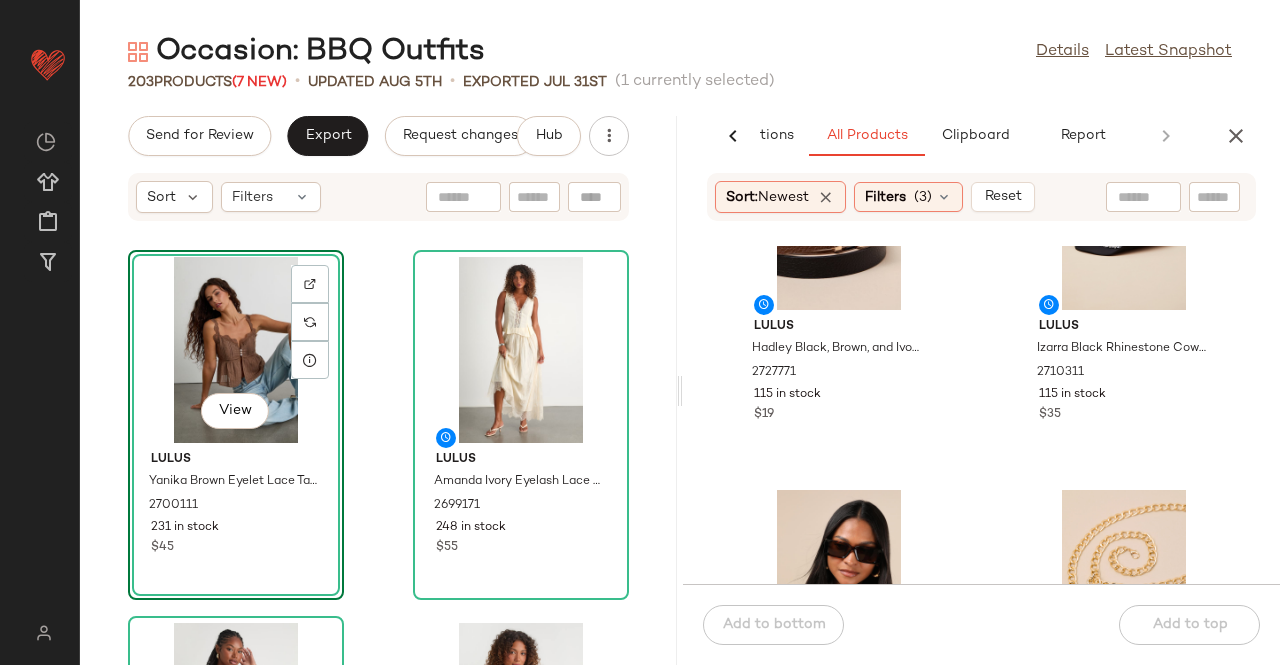 scroll, scrollTop: 1216, scrollLeft: 0, axis: vertical 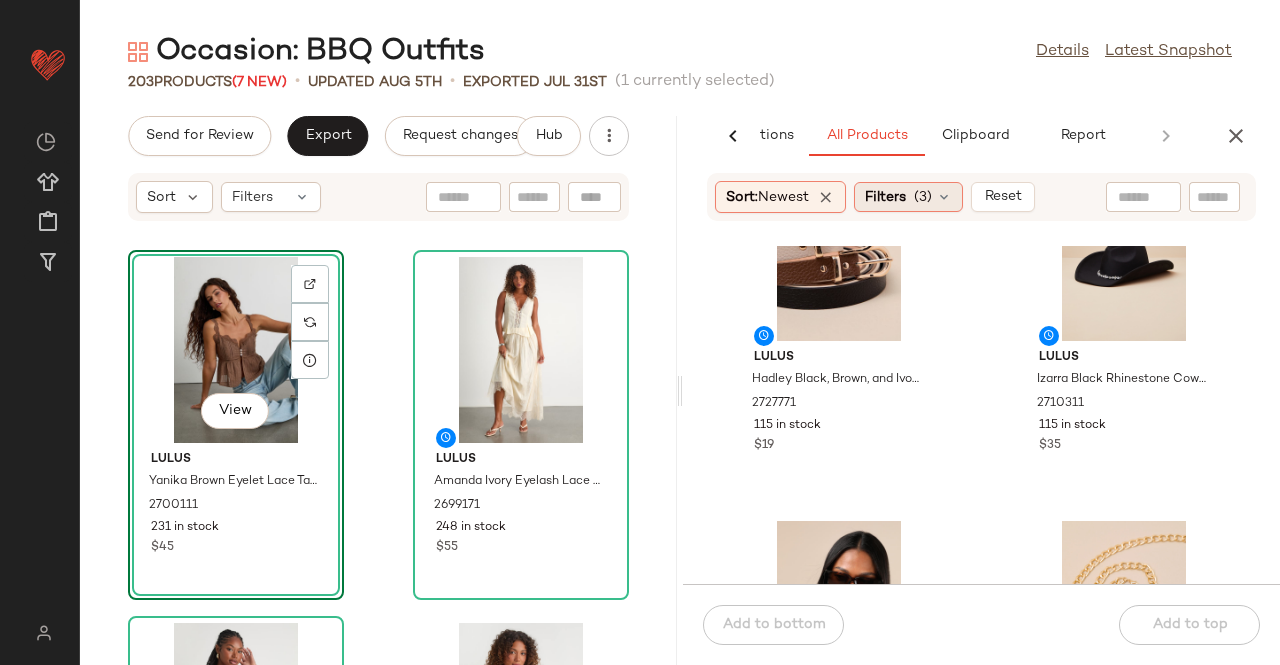 click on "Filters  (3)" 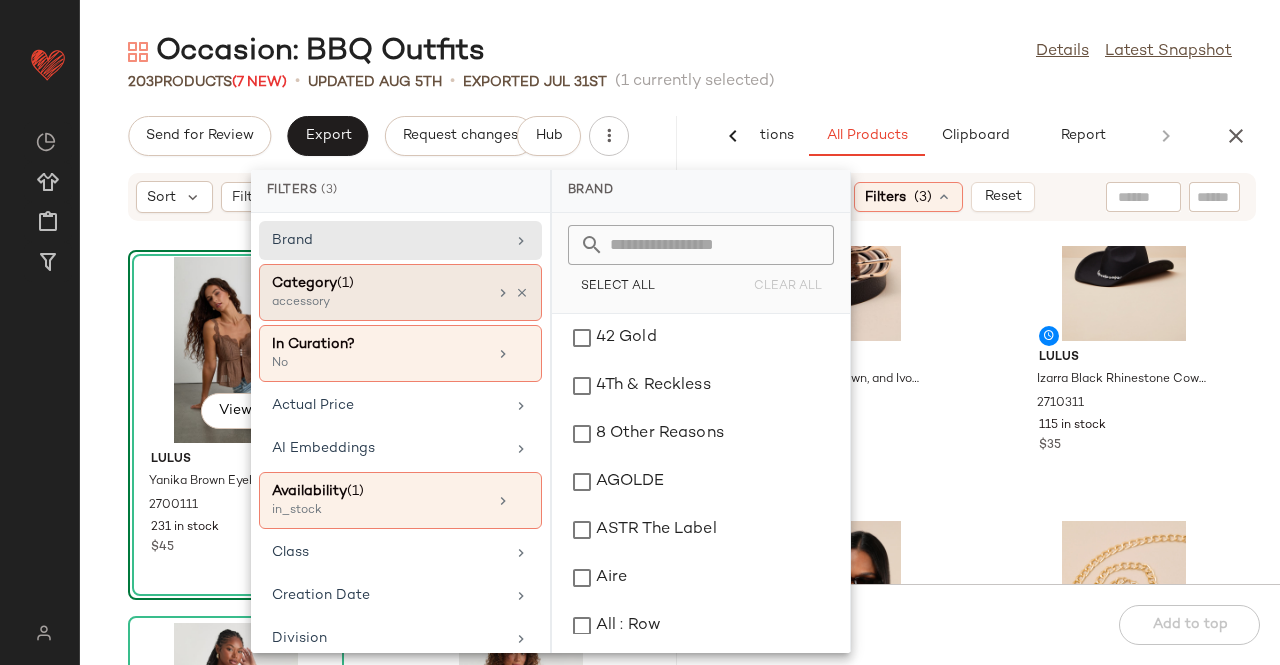 click at bounding box center [503, 293] 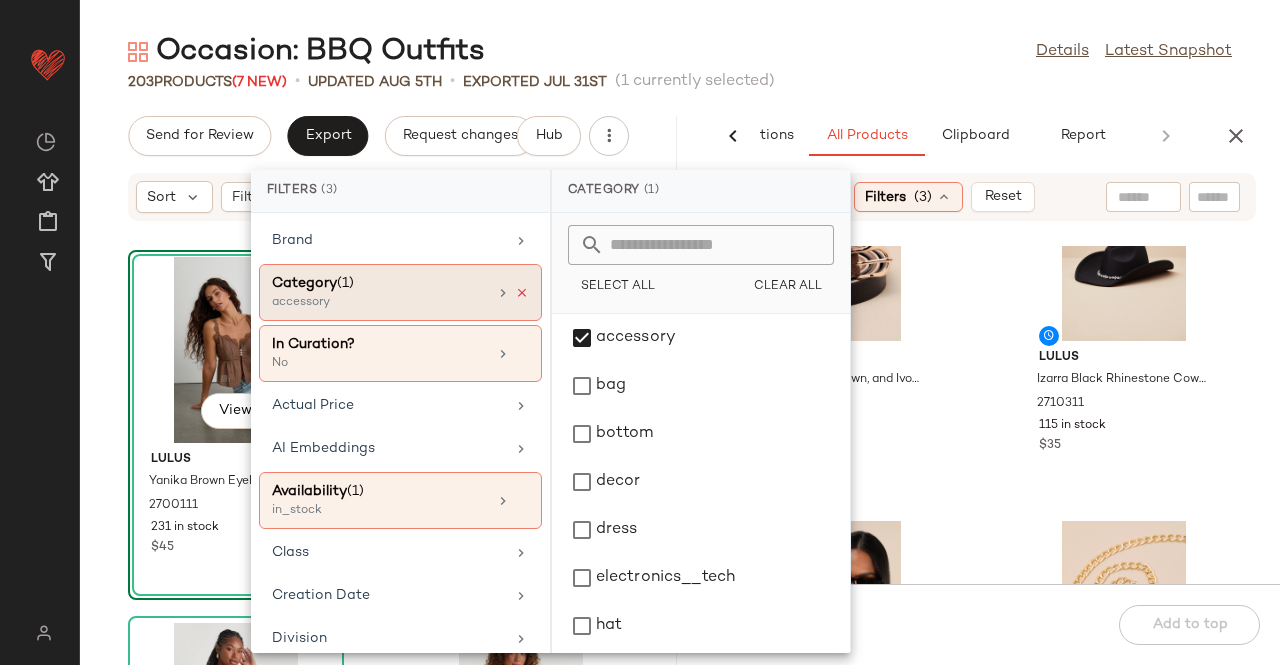 click at bounding box center [522, 293] 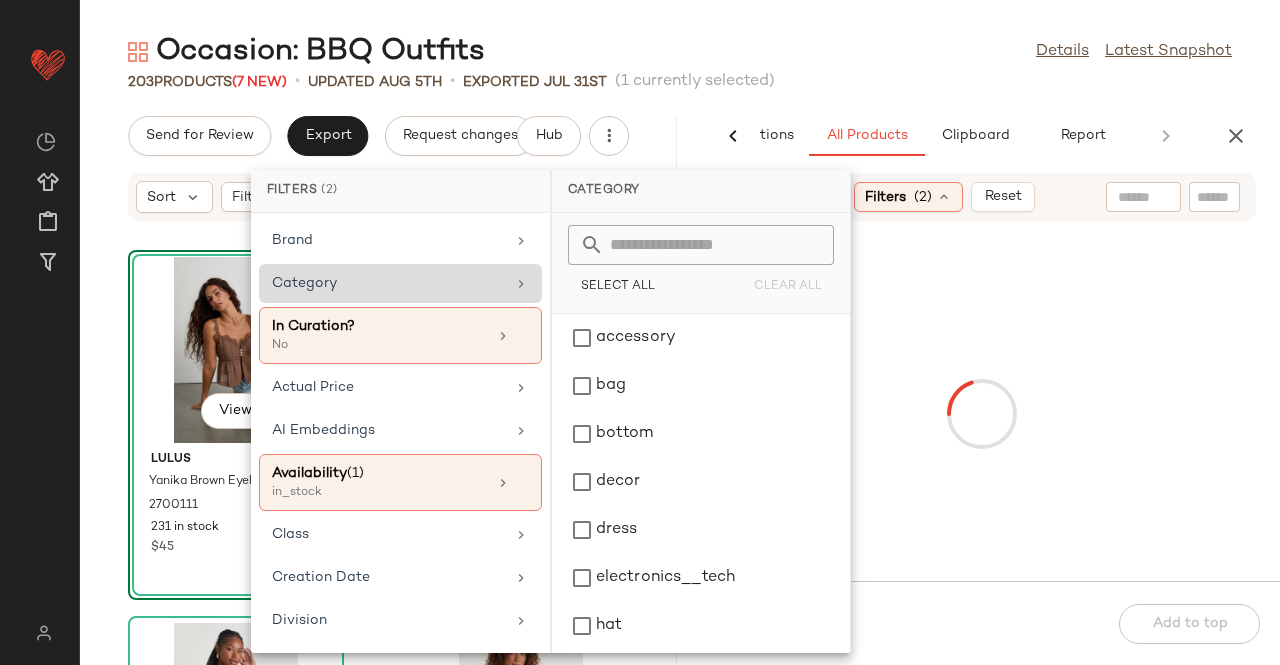 click on "Category" at bounding box center (388, 283) 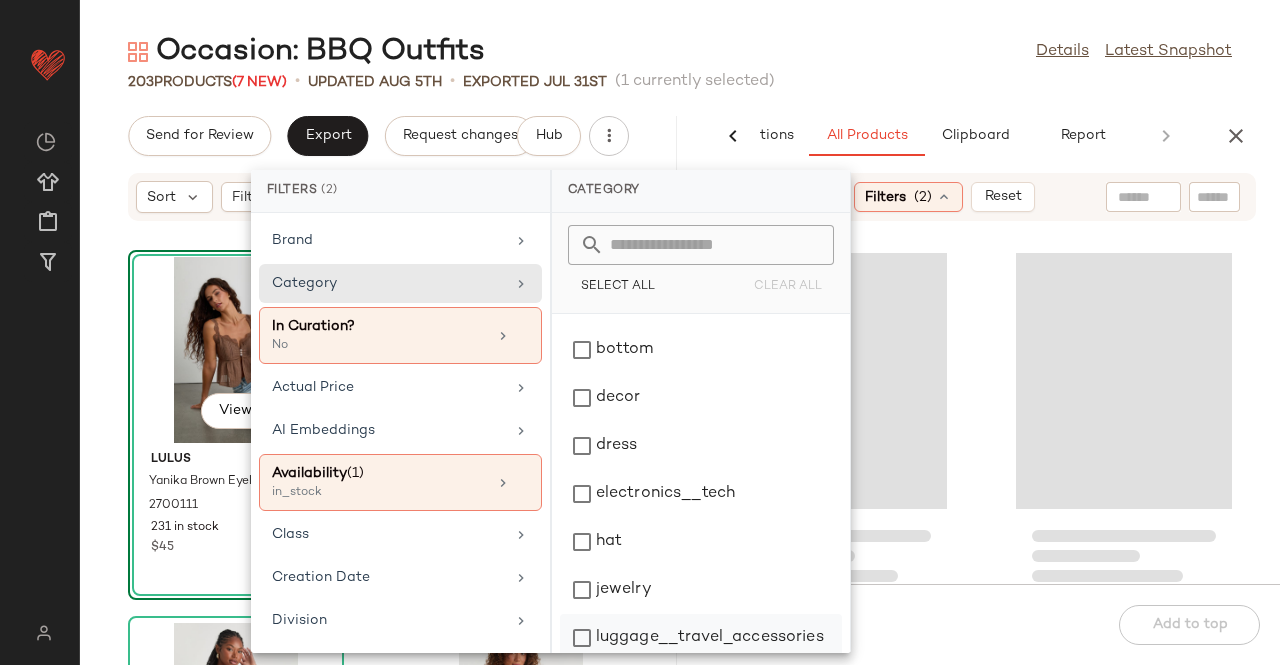 scroll, scrollTop: 200, scrollLeft: 0, axis: vertical 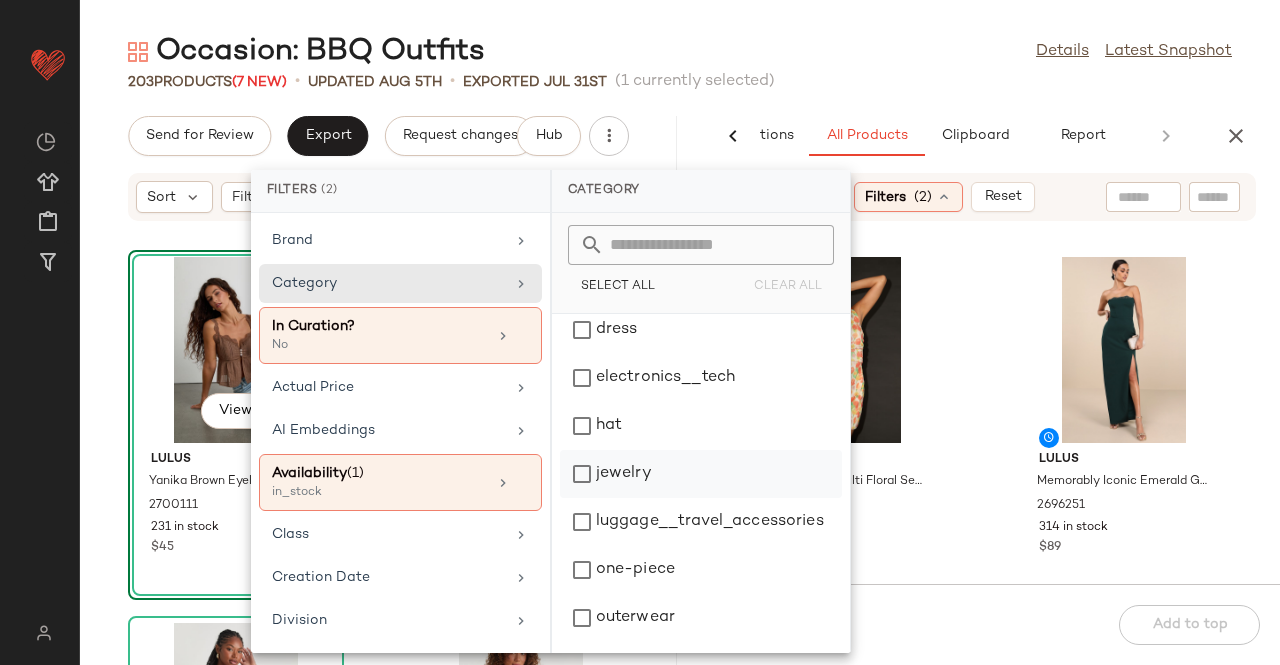 click on "jewelry" 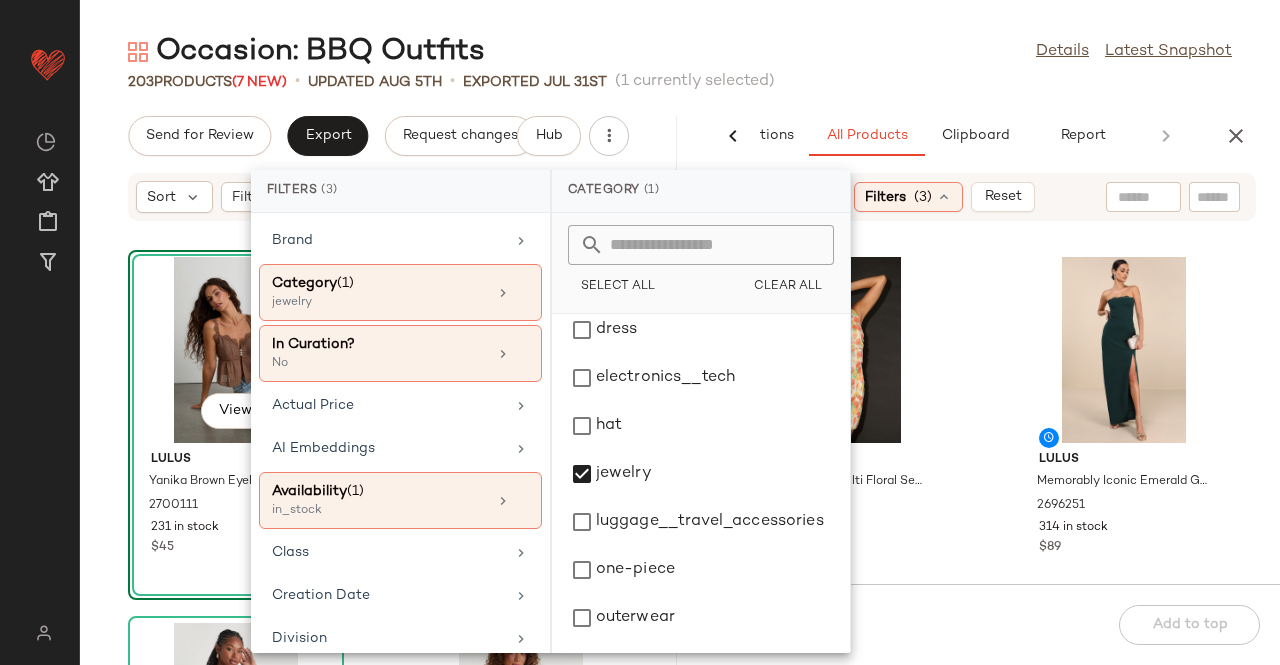 click on "[NUMBER]   Products  ([NUMBER] New)  •   updated Aug 5th  •  Exported Jul 31st   ([NUMBER] currently selected)" 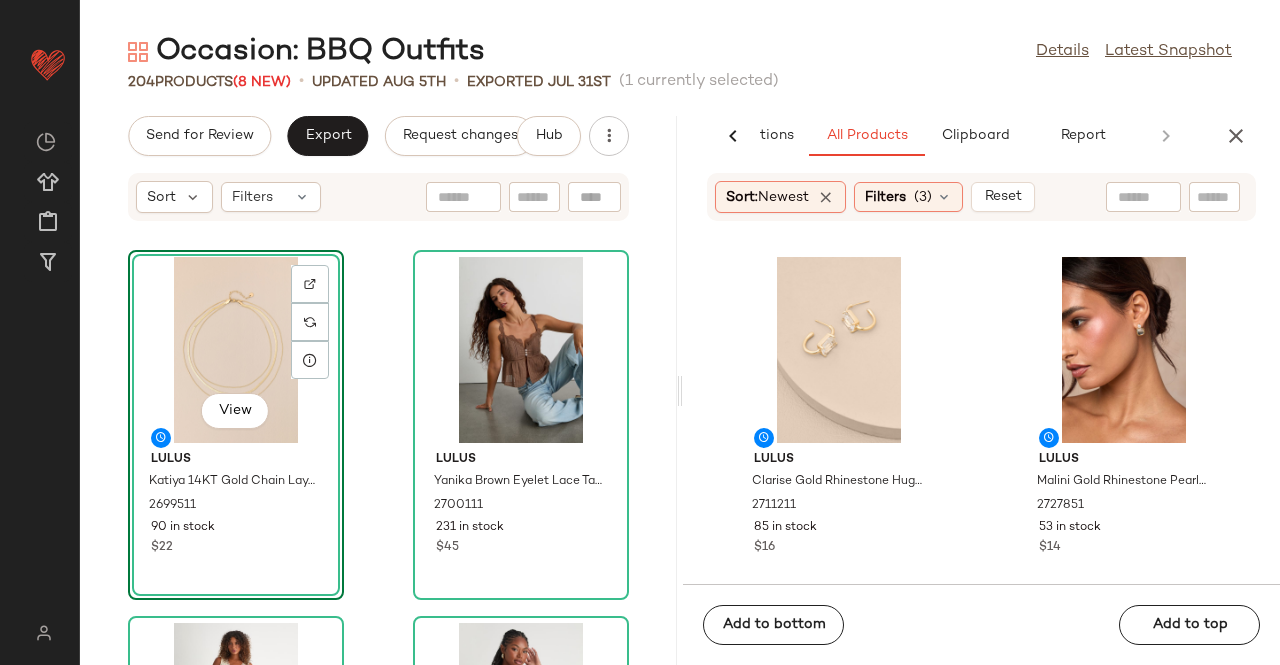 click 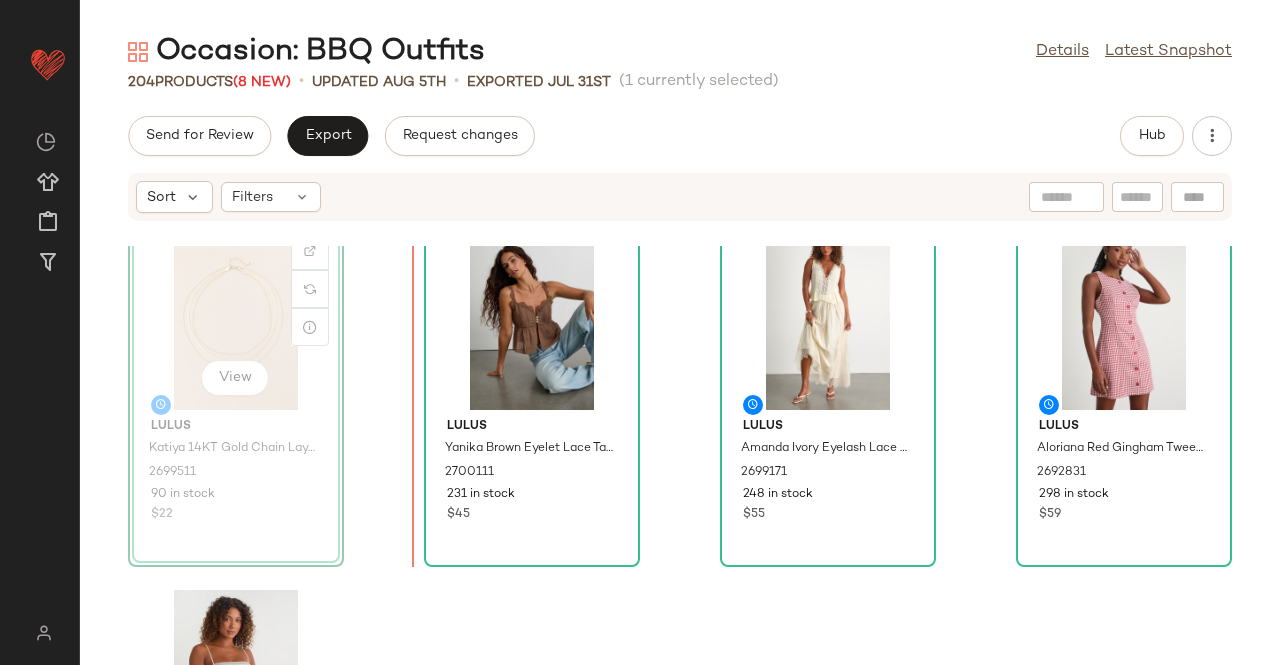scroll, scrollTop: 0, scrollLeft: 0, axis: both 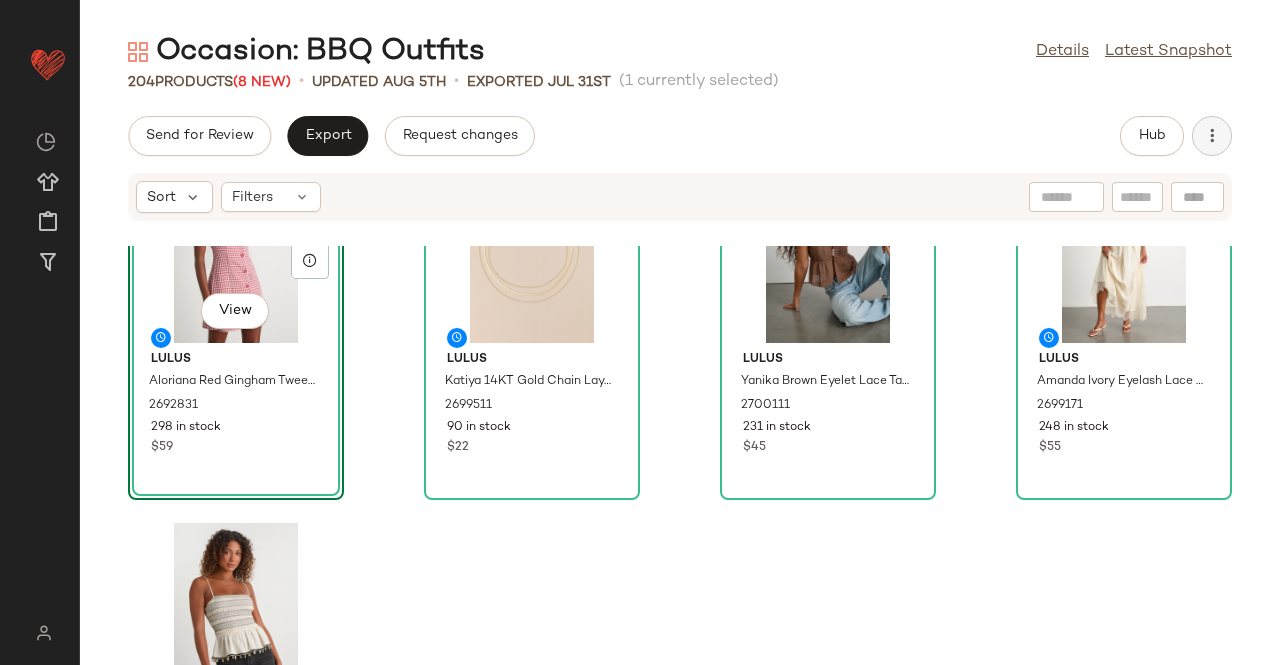 click 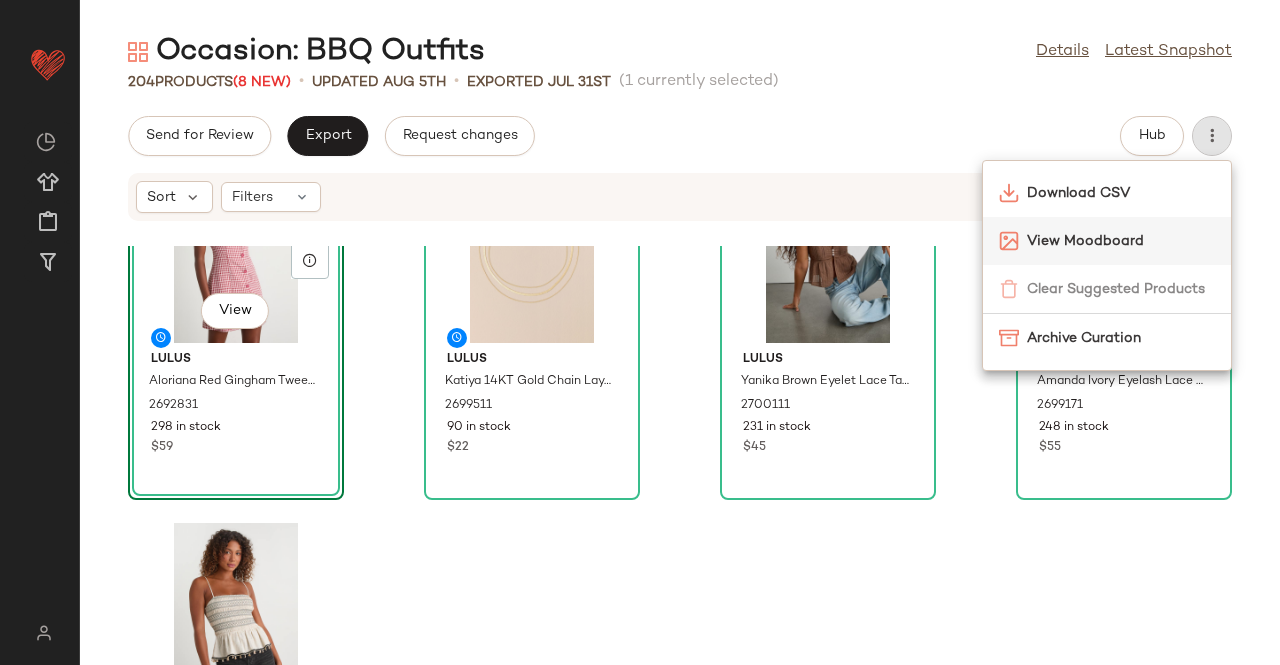 click on "View Moodboard" at bounding box center (1121, 241) 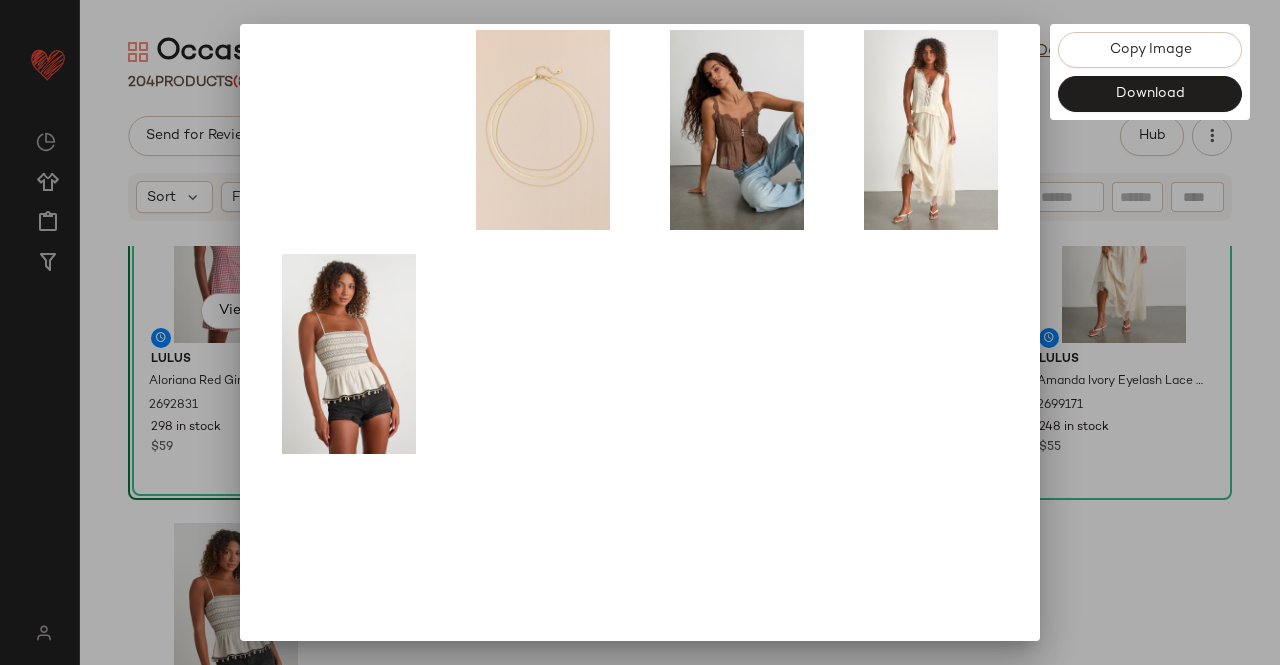 scroll, scrollTop: 414, scrollLeft: 0, axis: vertical 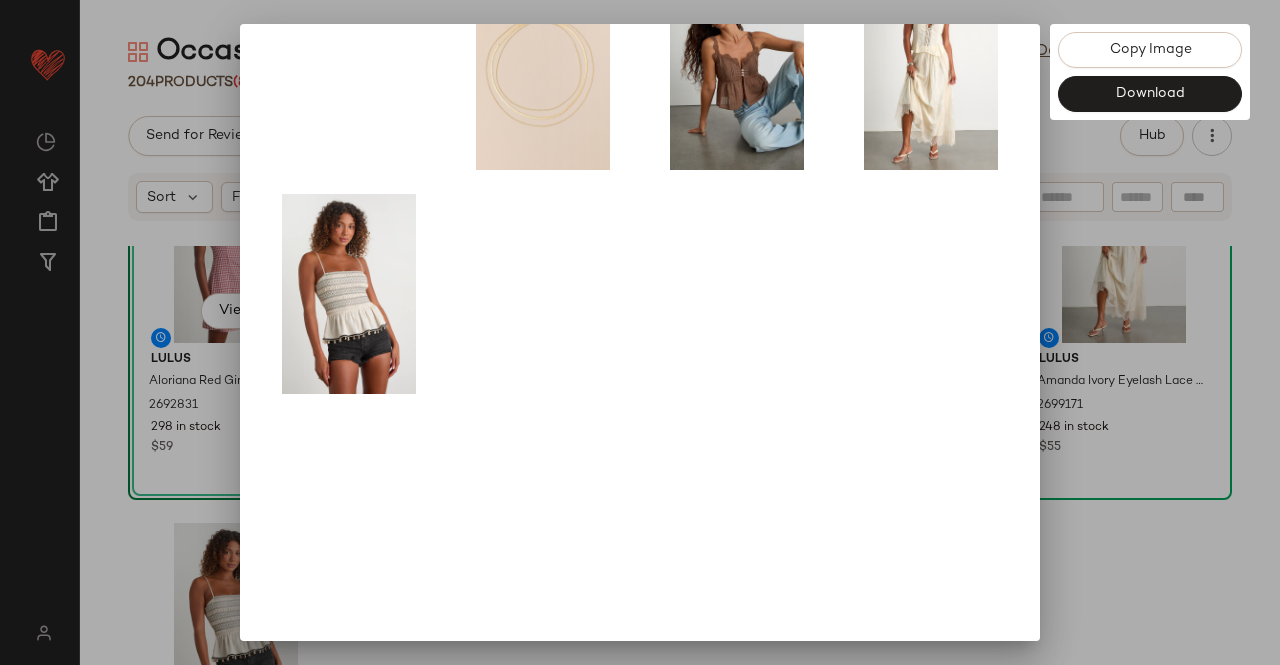 click at bounding box center (640, 332) 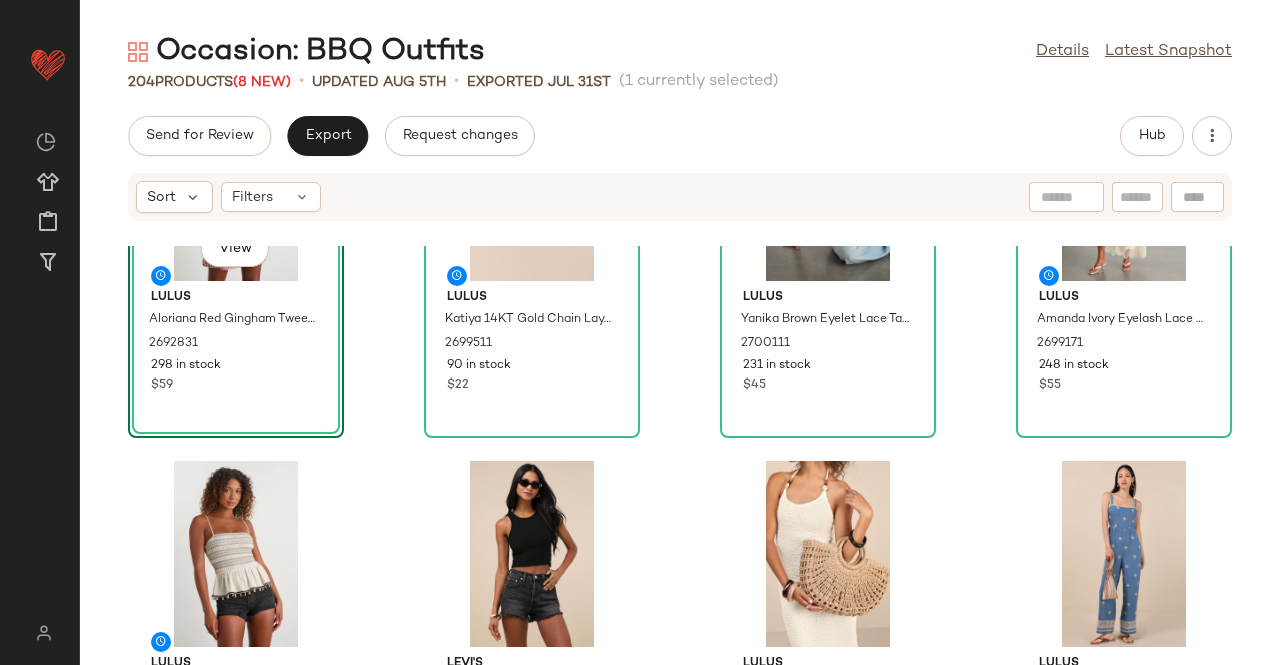 scroll, scrollTop: 0, scrollLeft: 0, axis: both 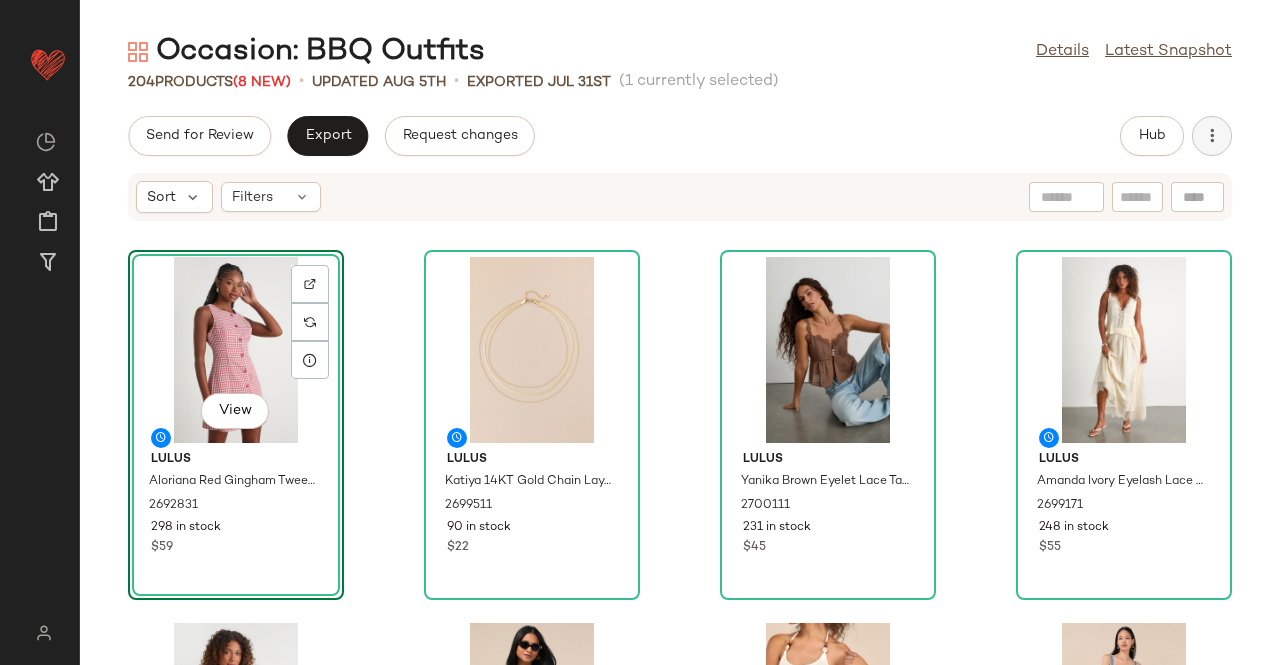 click 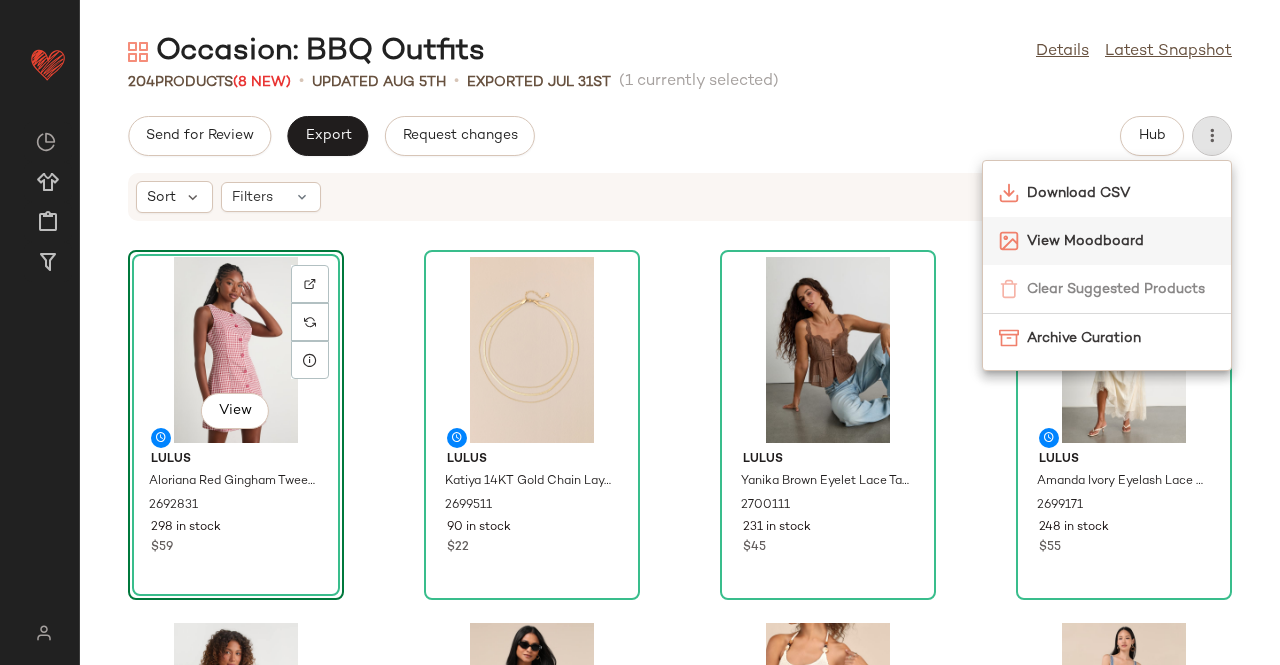 click on "View Moodboard" at bounding box center (1121, 241) 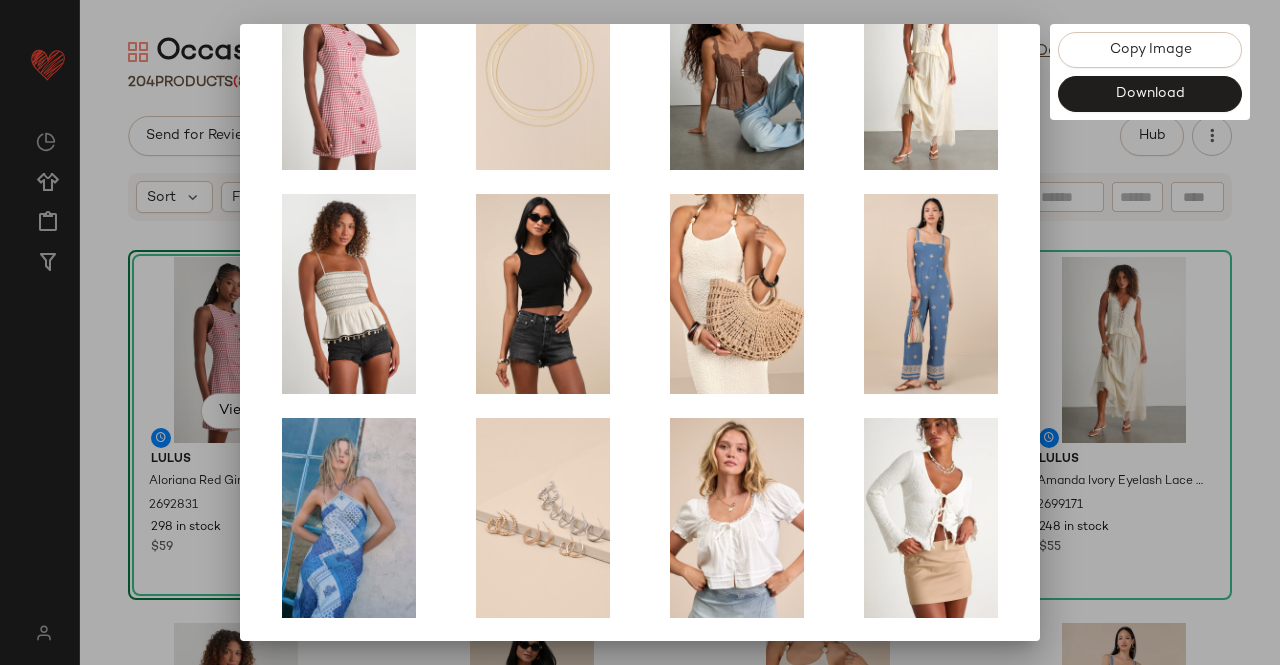 scroll, scrollTop: 414, scrollLeft: 0, axis: vertical 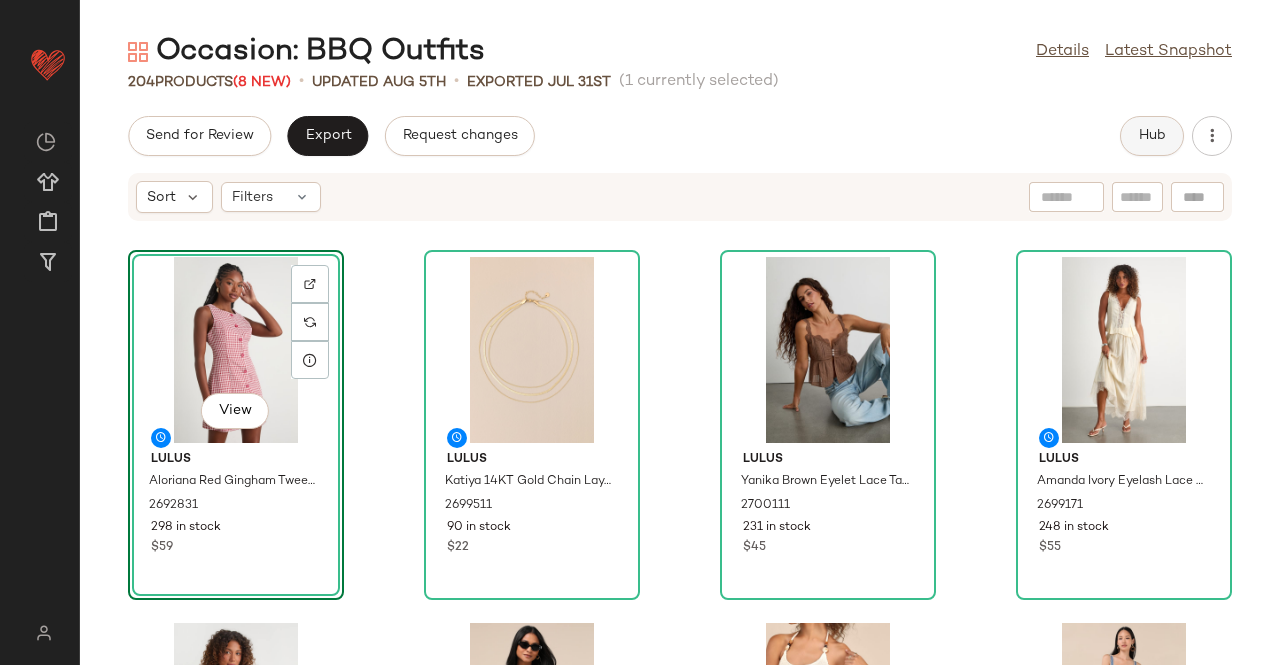 click on "Hub" at bounding box center (1152, 136) 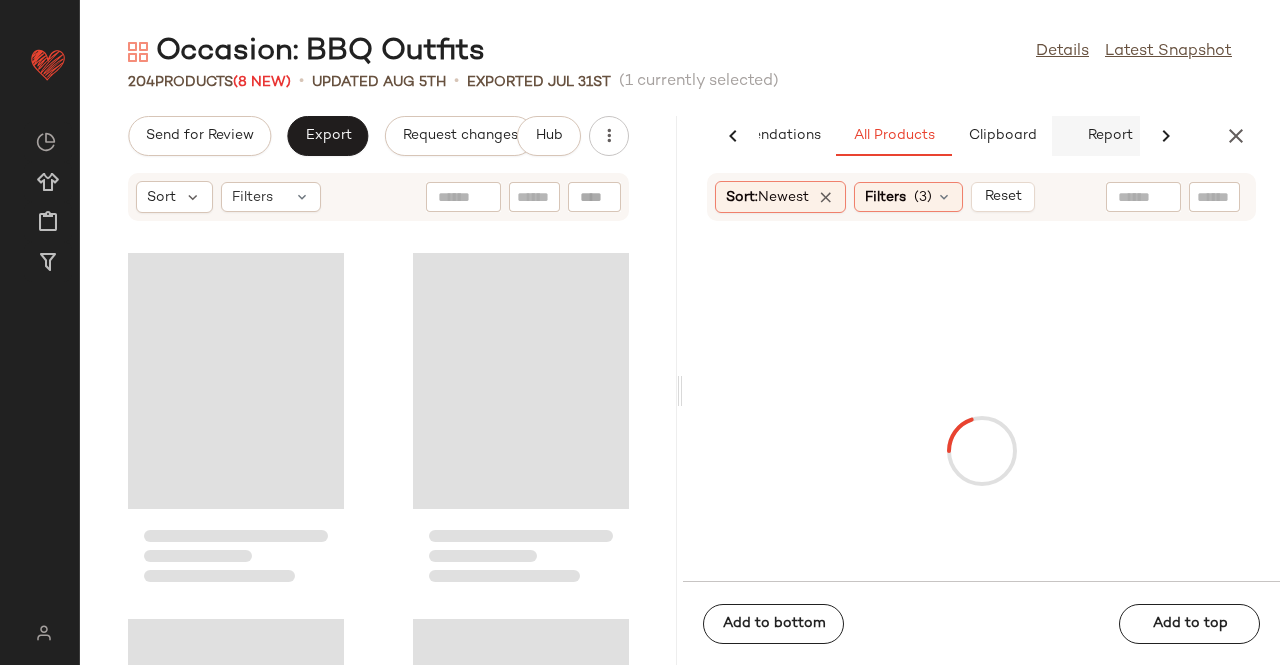 scroll, scrollTop: 0, scrollLeft: 126, axis: horizontal 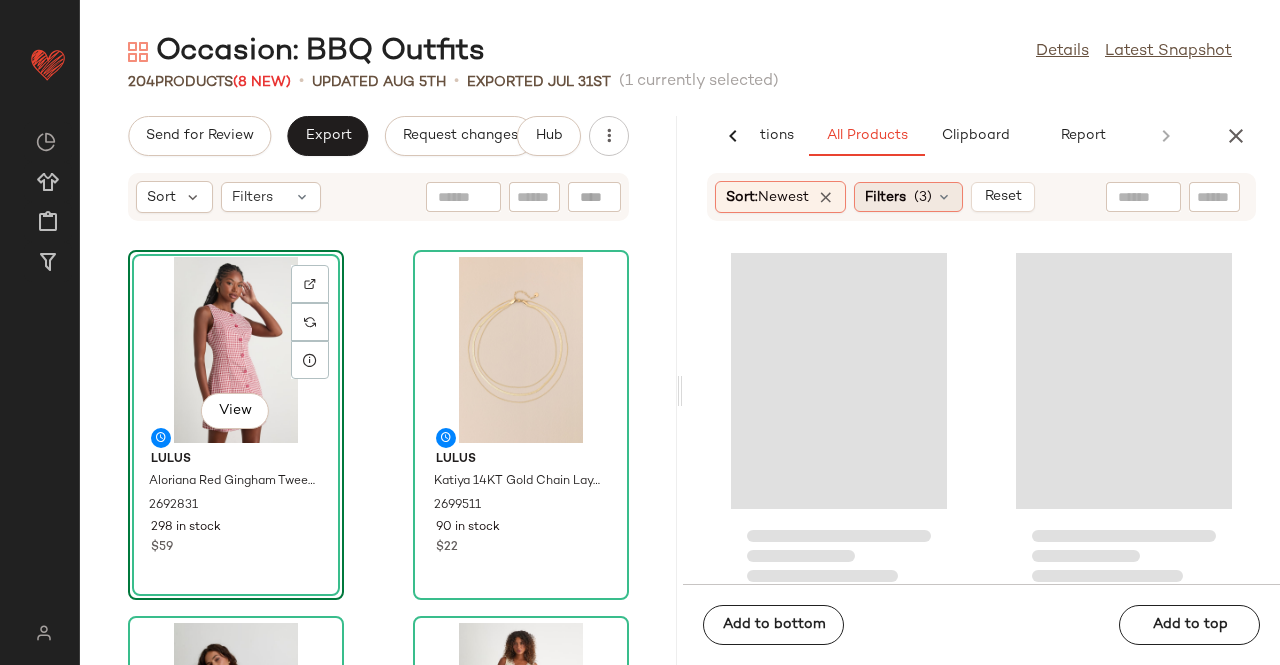 click on "Filters  (3)" 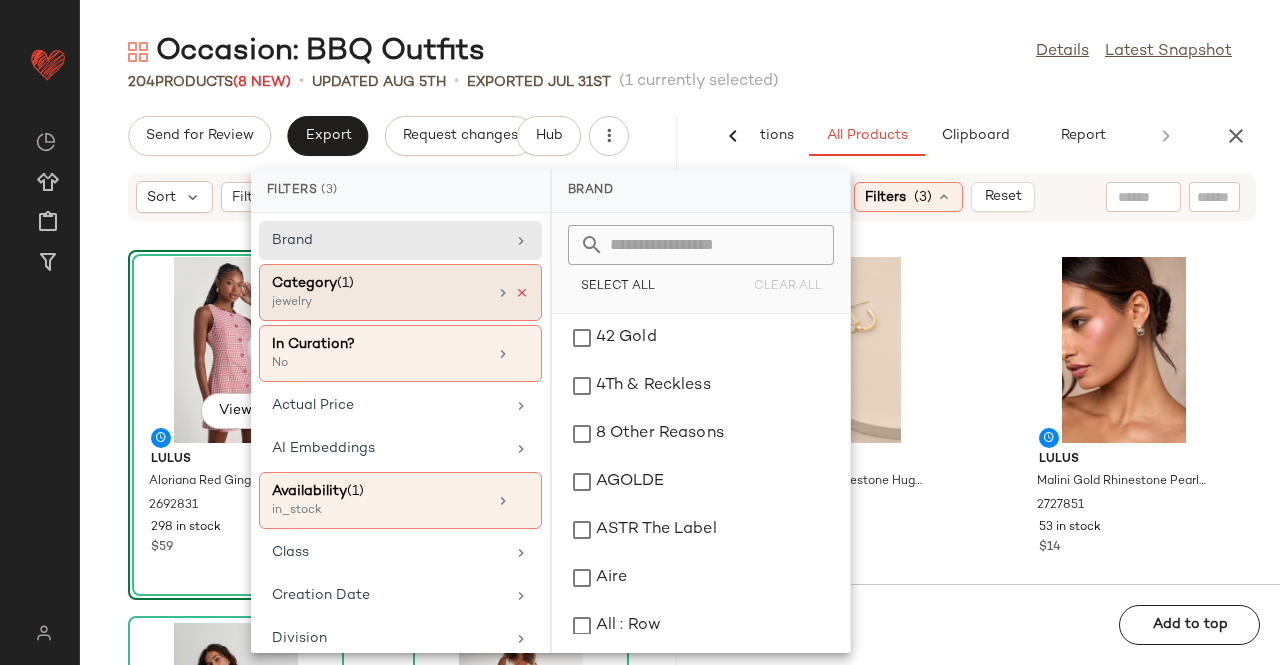 click at bounding box center [522, 293] 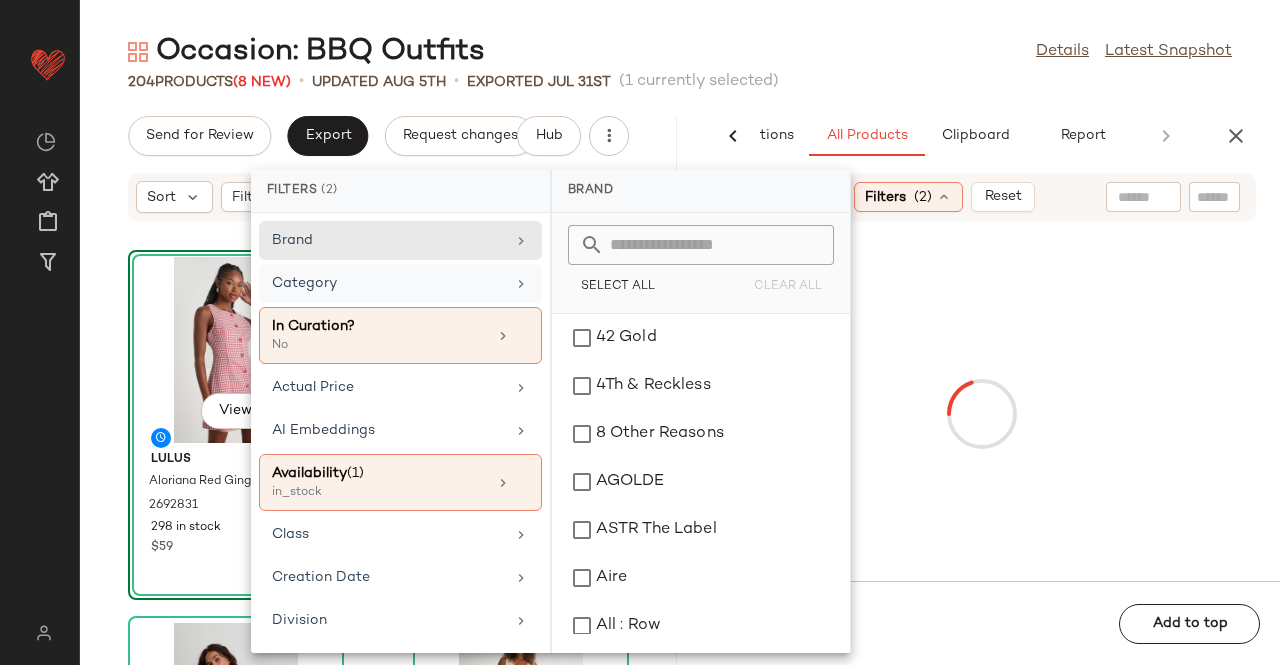 click on "Category" at bounding box center [388, 283] 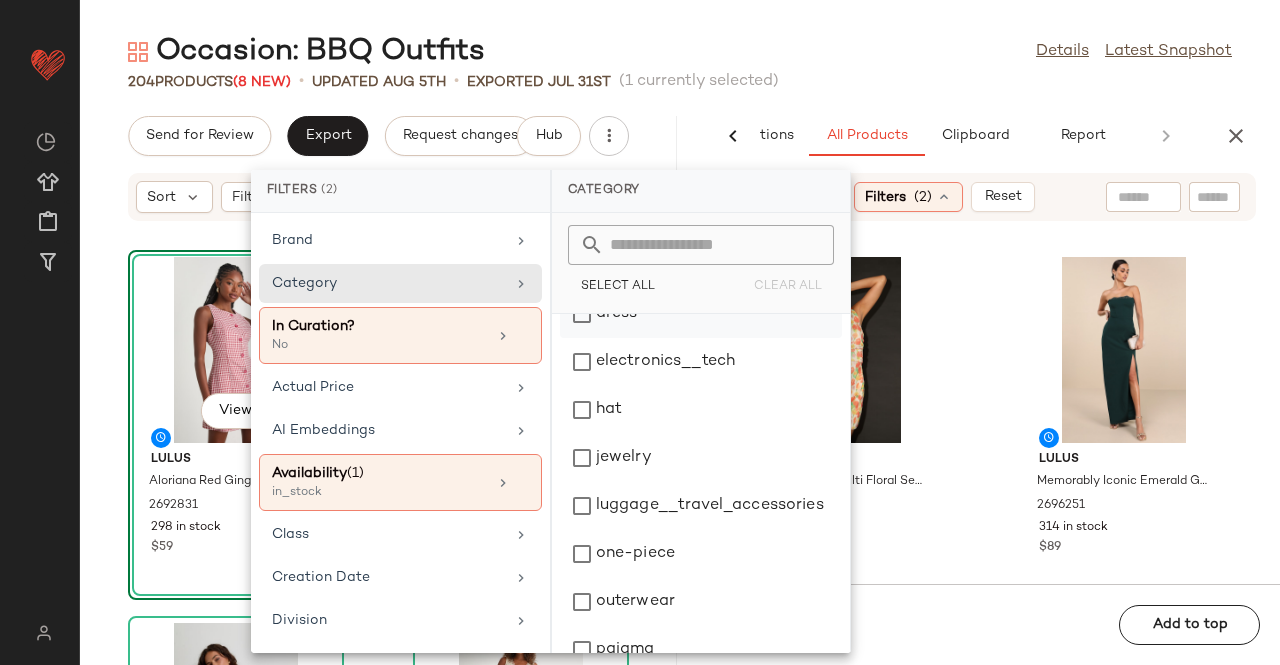 scroll, scrollTop: 100, scrollLeft: 0, axis: vertical 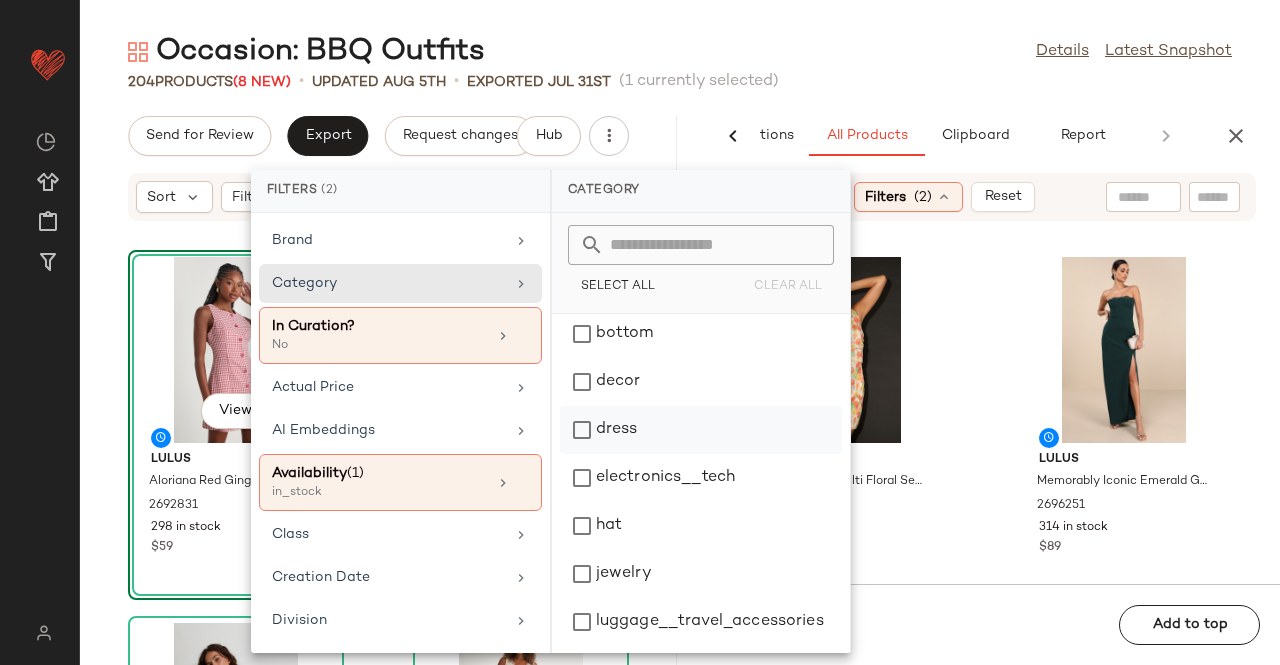 click on "dress" 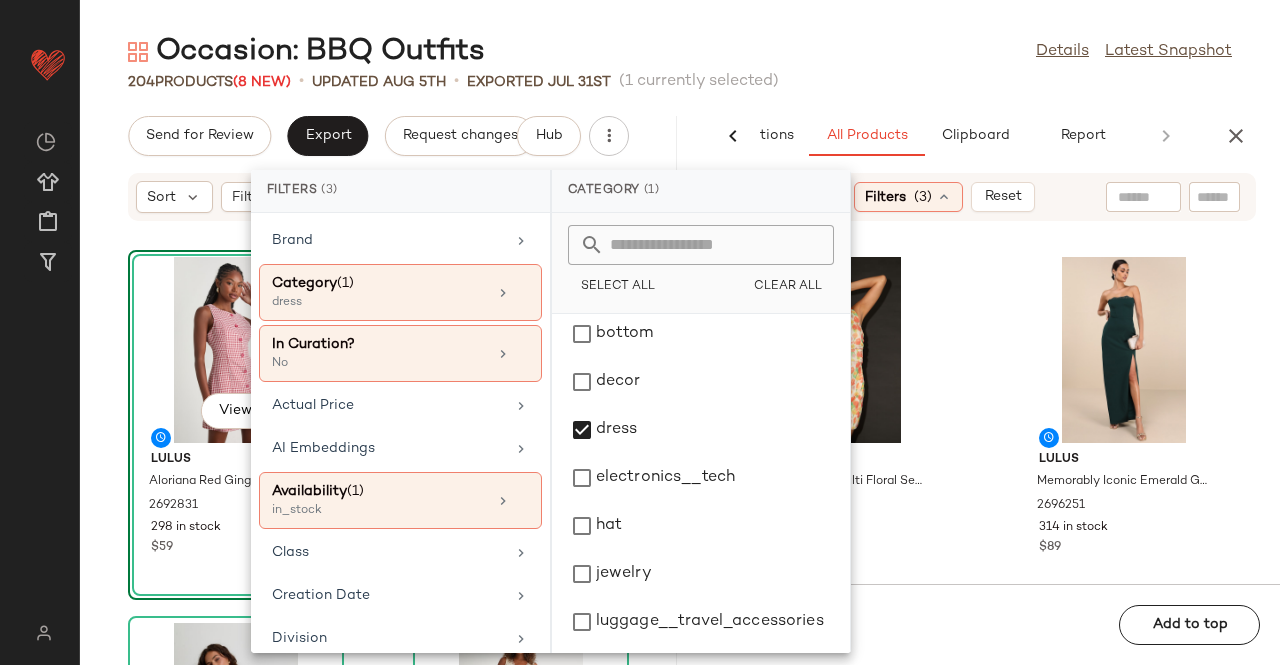 click 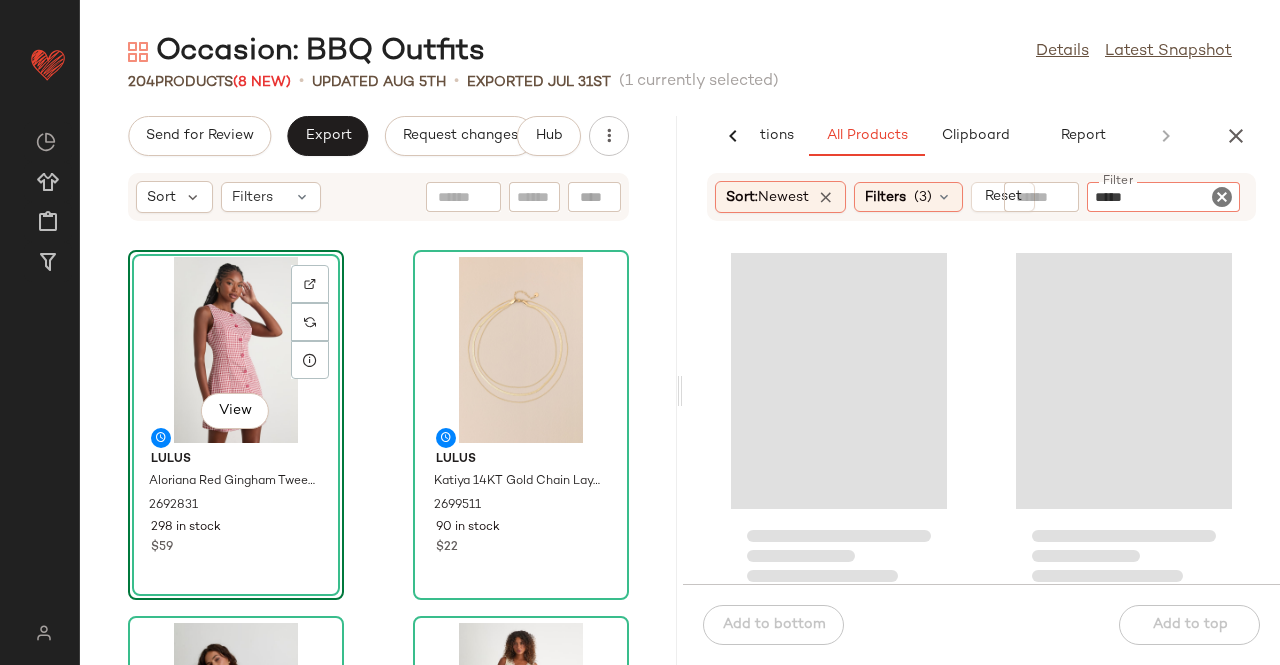 type on "******" 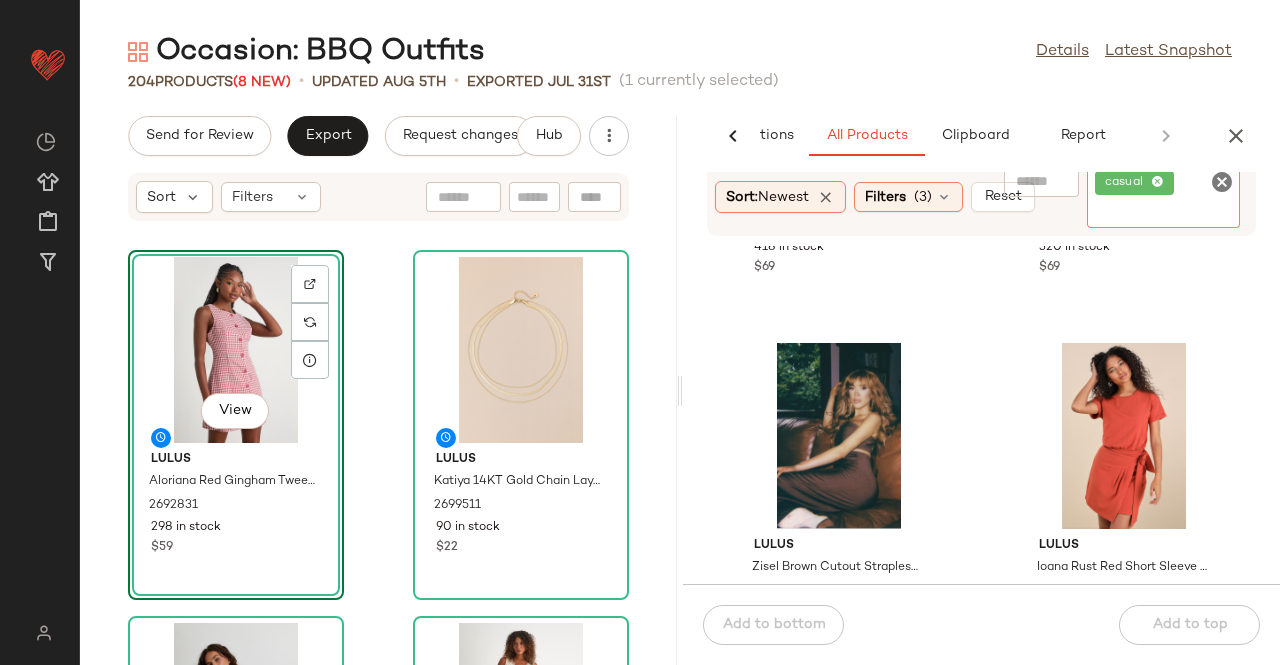 scroll, scrollTop: 416, scrollLeft: 0, axis: vertical 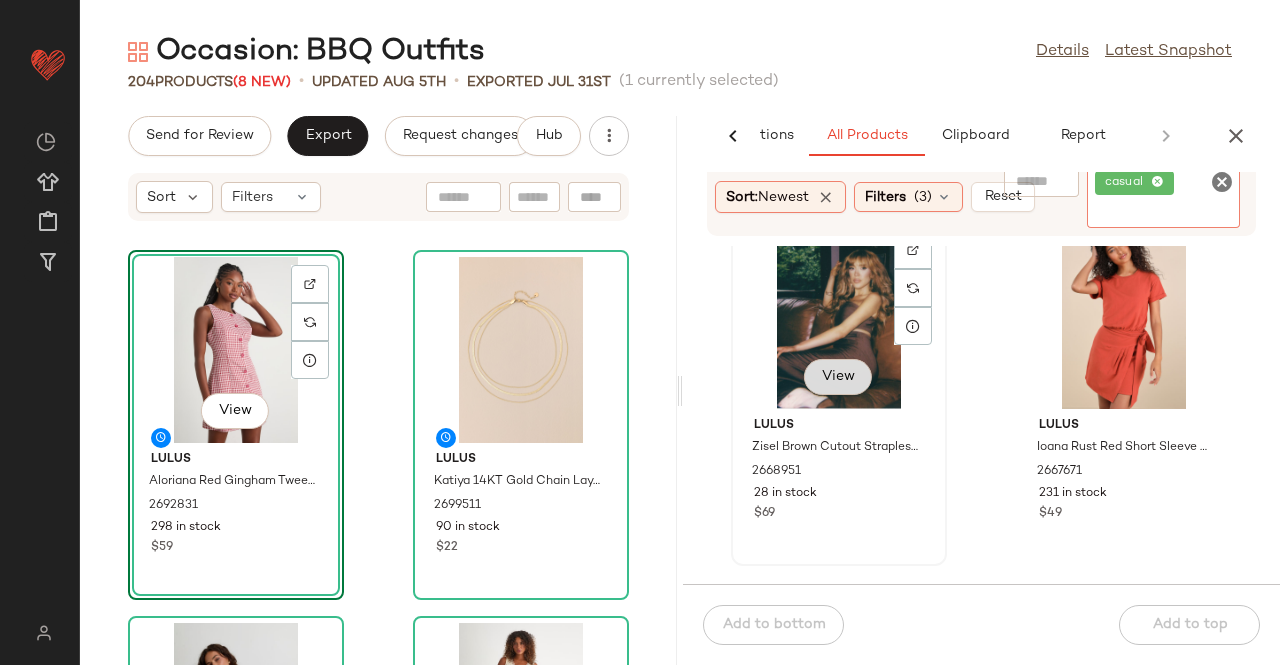 click on "View" 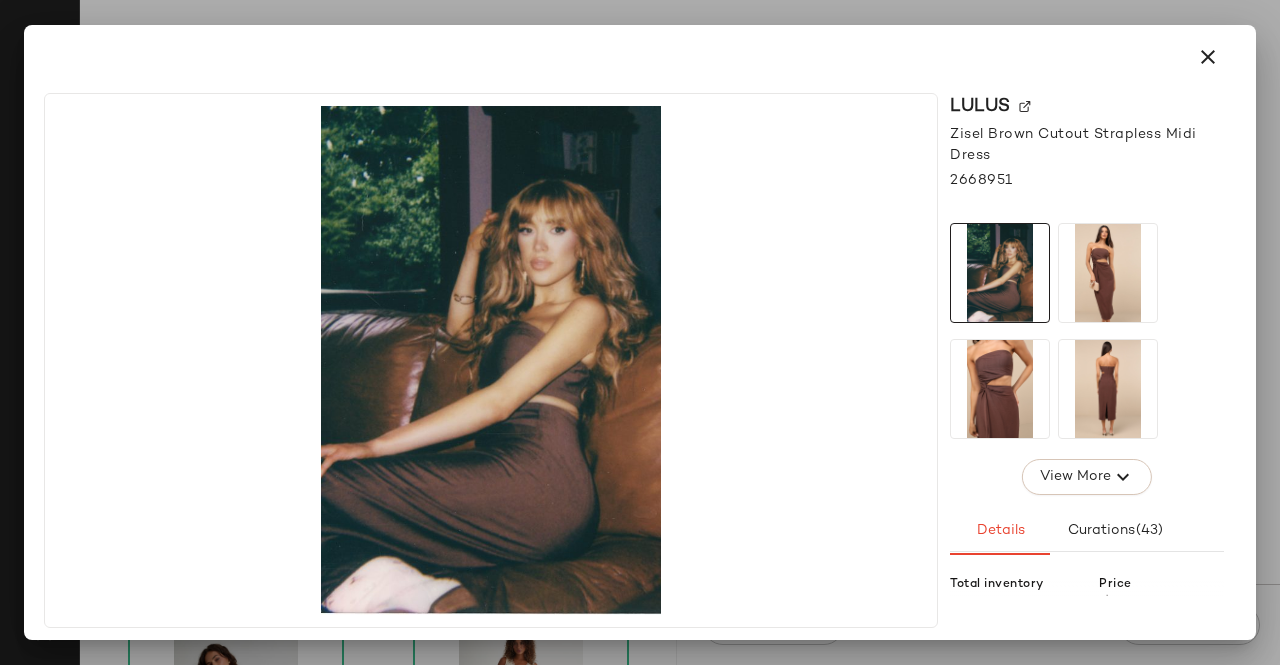 click 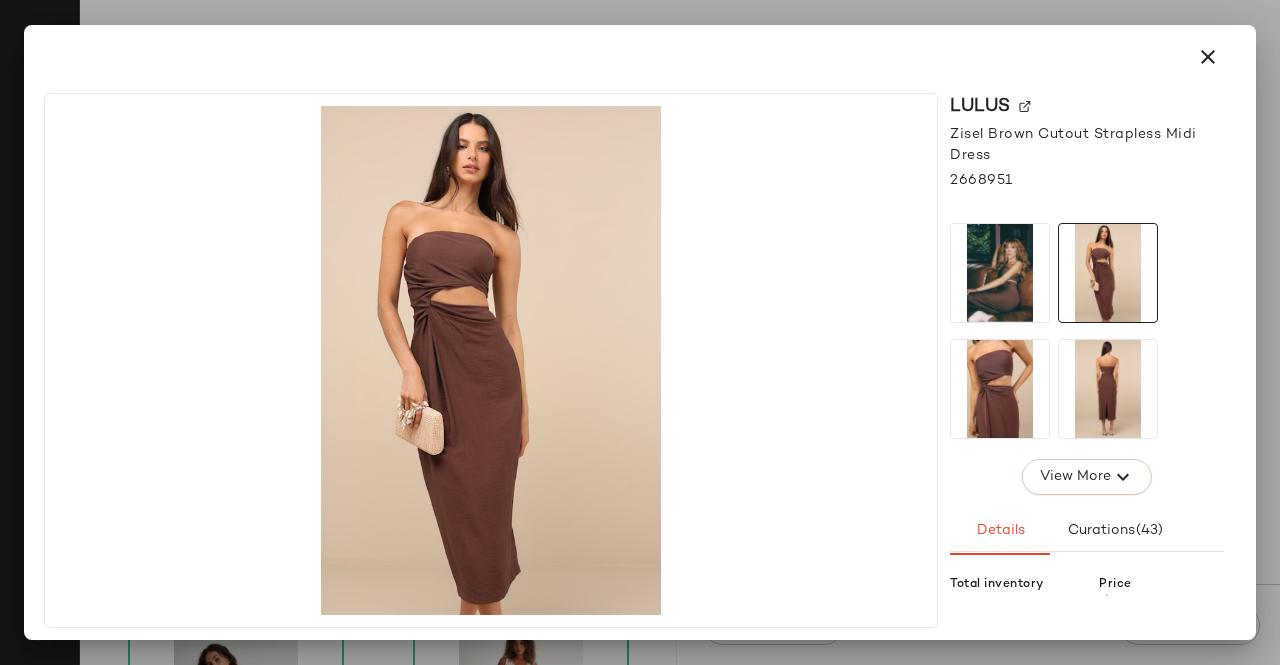 click 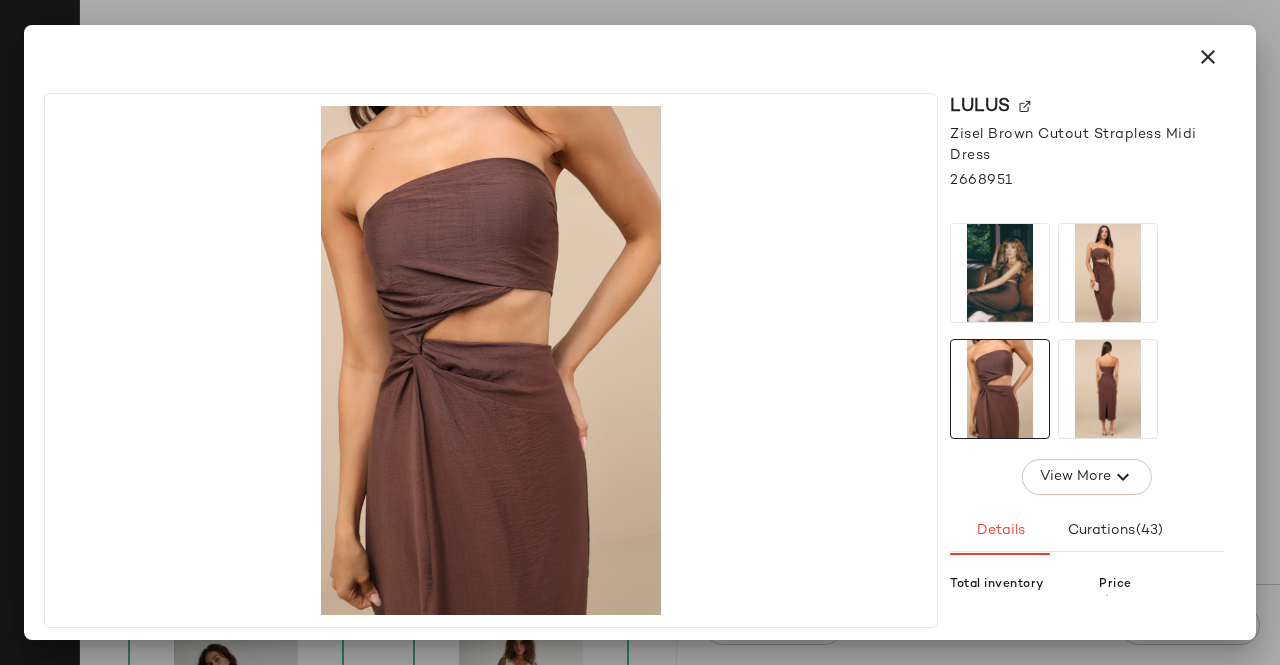 click 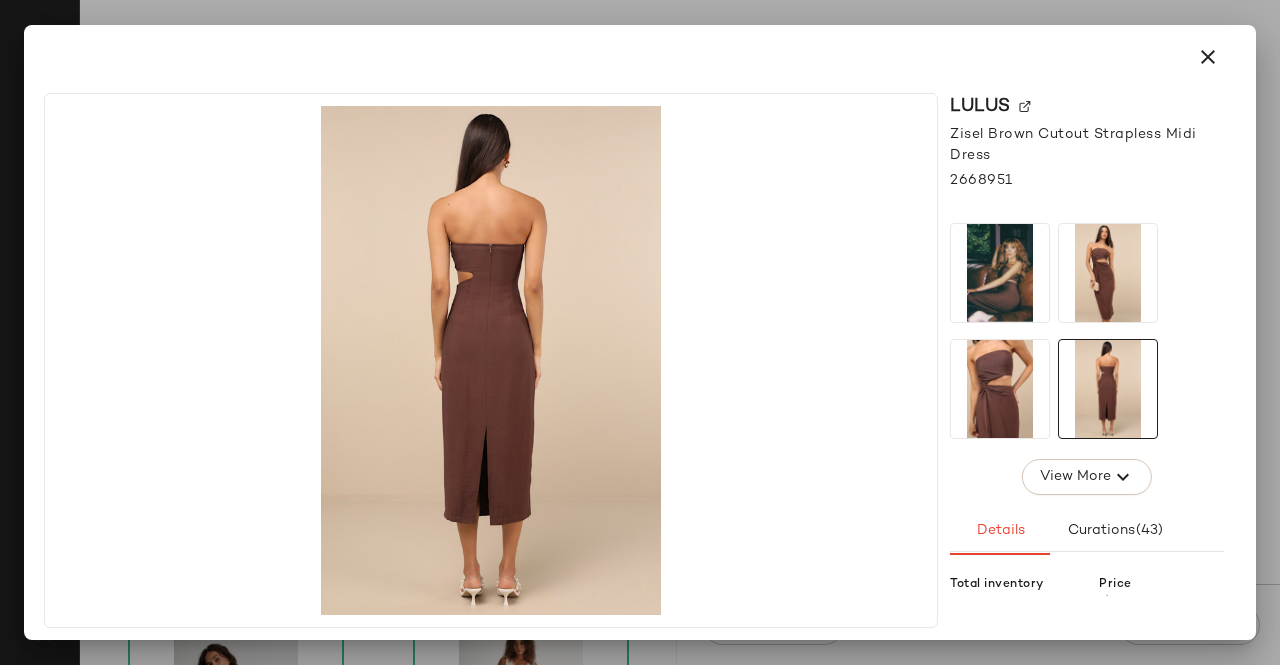 click 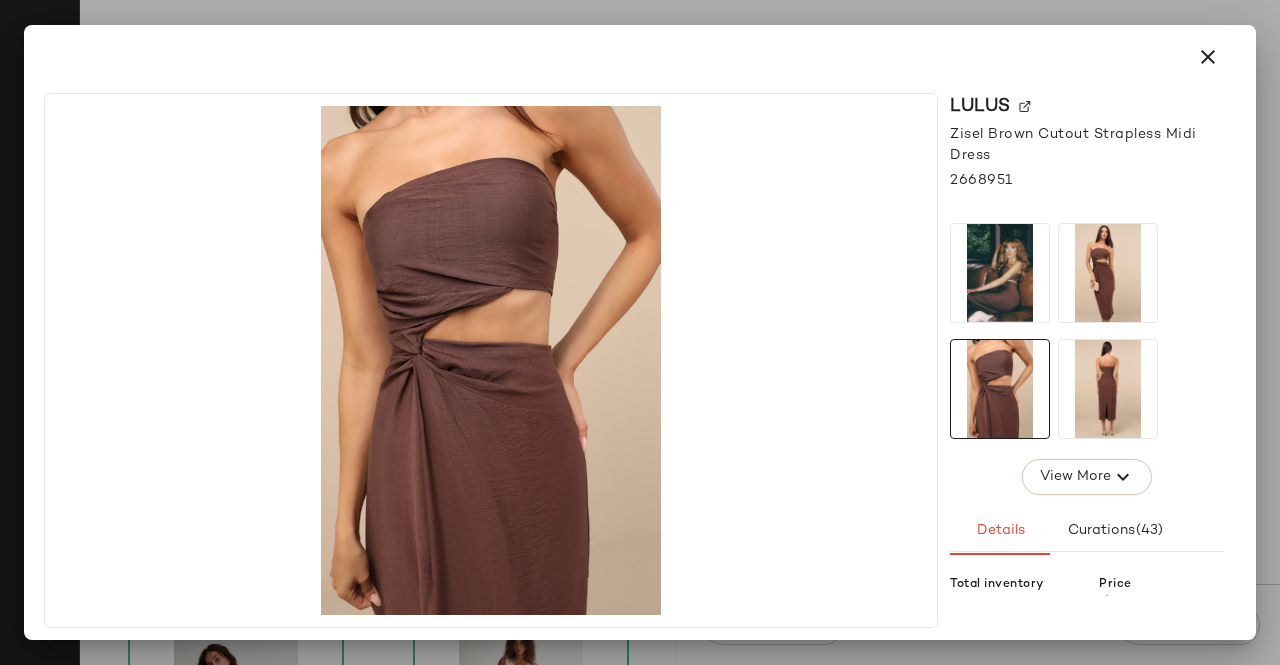 click 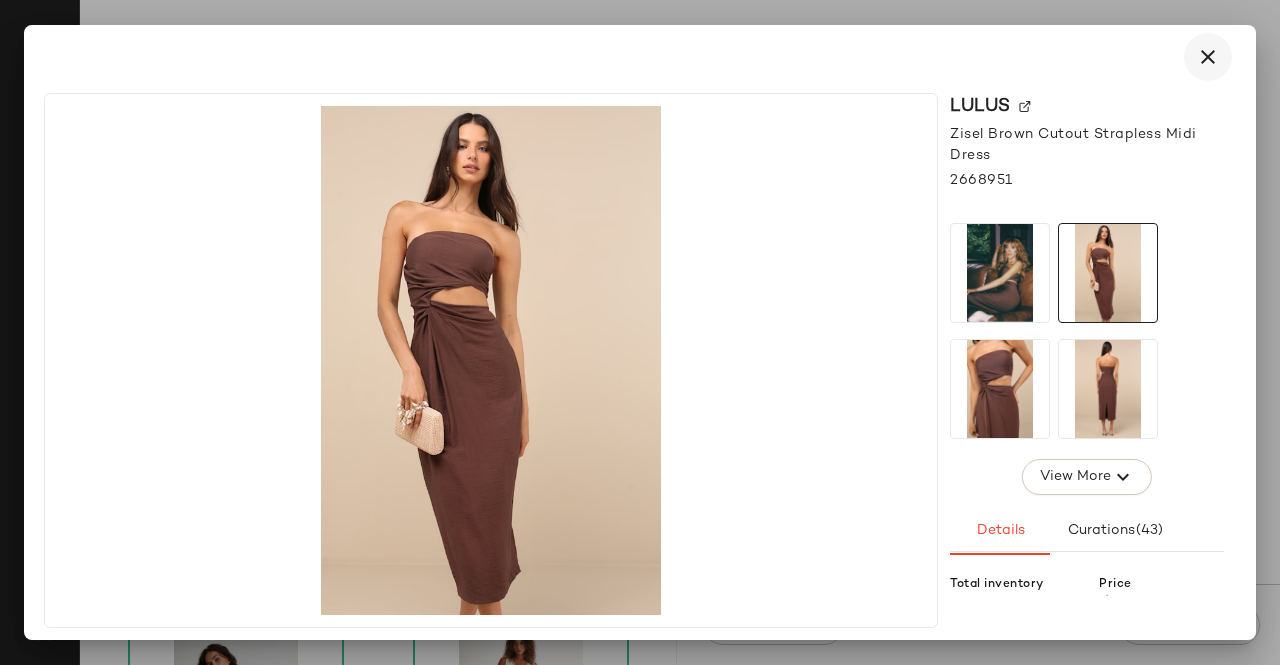 click at bounding box center (1208, 57) 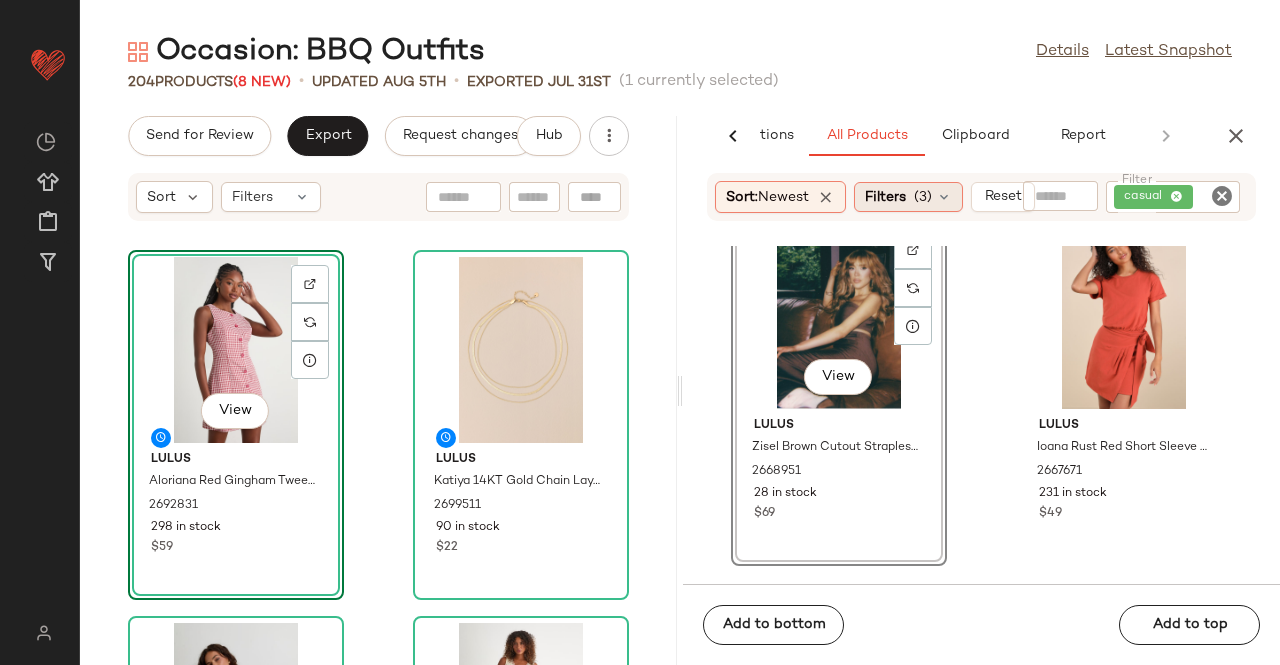 click at bounding box center (944, 197) 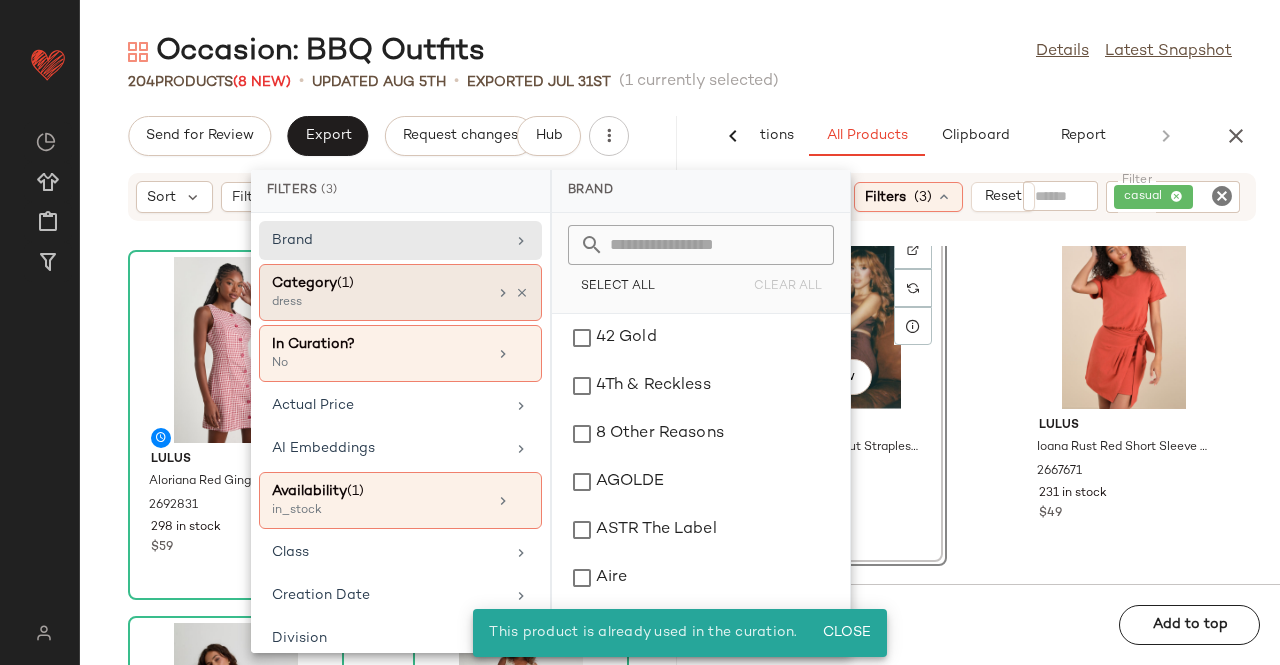 click on "Category  (1)" at bounding box center (379, 283) 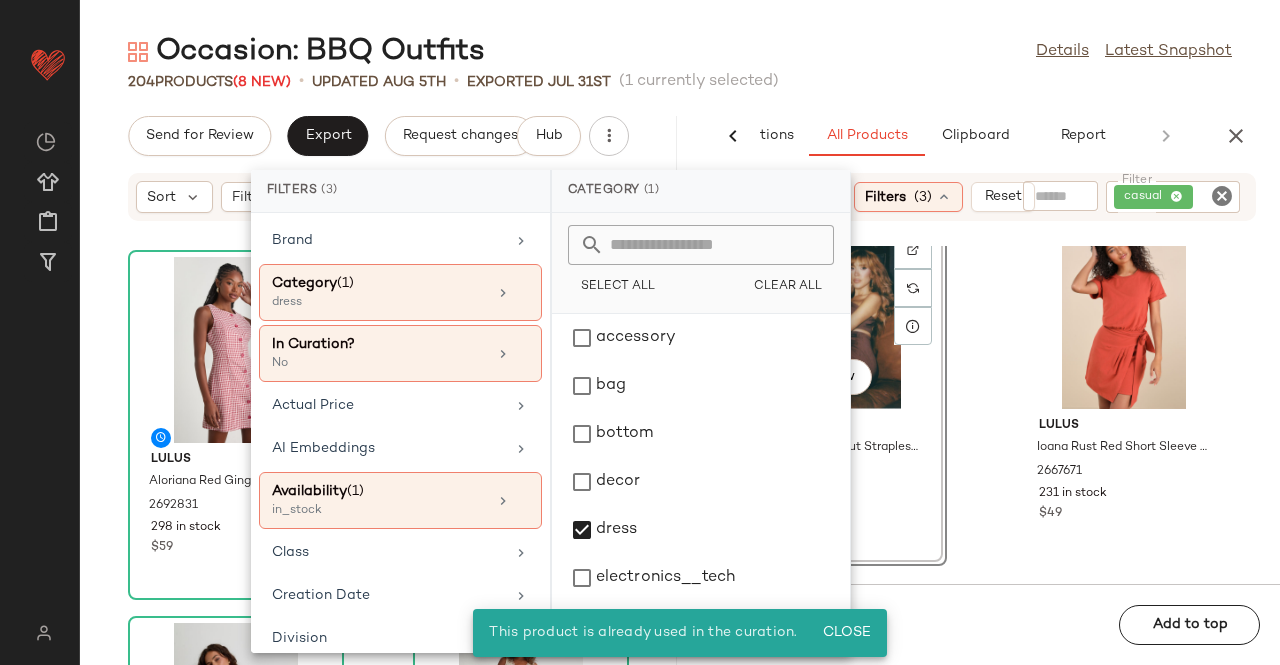 click on "[NUMBER]   Products  ([NUMBER] New)  •   updated Aug 5th  •  Exported Jul 31st   ([NUMBER] currently selected)" 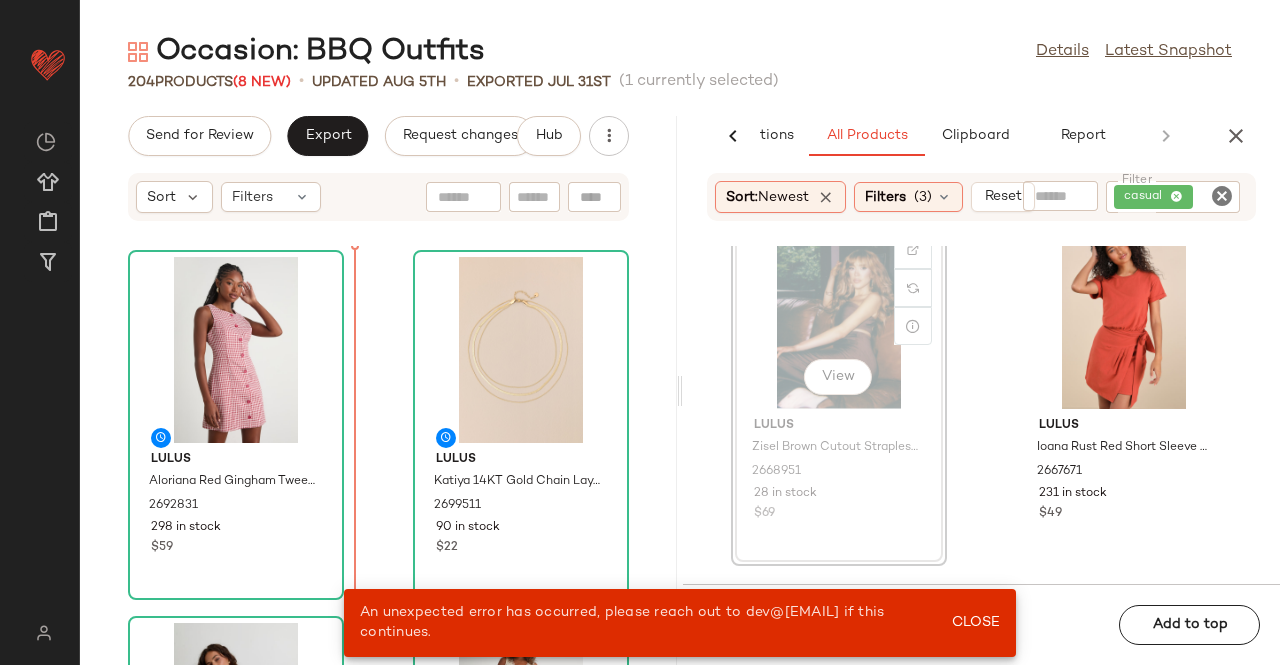 scroll, scrollTop: 415, scrollLeft: 0, axis: vertical 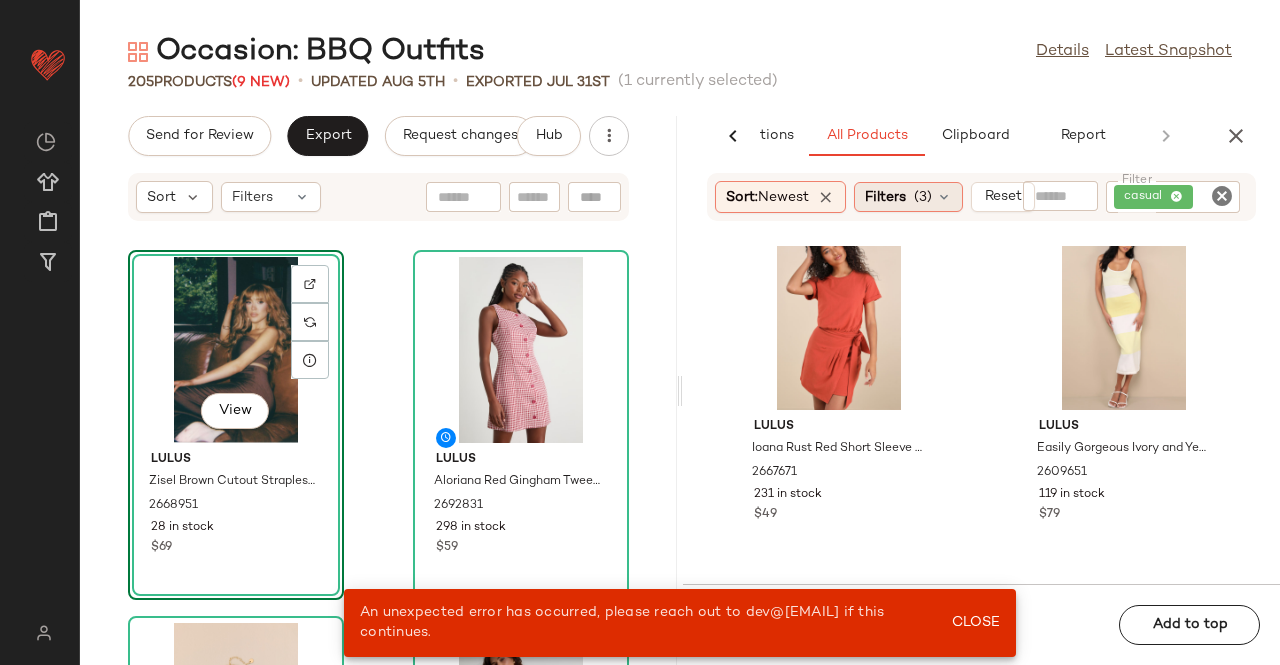 click at bounding box center [944, 197] 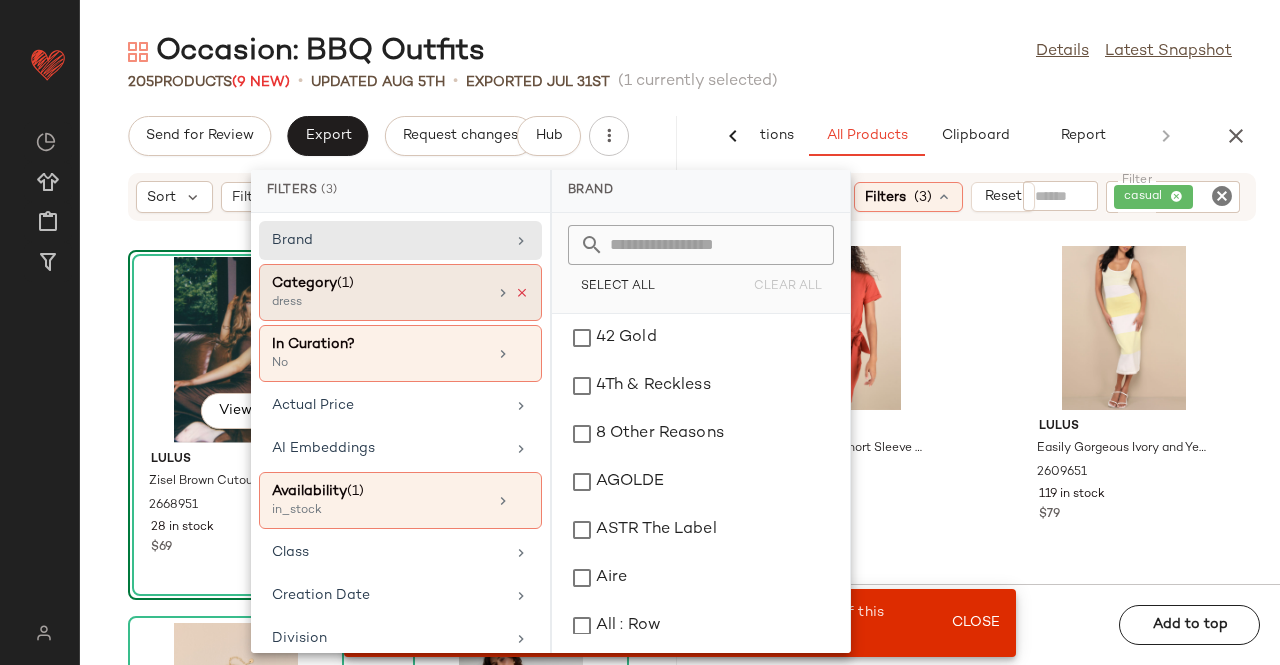 click at bounding box center [522, 293] 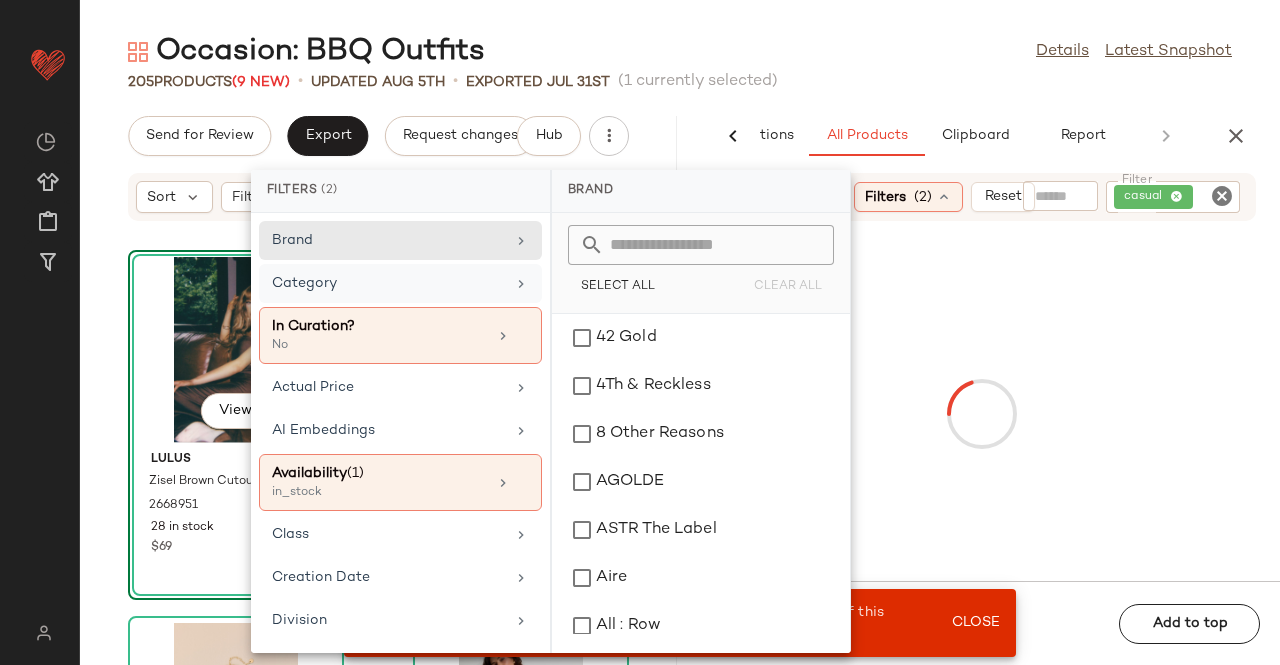 click on "Category" at bounding box center [388, 283] 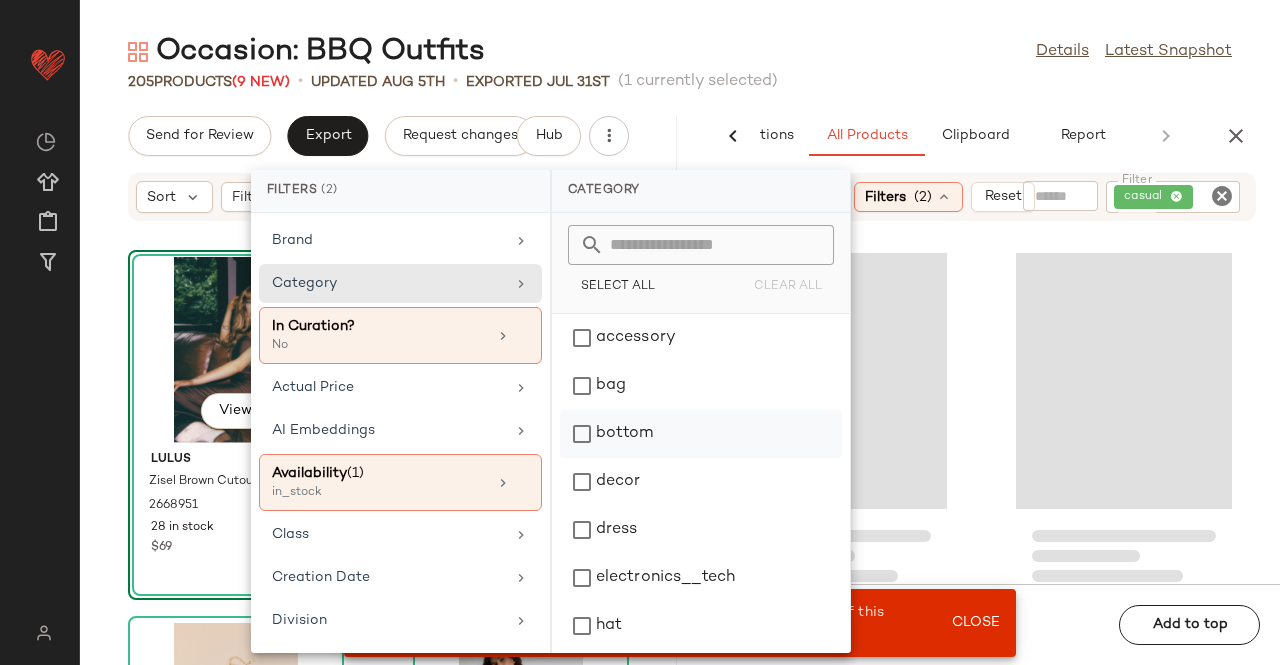 click on "bottom" 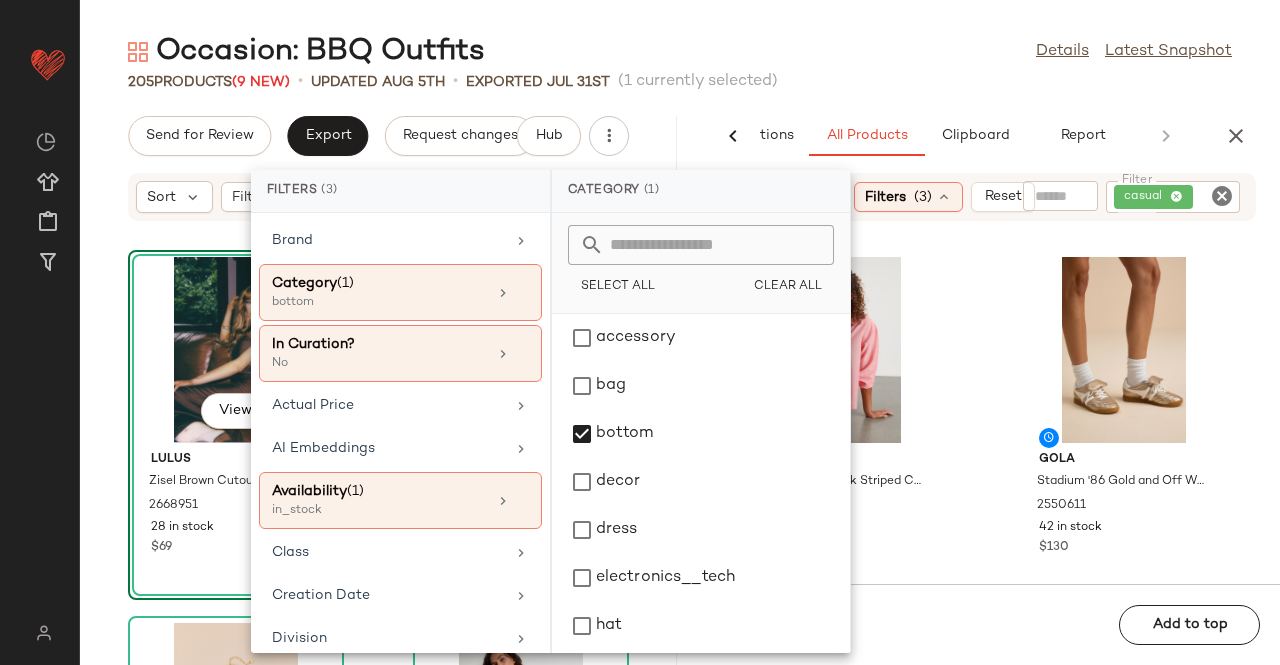 drag, startPoint x: 941, startPoint y: 96, endPoint x: 1193, endPoint y: 206, distance: 274.96182 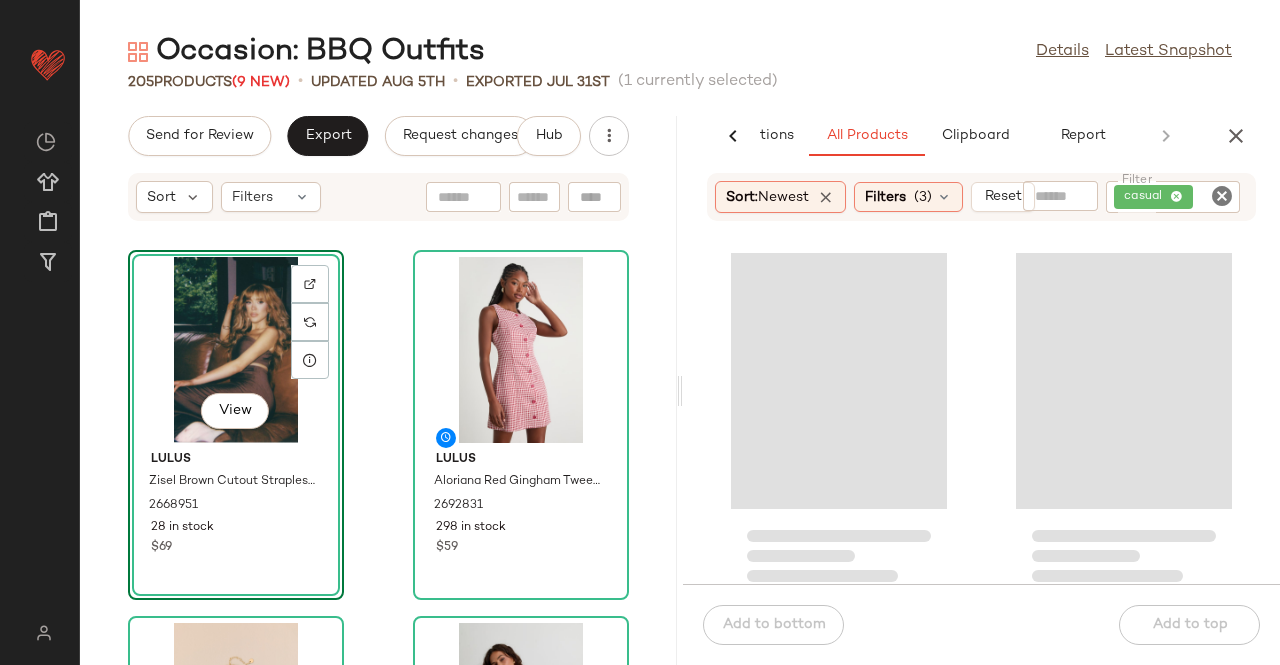 click on "casual" 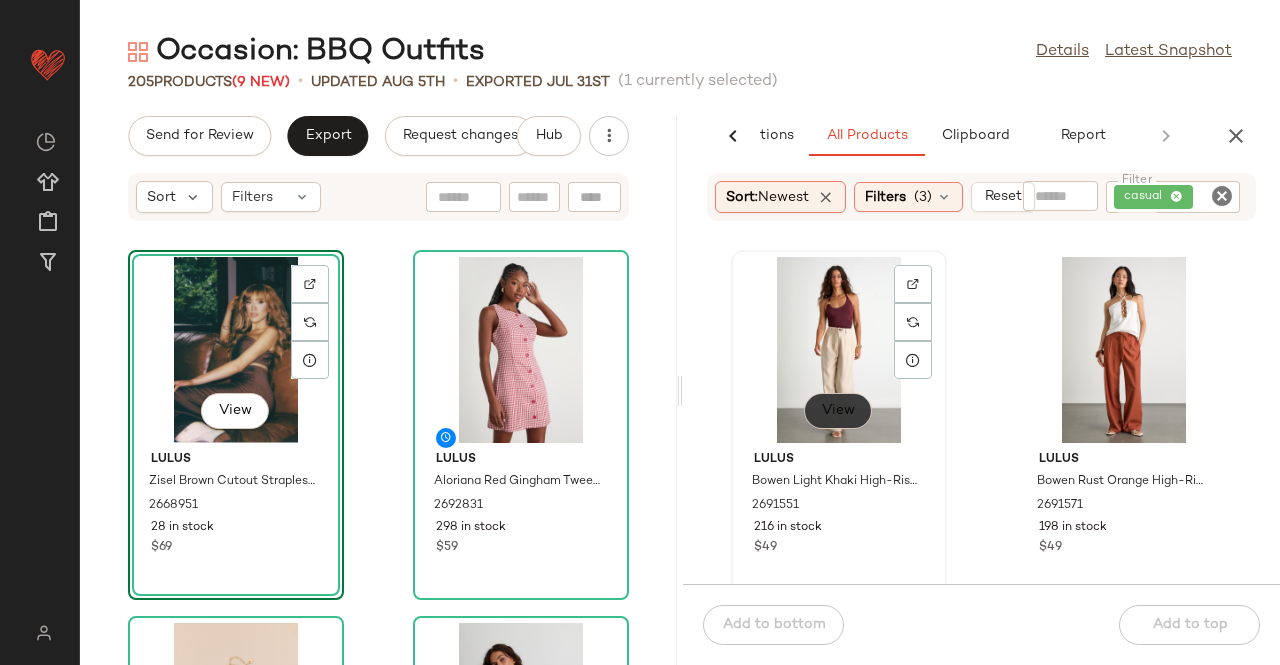 click on "View" at bounding box center [838, 411] 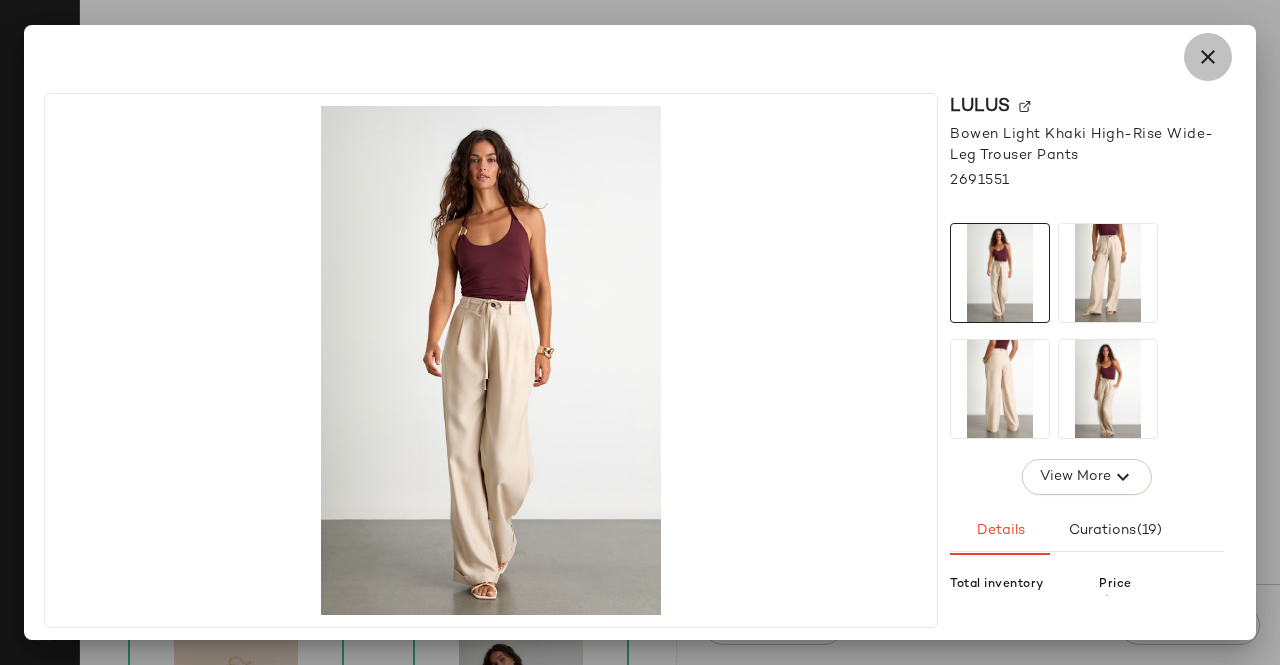 click at bounding box center [1208, 57] 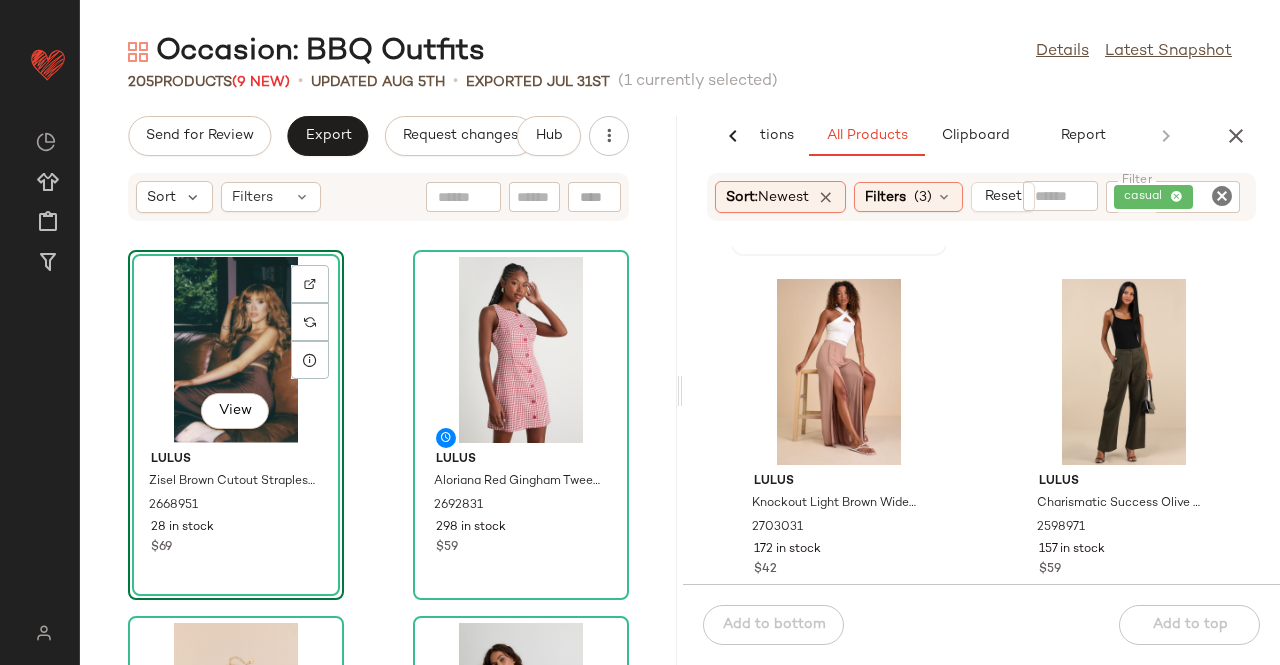 scroll, scrollTop: 300, scrollLeft: 0, axis: vertical 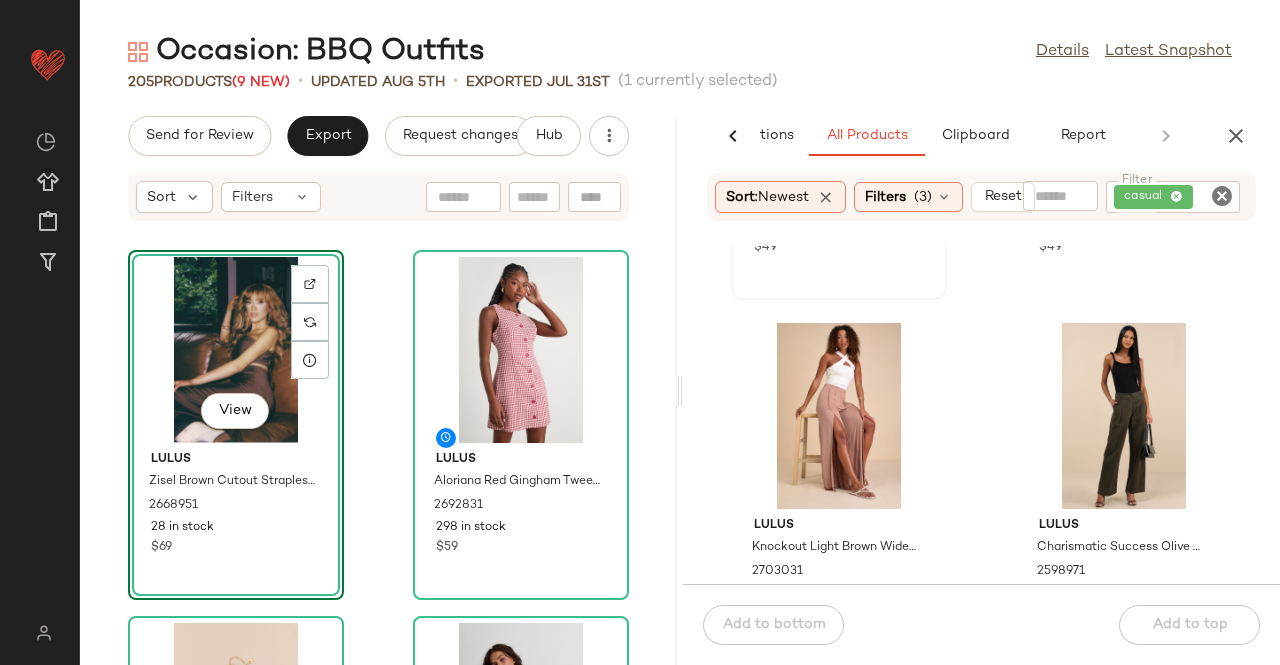 click on "casual" 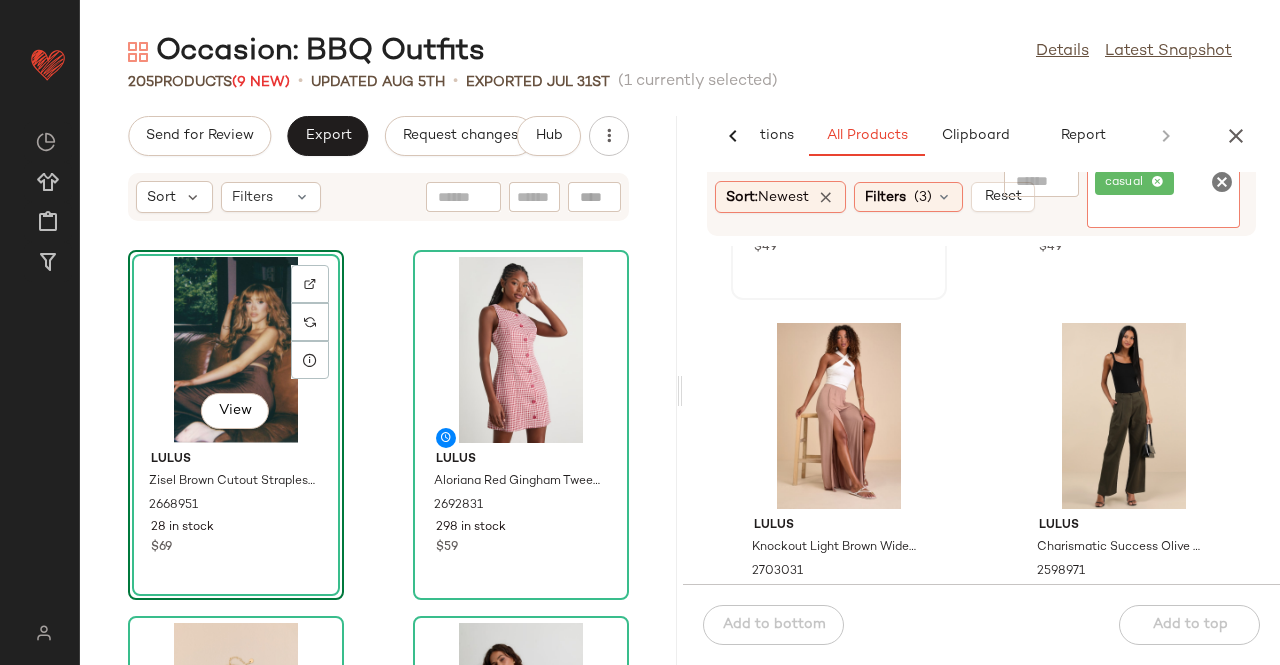 click 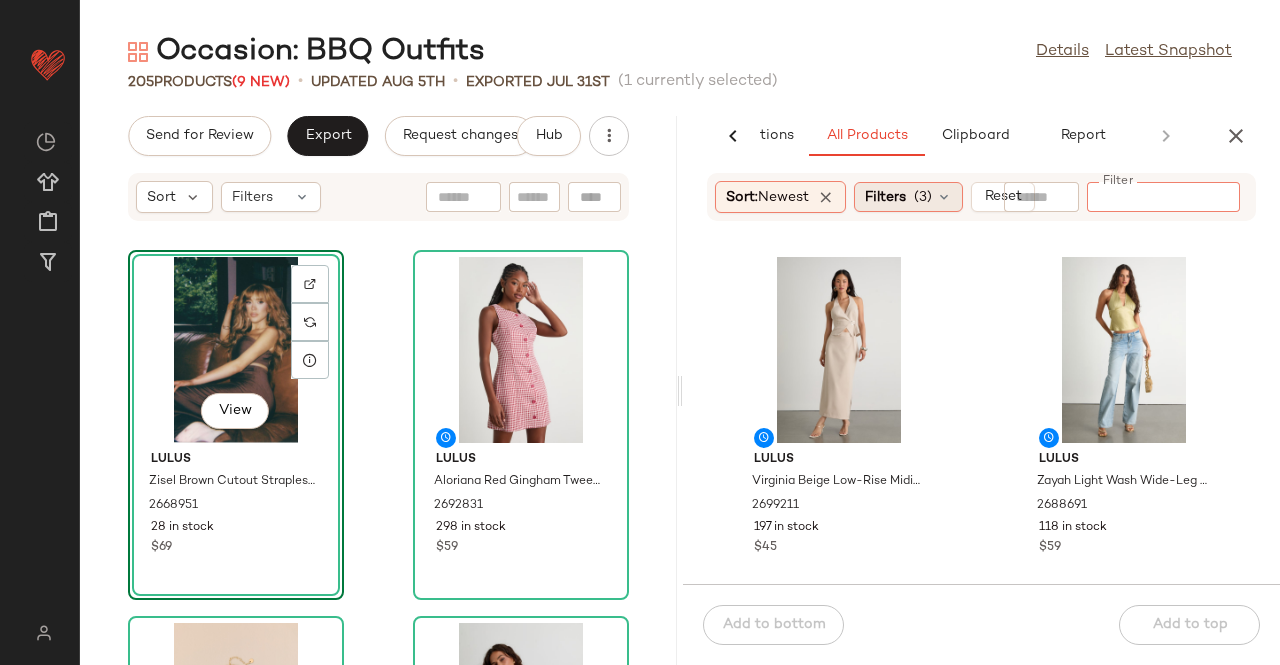 click on "(3)" at bounding box center [923, 197] 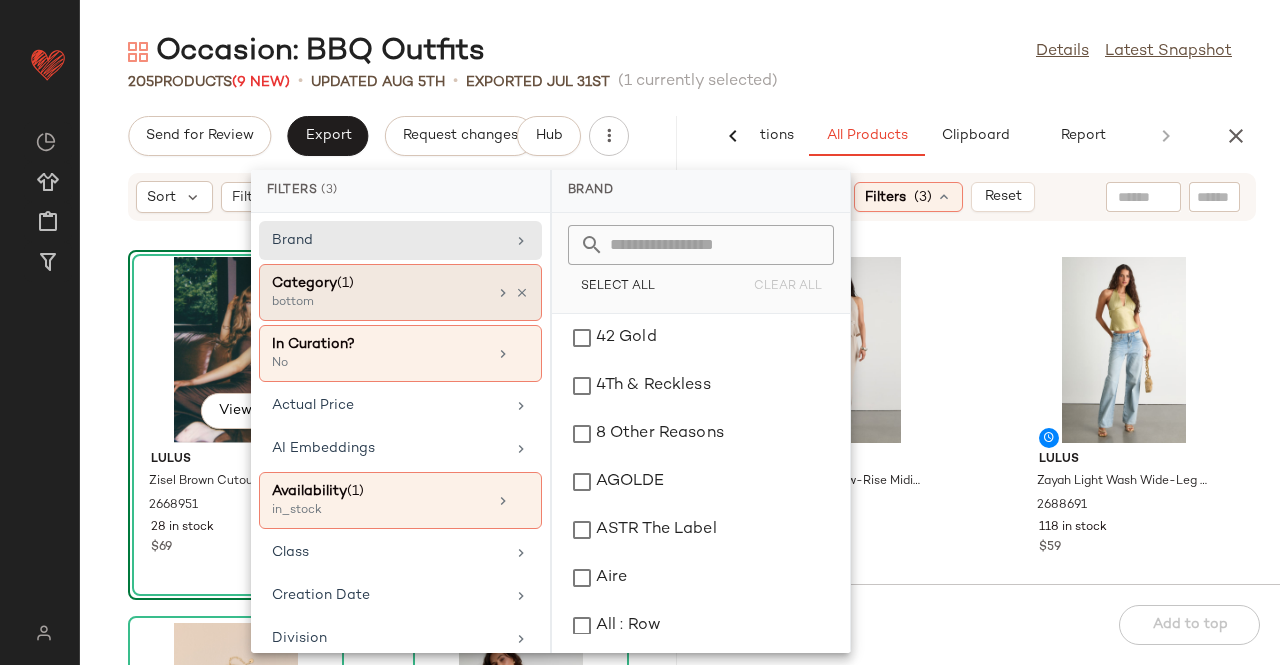 click on "Category  (1)" at bounding box center (379, 283) 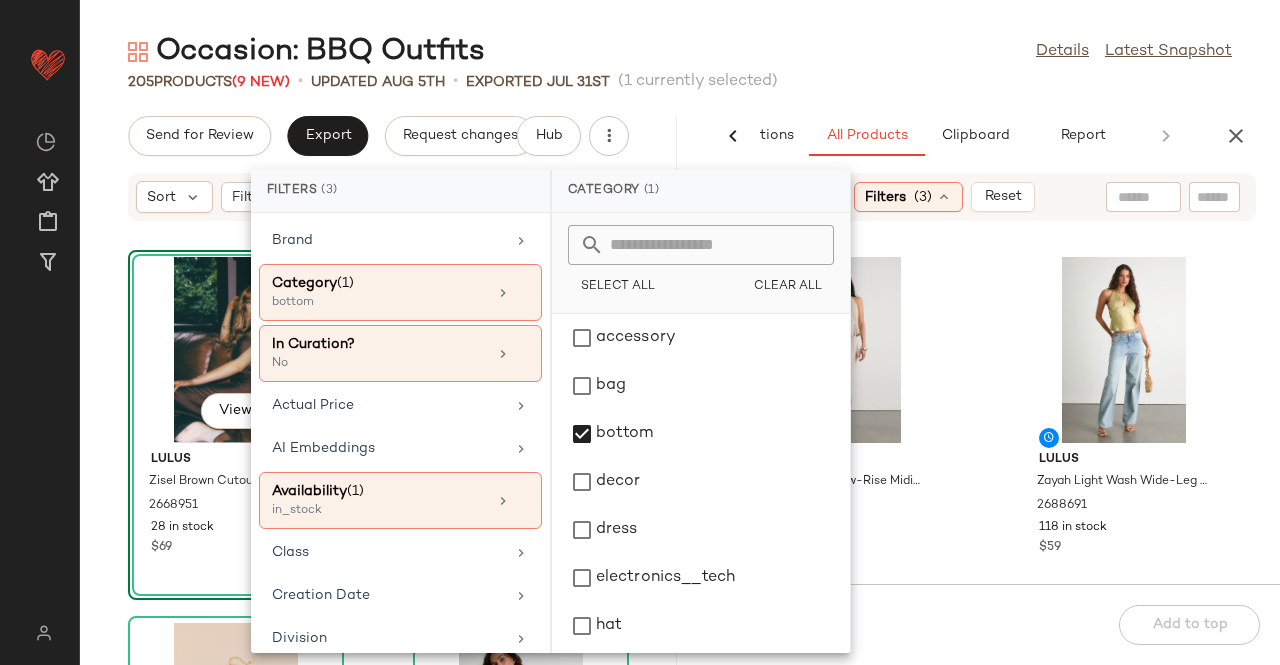 click on "Occasion: BBQ Outfits  Details   Latest Snapshot  [NUMBER]   Products  ([NUMBER] New)  •   updated Aug 5th  •  Exported Jul 31st   ([NUMBER] currently selected)   Send for Review   Export   Request changes   Hub  Sort  Filters  View  Lulus Virginia Beige Low-Rise Midi Skirt 2699211 [NUMBER] in stock $[NUMBER] Lulus Zayah Light Wash Wide-Leg Denim Jeans 2688691 $[NUMBER] Lulus" at bounding box center (680, 348) 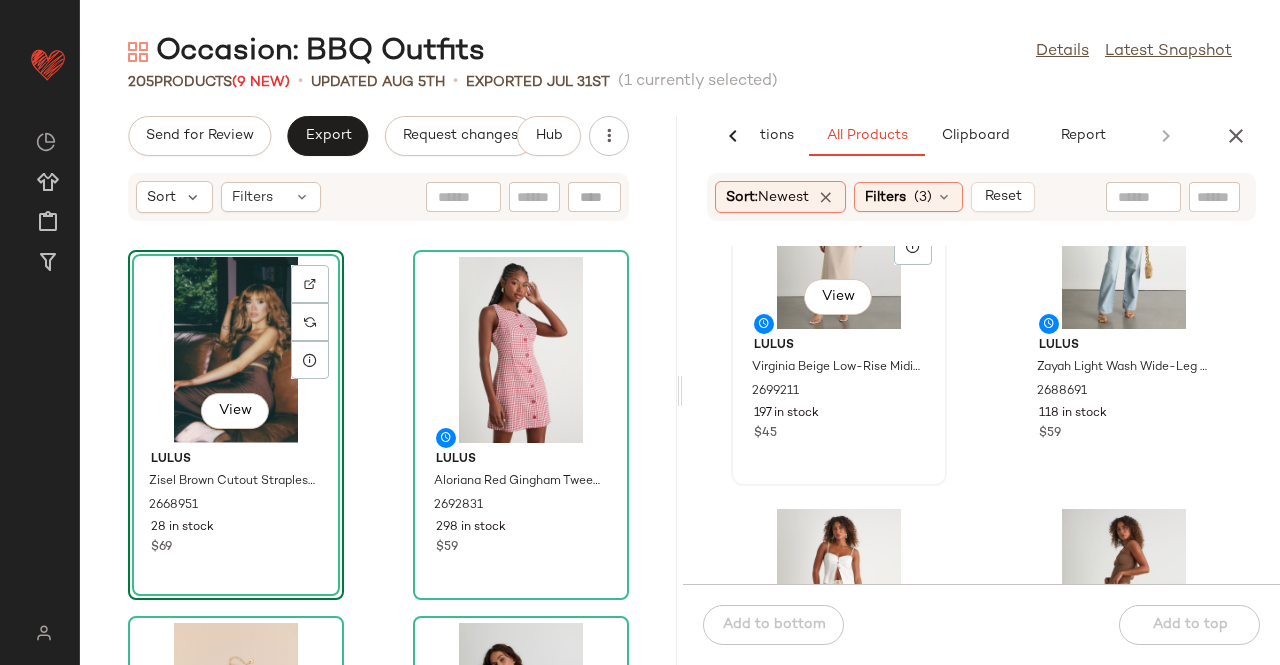 scroll, scrollTop: 0, scrollLeft: 0, axis: both 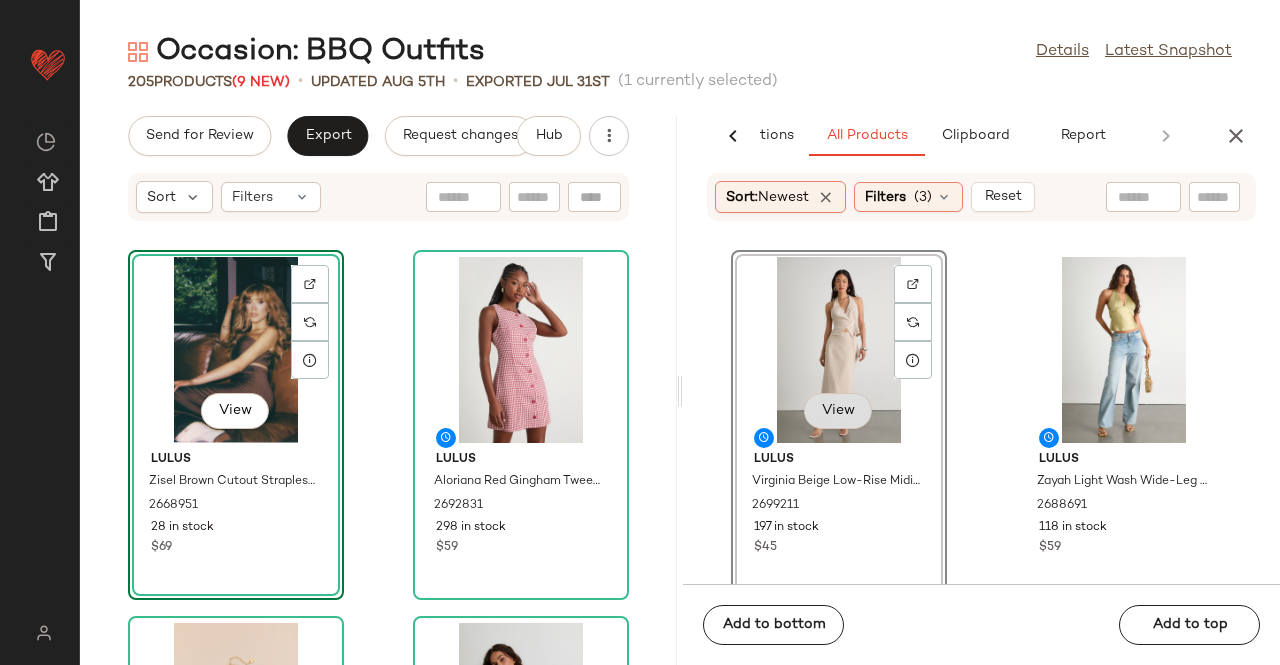 click on "View" at bounding box center [838, 411] 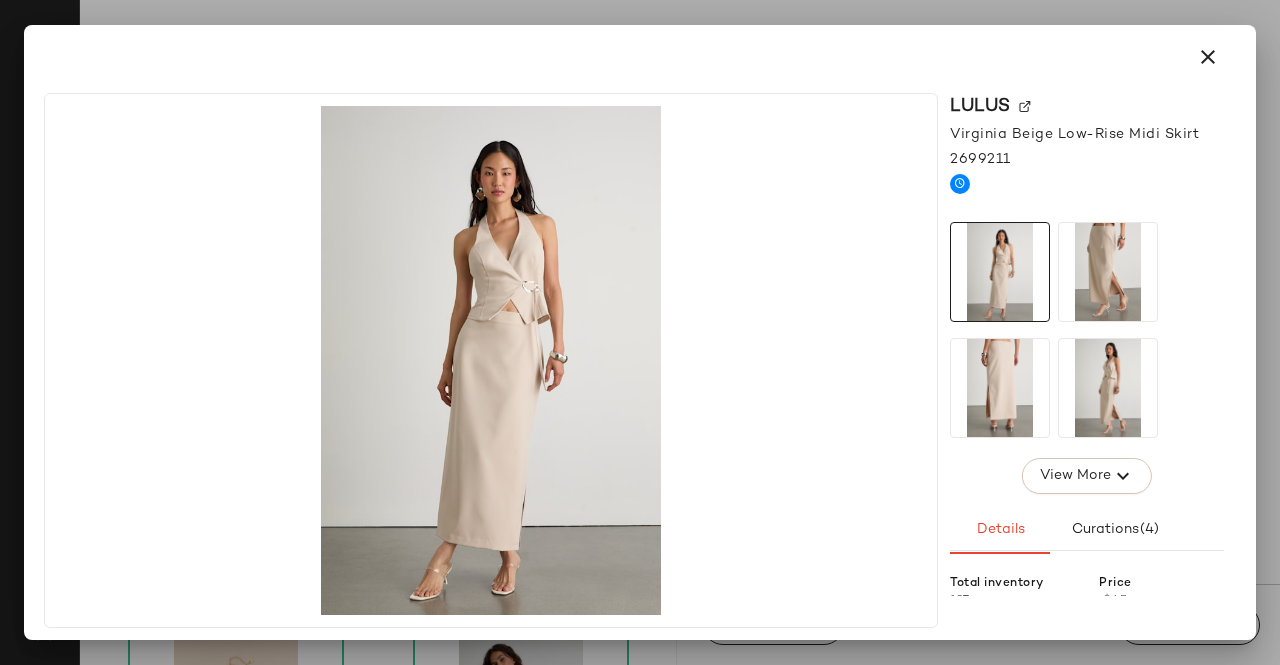 click at bounding box center [640, 332] 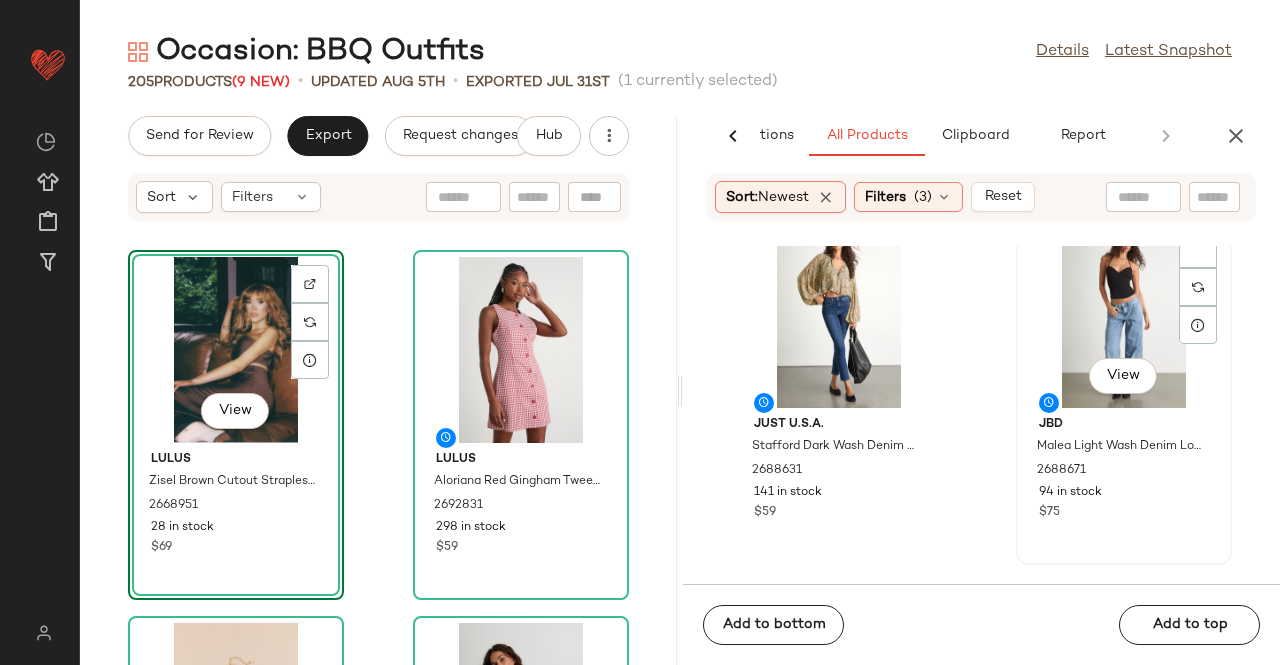 scroll, scrollTop: 2216, scrollLeft: 0, axis: vertical 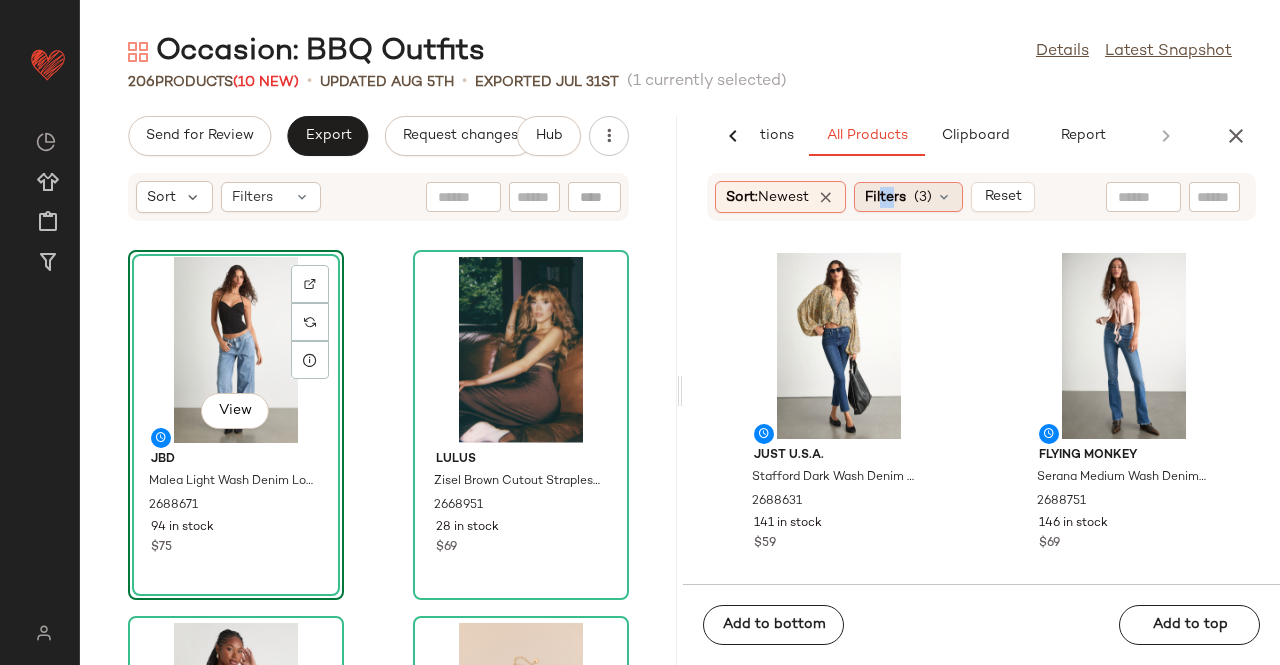click on "Filters" at bounding box center (885, 197) 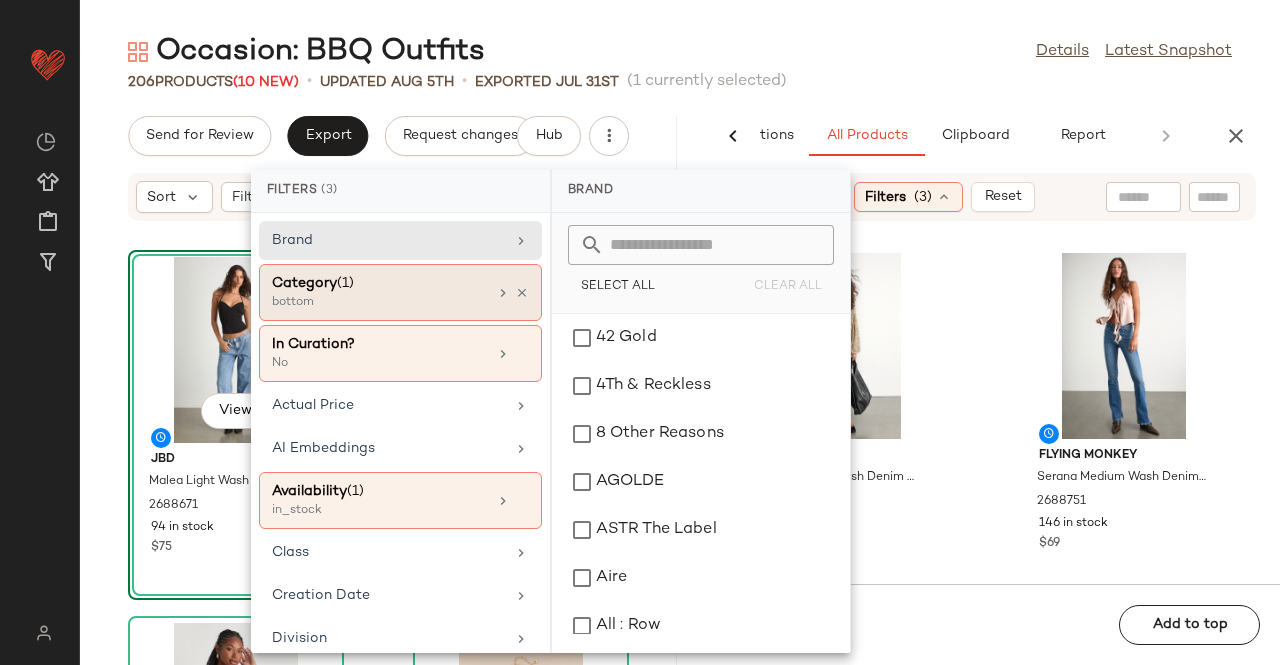 click on "Category  (1)  bottom" 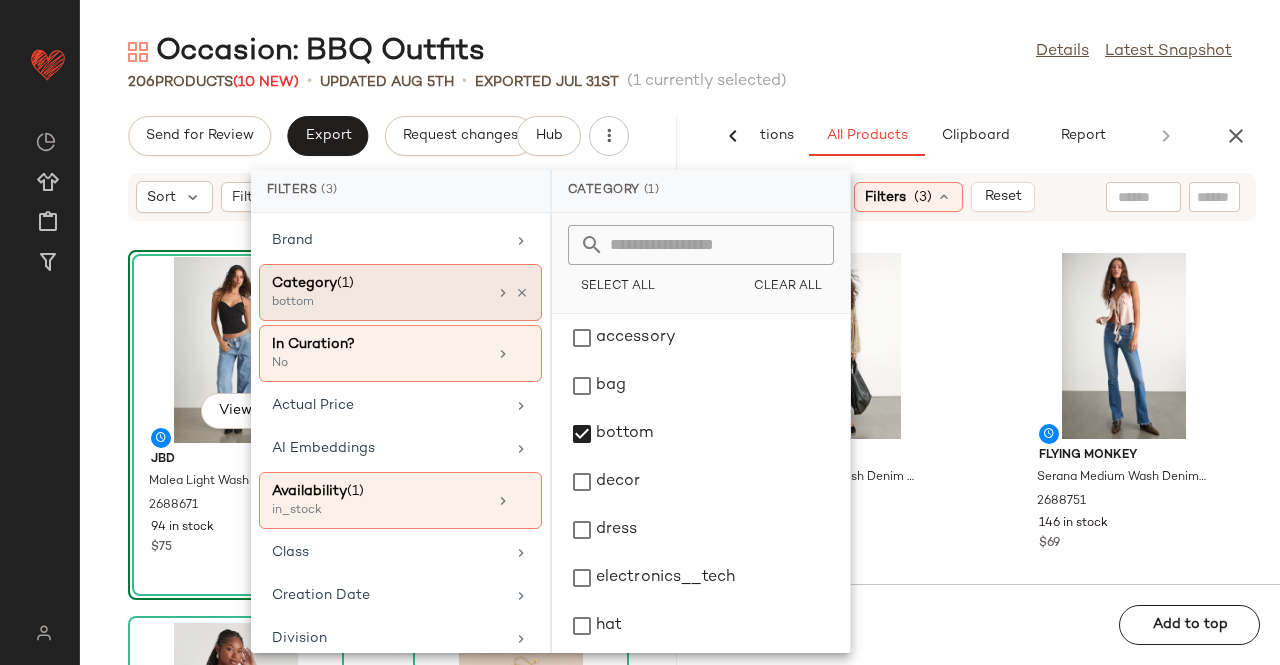 click on "Category  (1)" at bounding box center [379, 283] 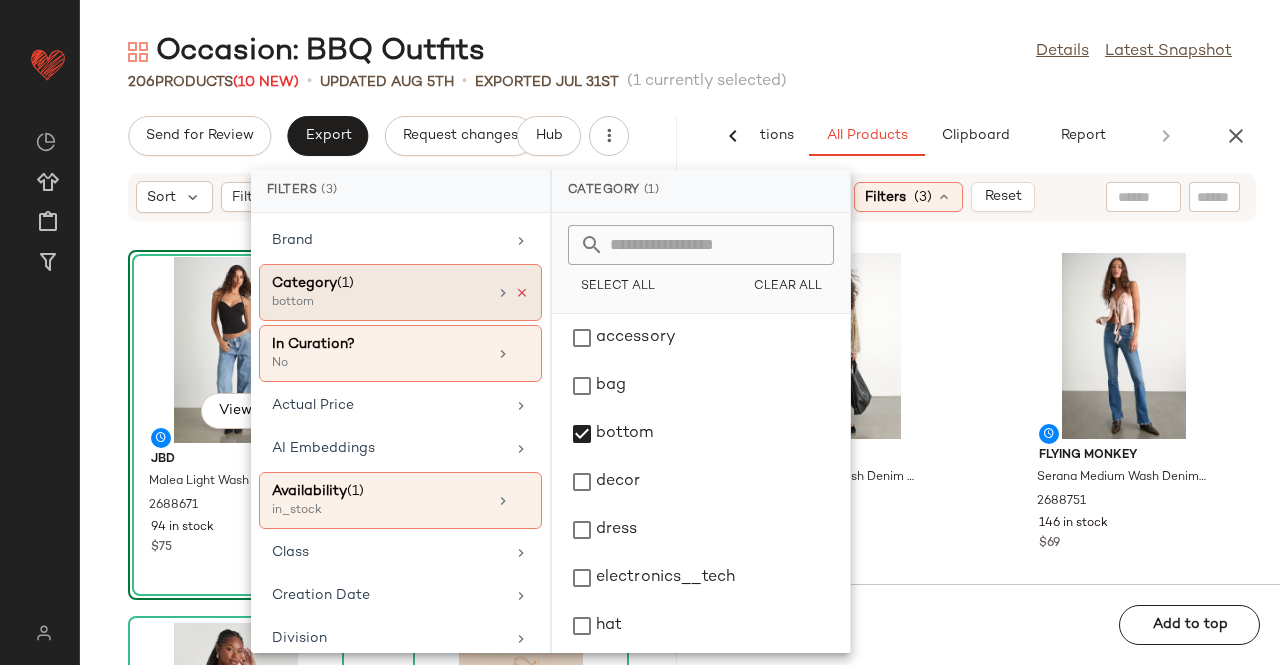 click at bounding box center [522, 293] 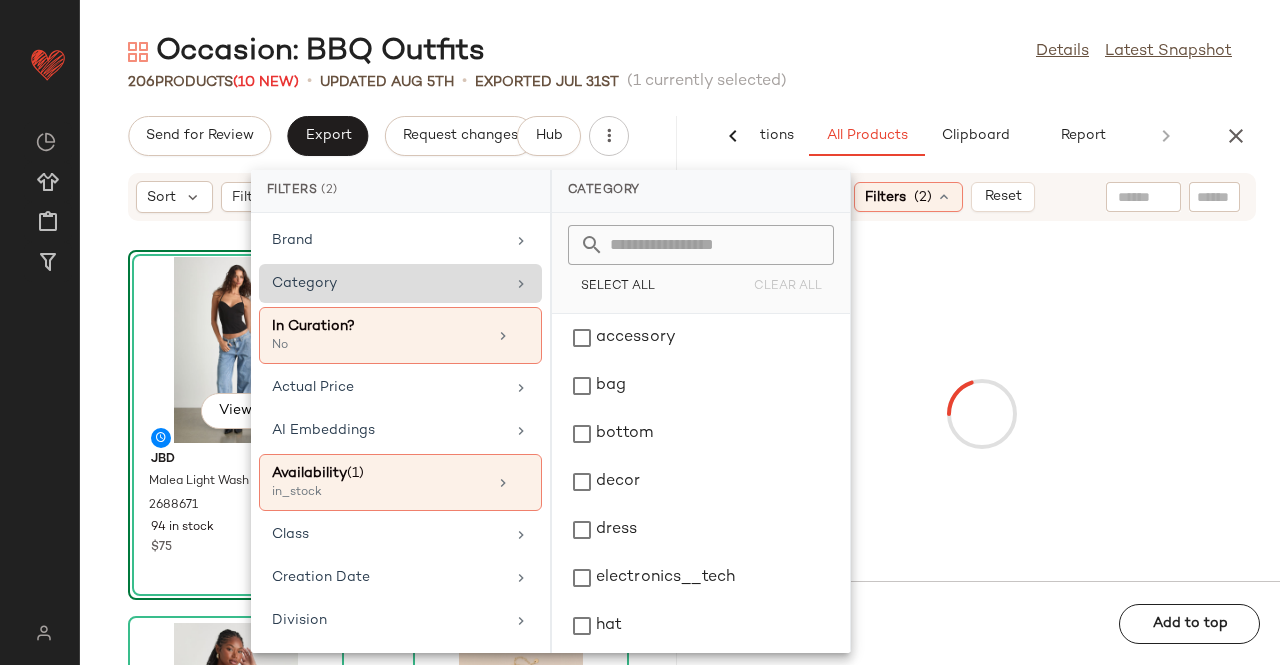 click on "Category" at bounding box center [388, 283] 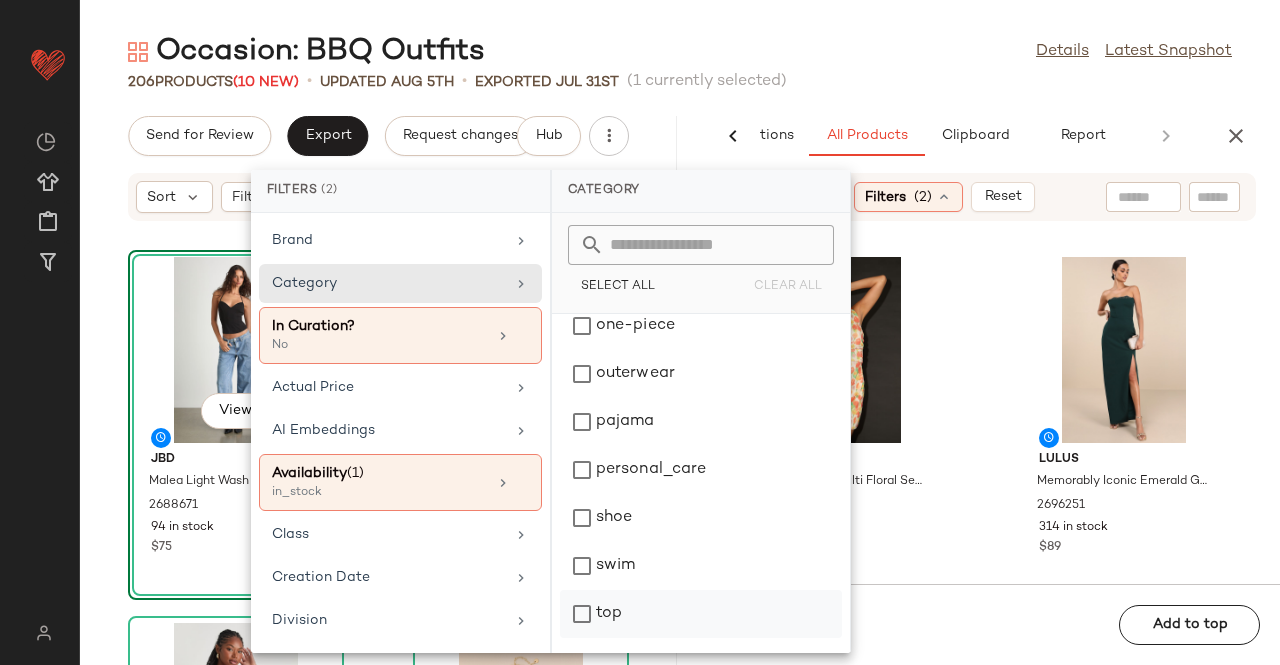 scroll, scrollTop: 484, scrollLeft: 0, axis: vertical 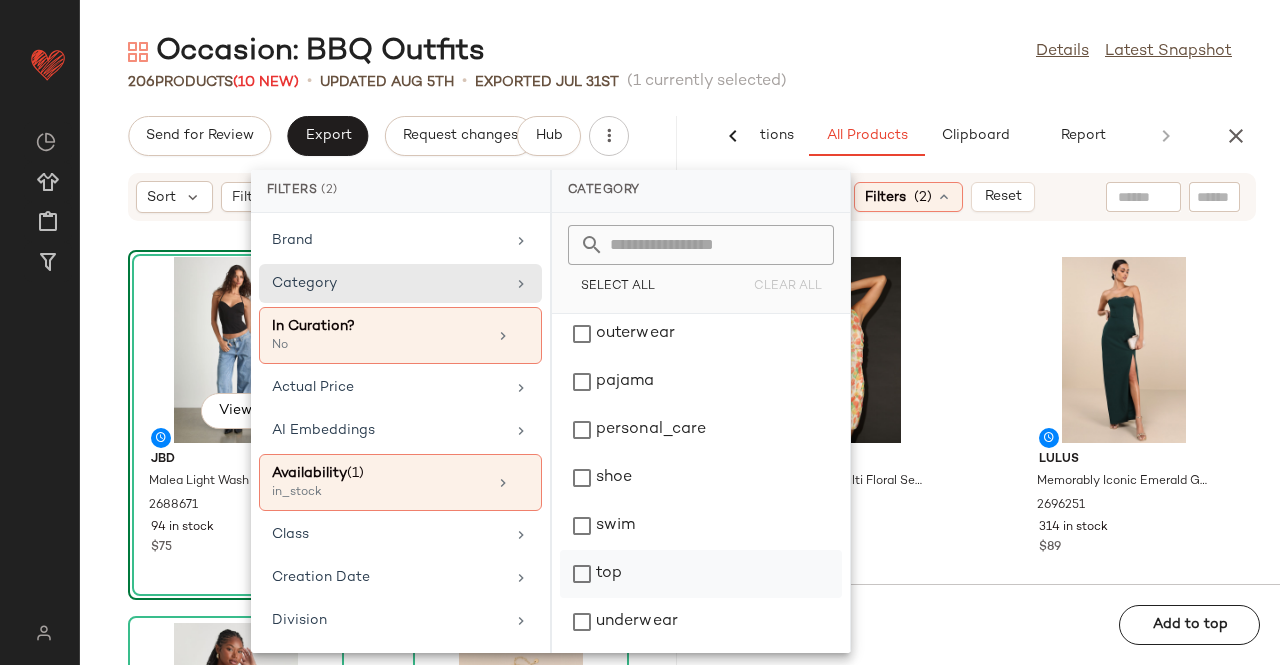 click on "top" 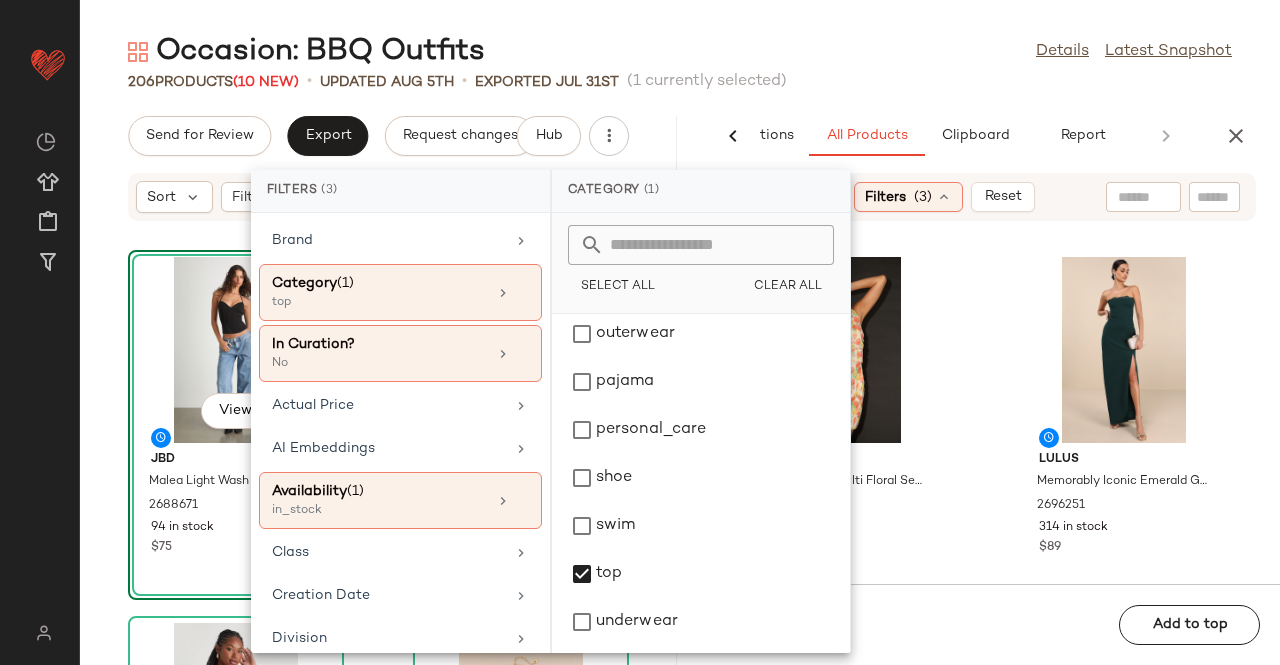 click on "Occasion: BBQ Outfits  Details   Latest Snapshot" 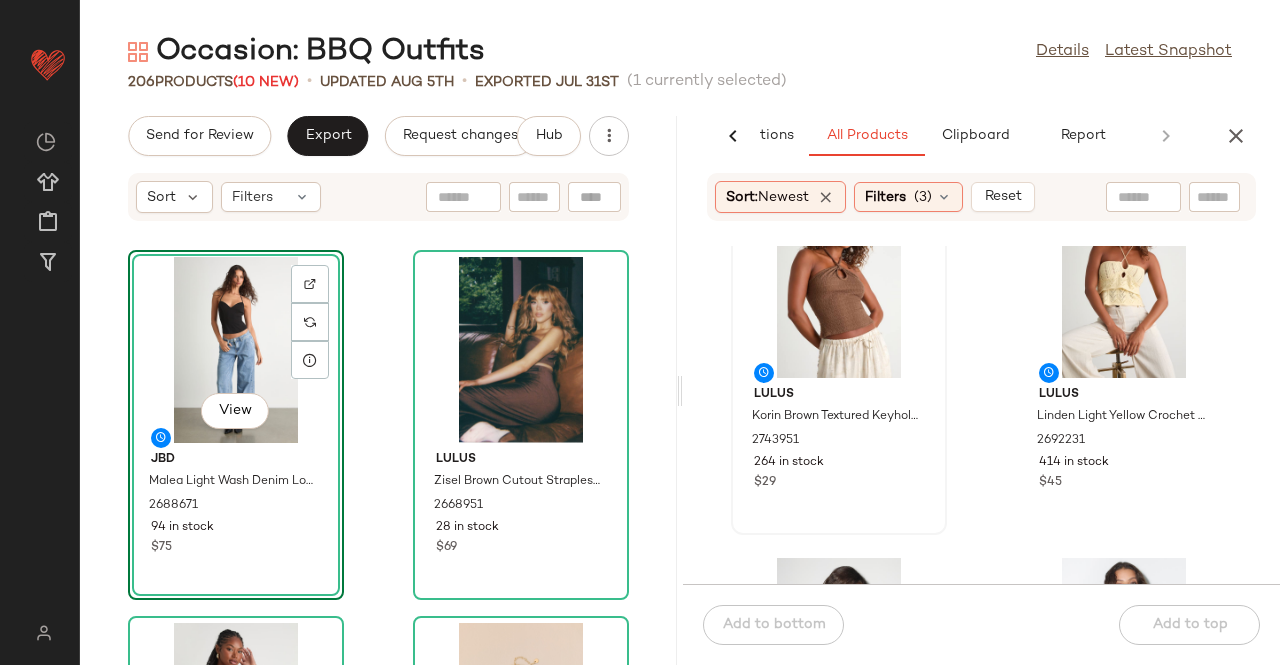 scroll, scrollTop: 416, scrollLeft: 0, axis: vertical 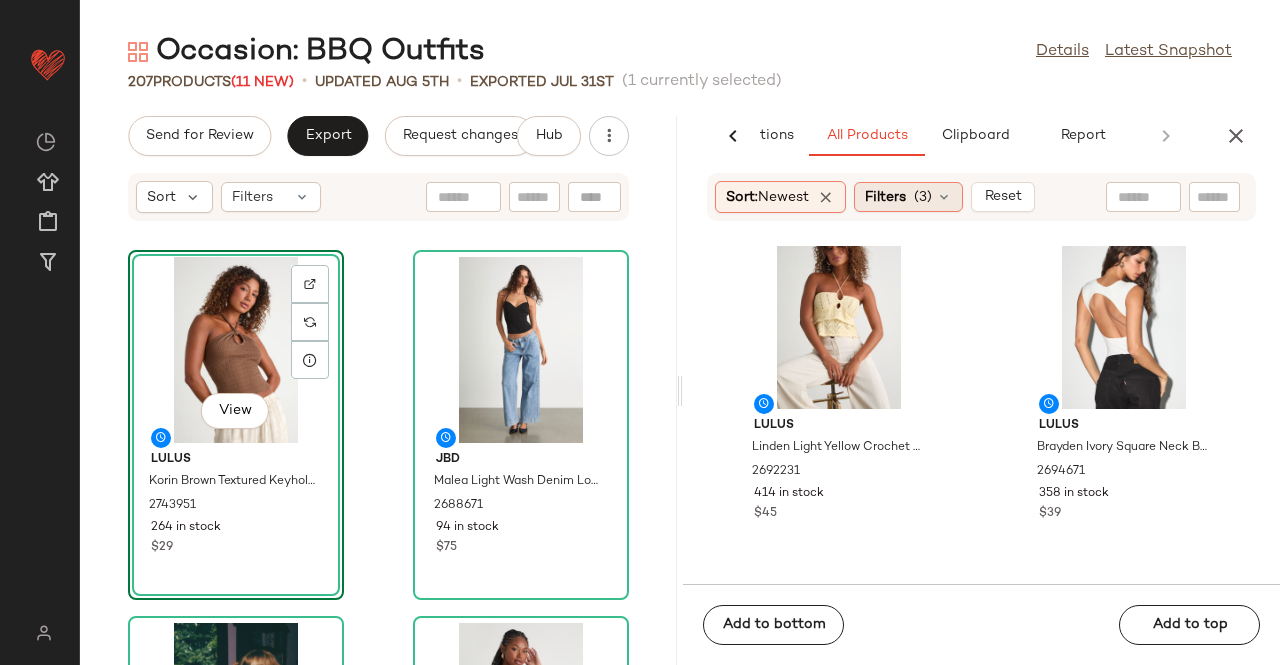 click on "Filters  (3)" 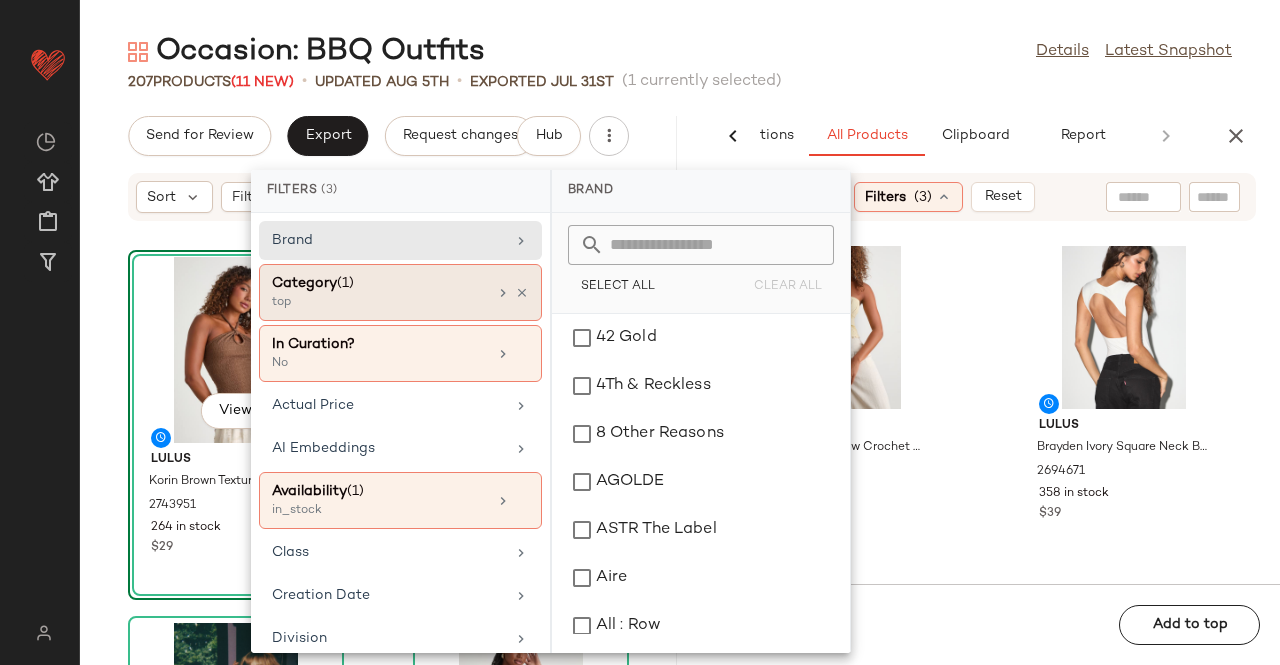 click on "Category  (1)  top" 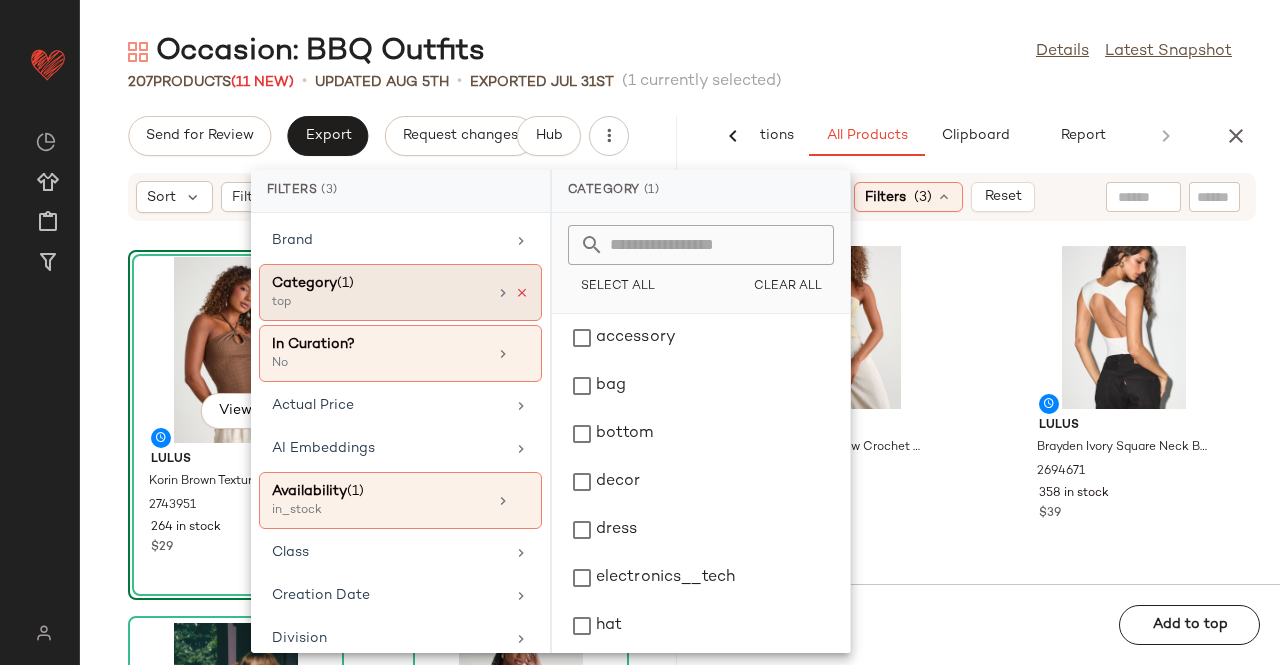 click at bounding box center [522, 293] 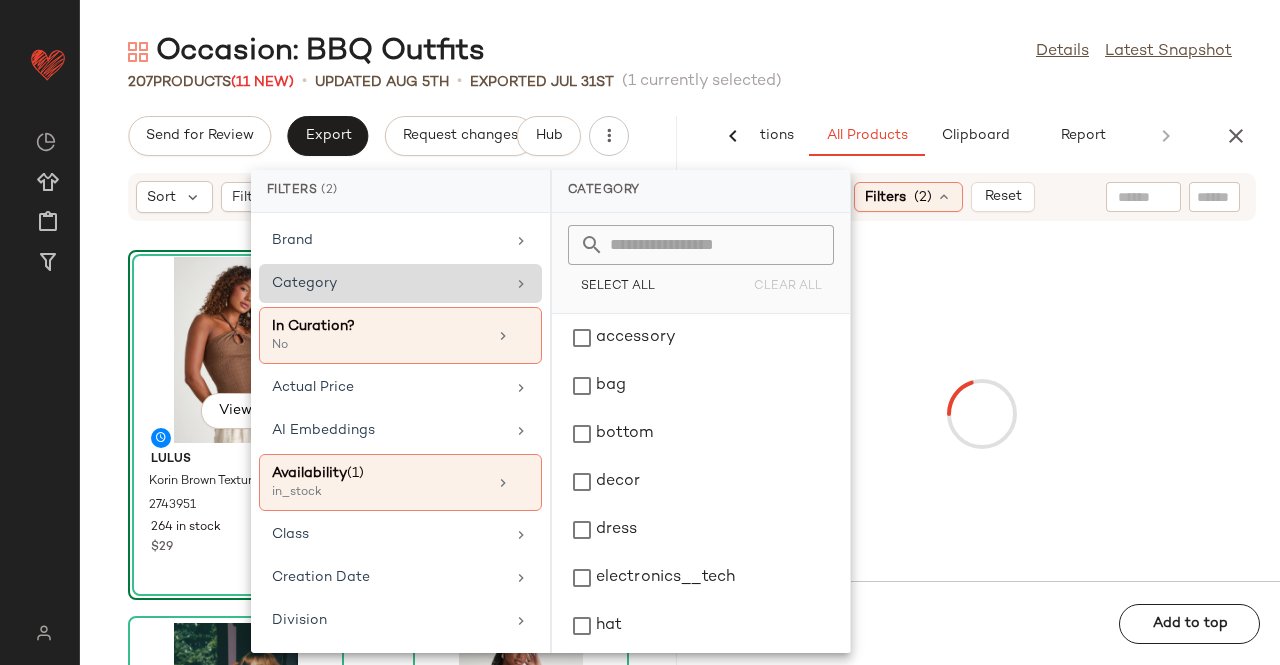 click on "Category" at bounding box center [388, 283] 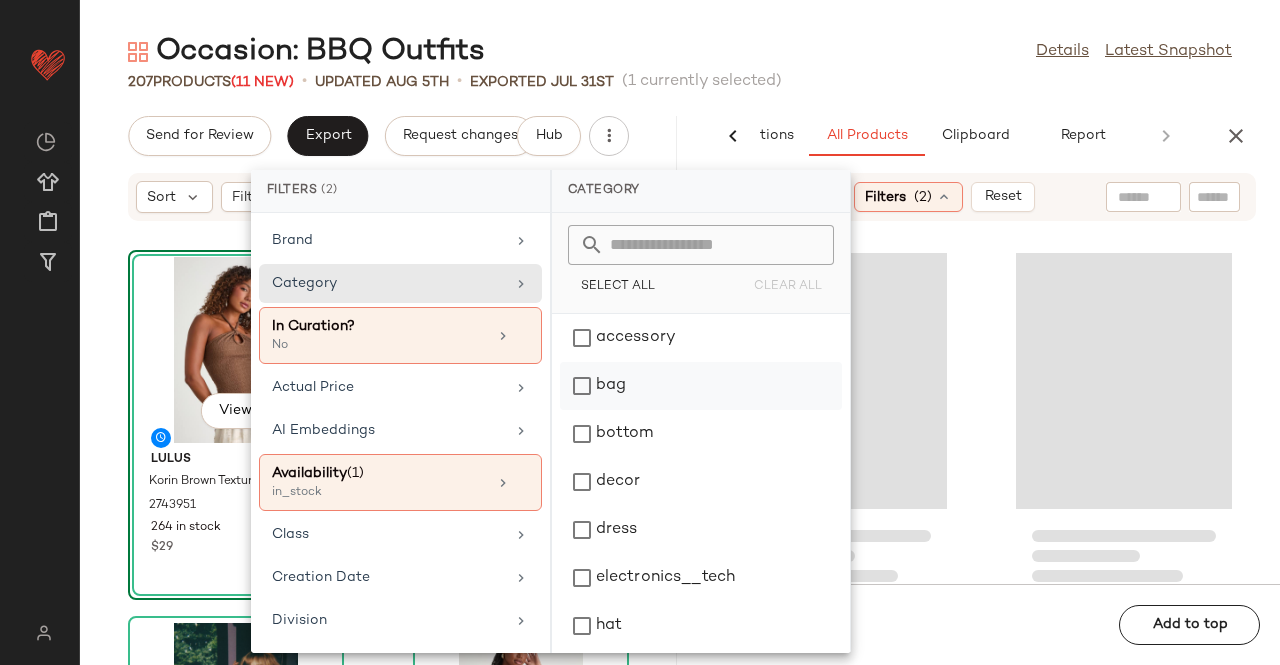 click on "bag" 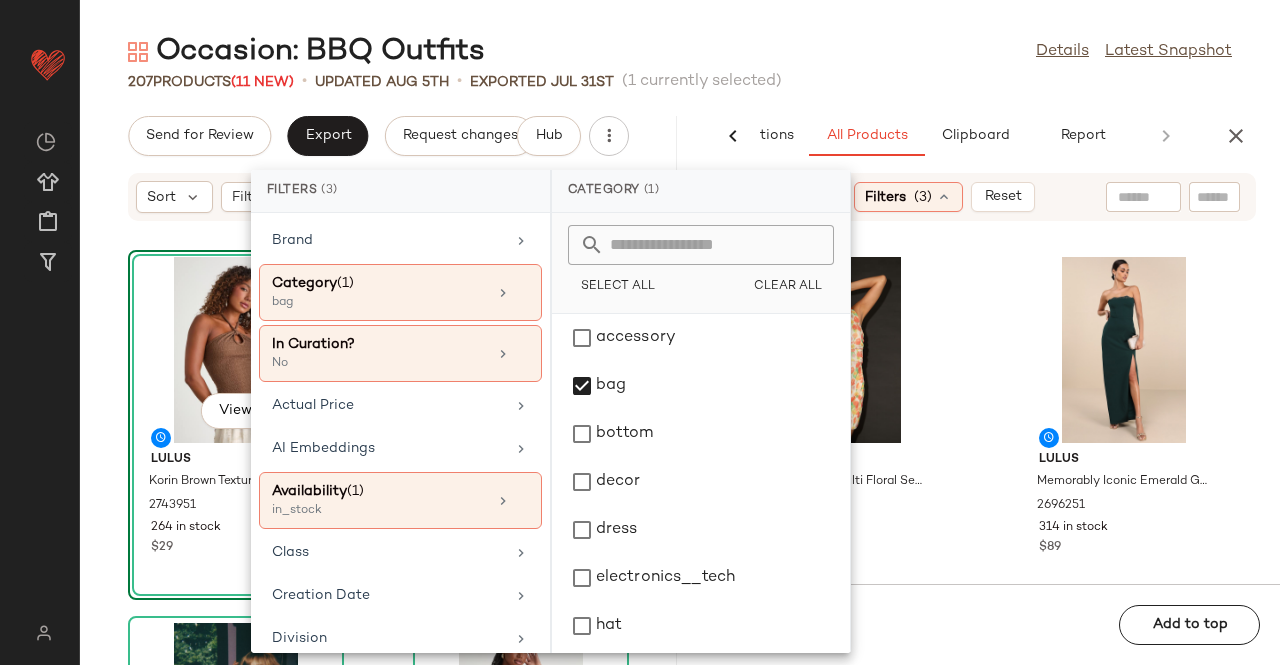 click on "[NUMBER]   Products  ([NUMBER] New)  •   updated Aug 5th  •  Exported Jul 31st   ([NUMBER] currently selected)" 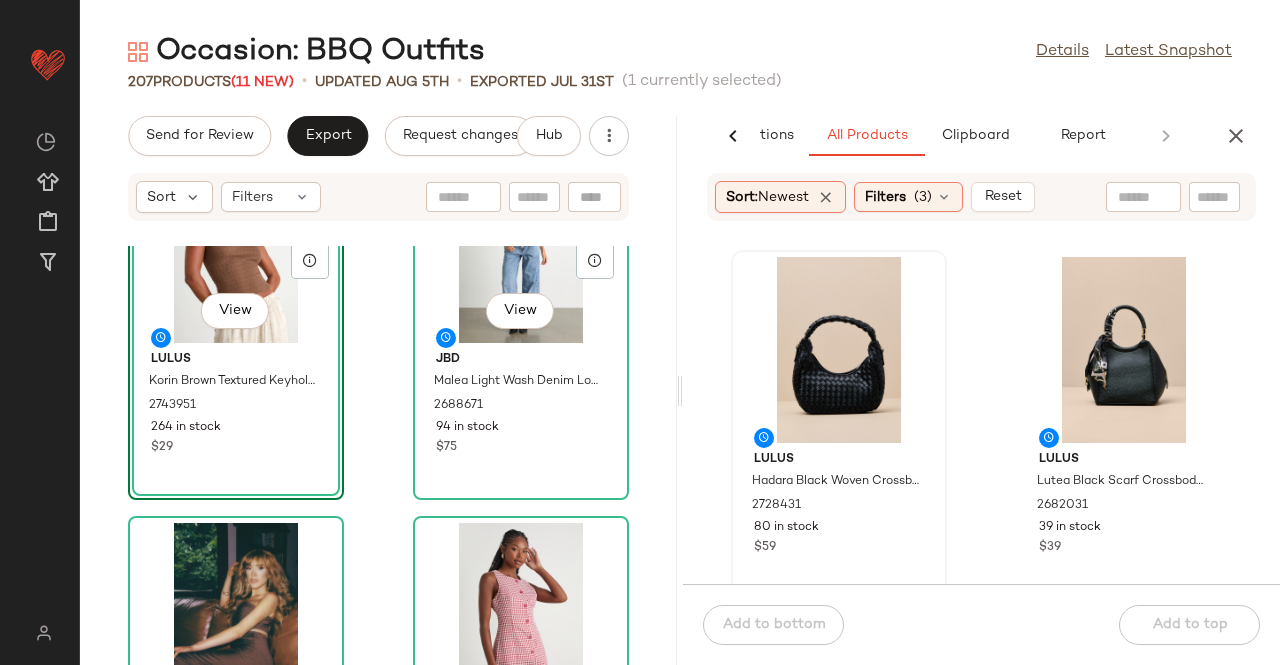 scroll, scrollTop: 0, scrollLeft: 0, axis: both 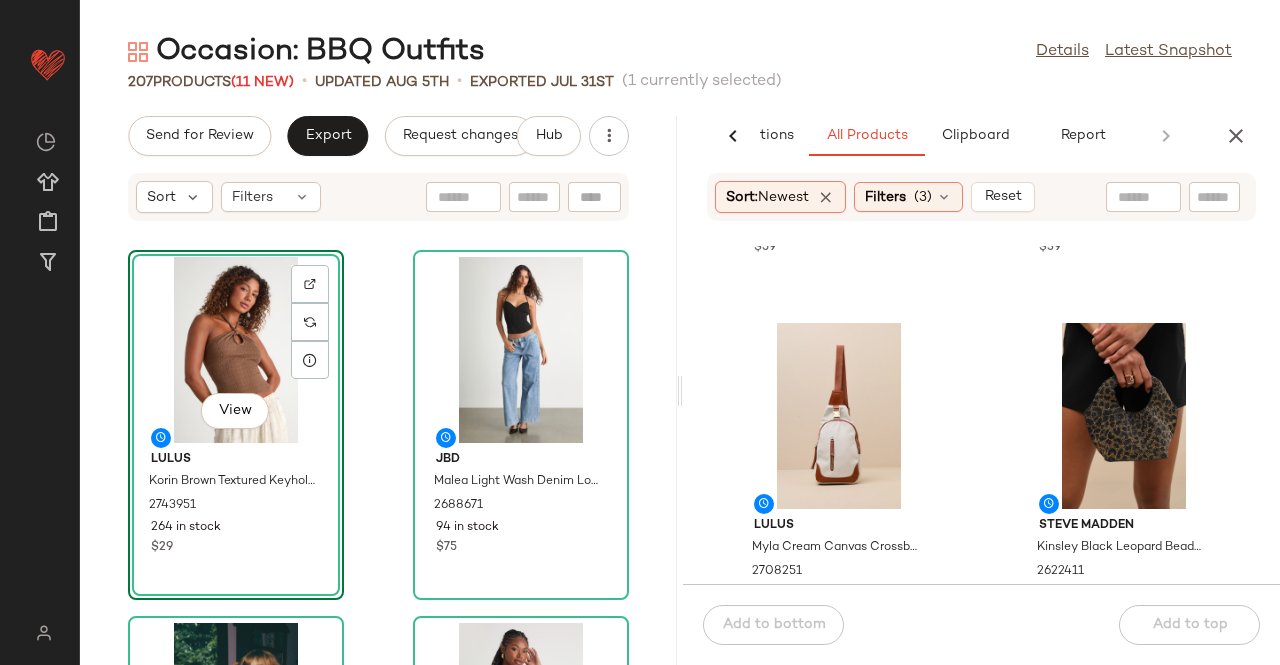 click 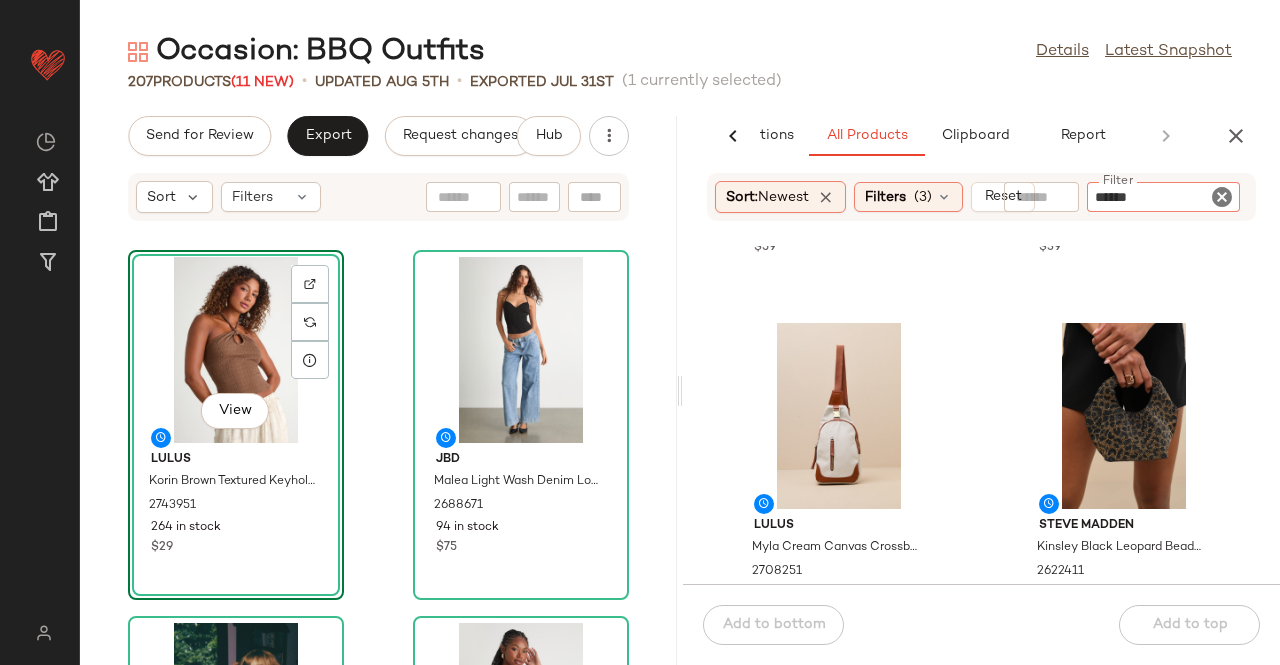 type on "*******" 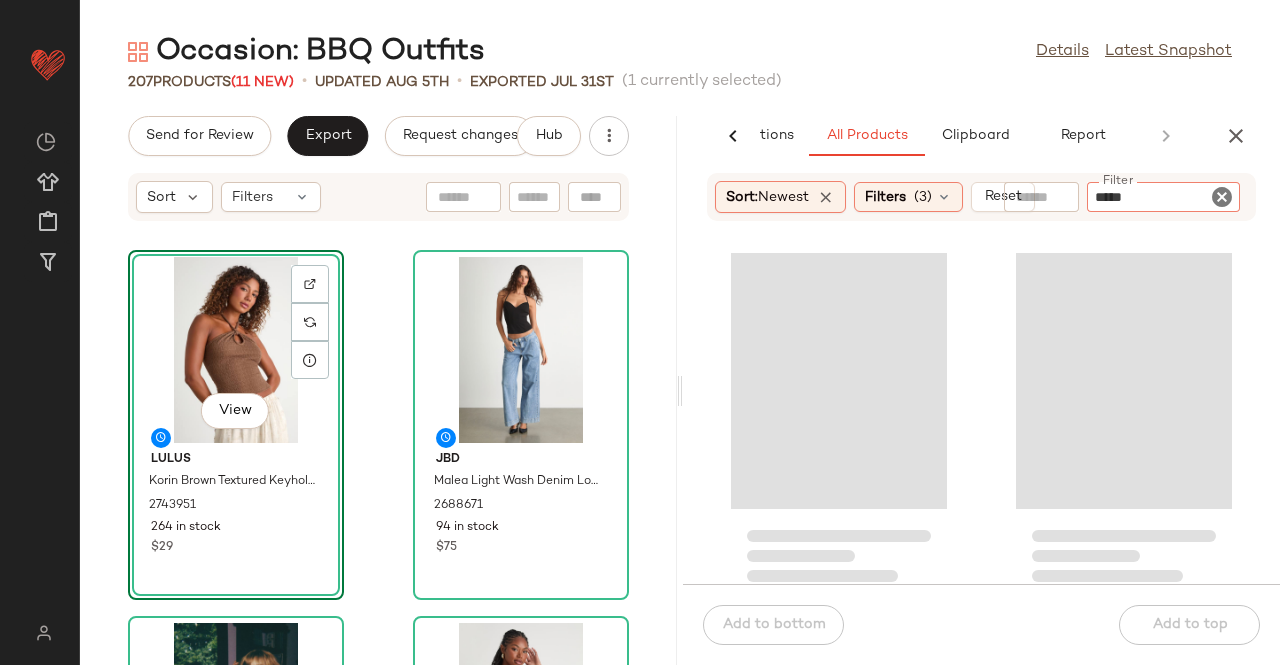type on "******" 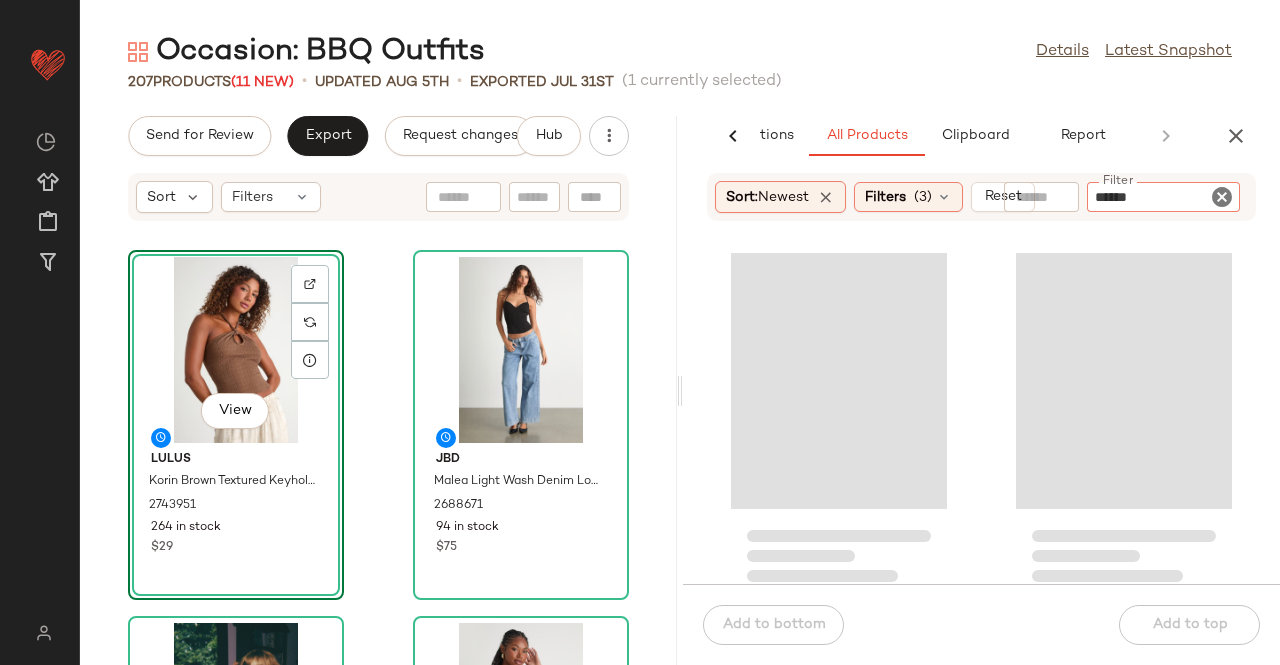 type 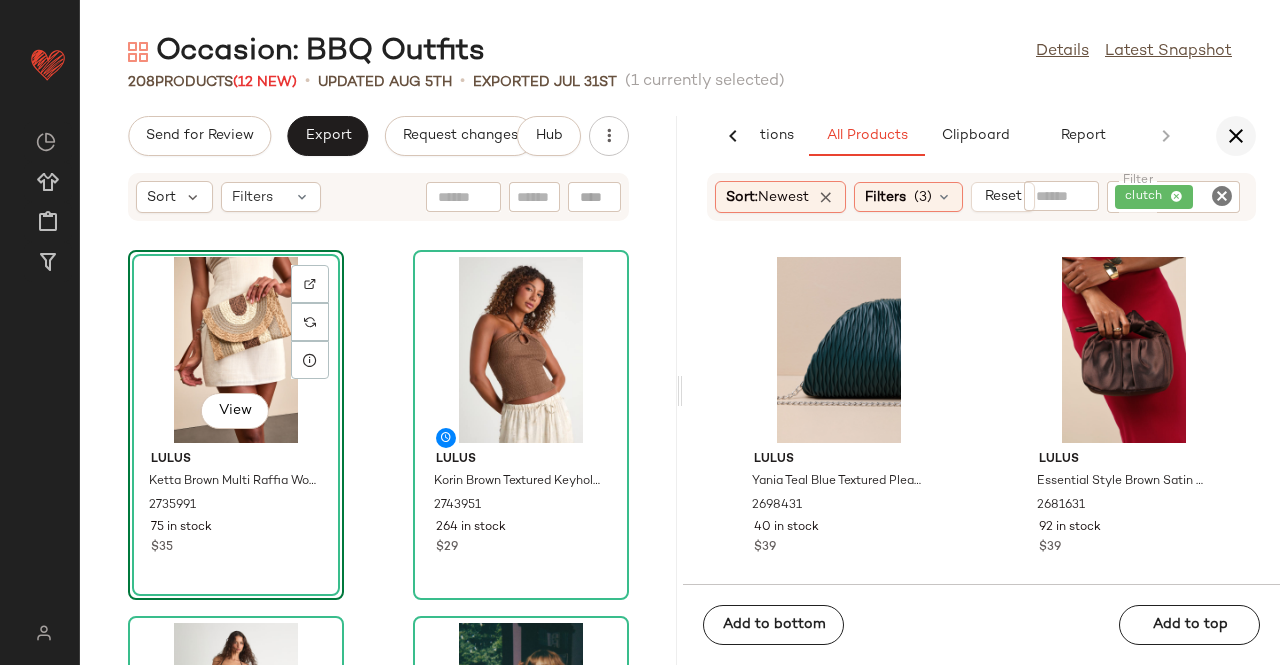 click at bounding box center (1236, 136) 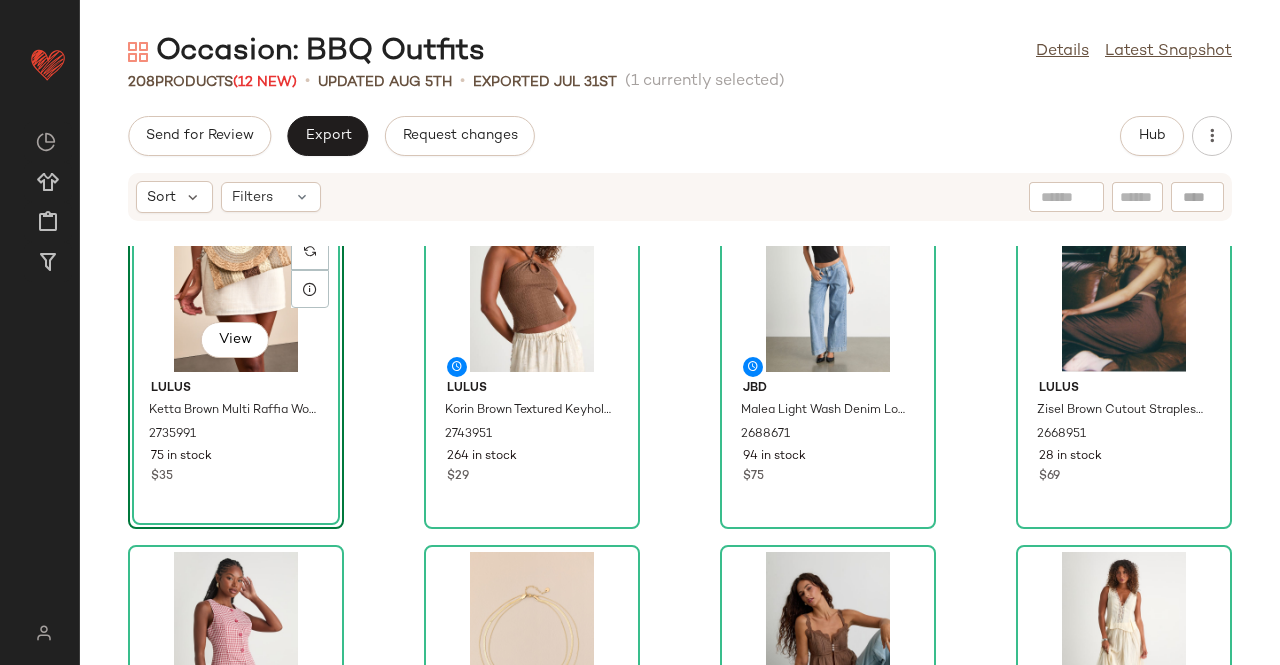 scroll, scrollTop: 0, scrollLeft: 0, axis: both 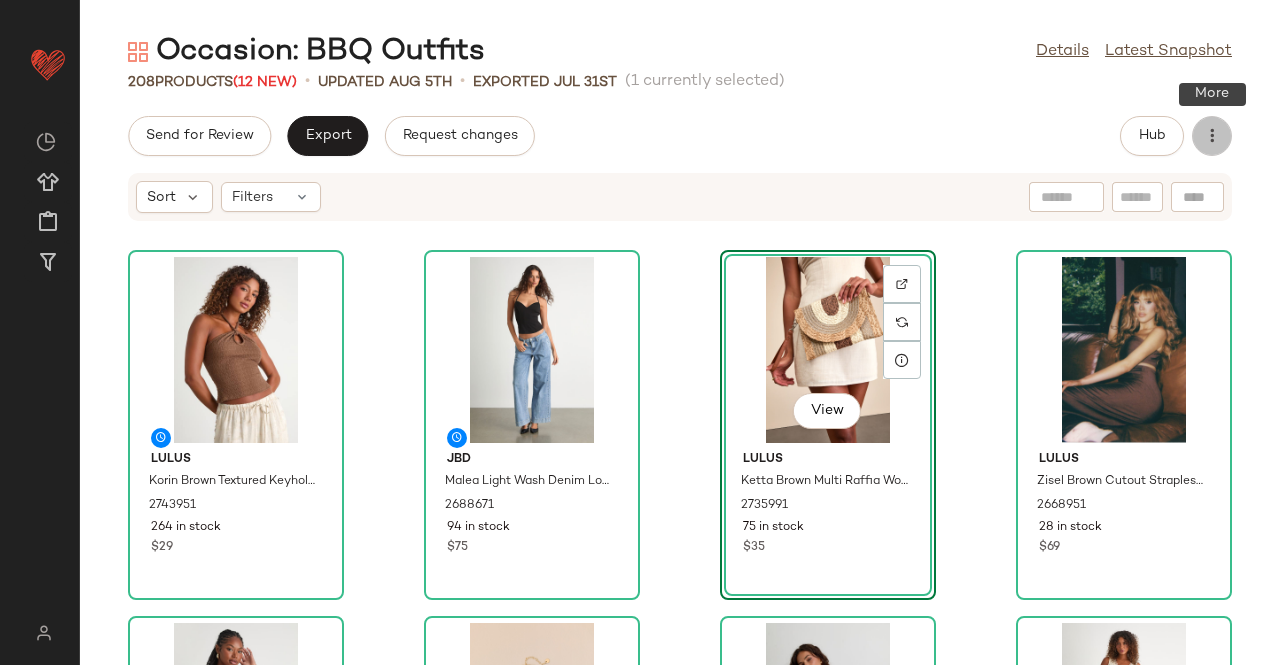 click 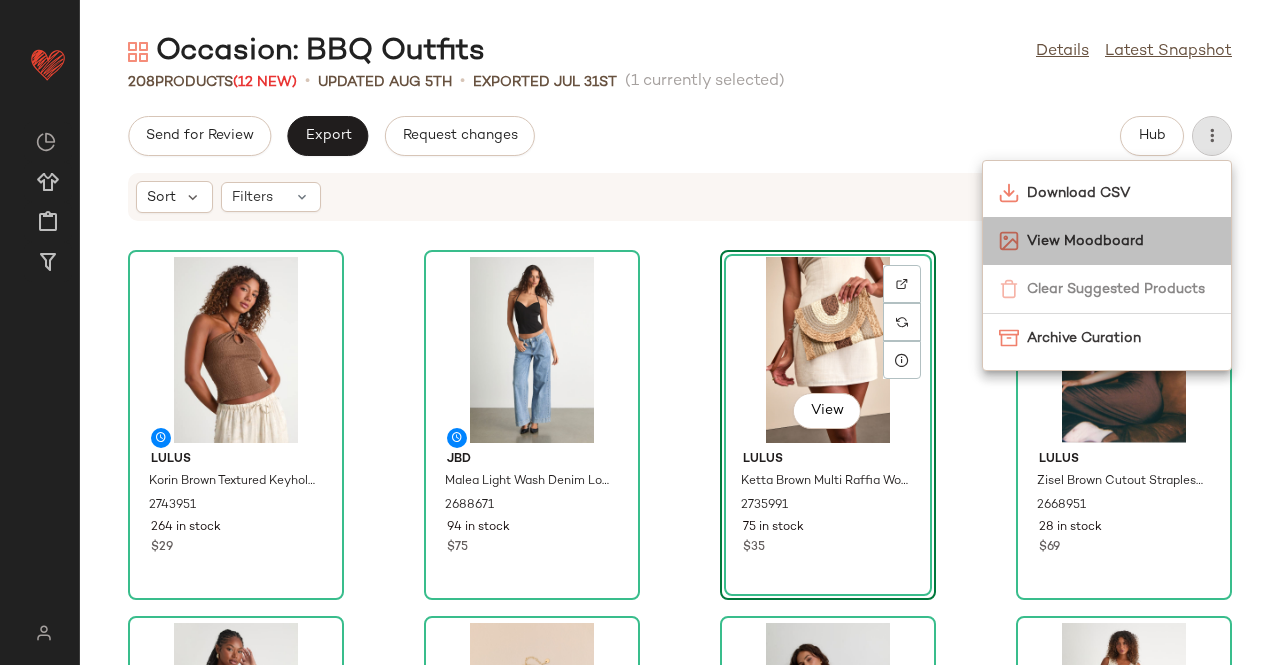 click on "View Moodboard" at bounding box center (1121, 241) 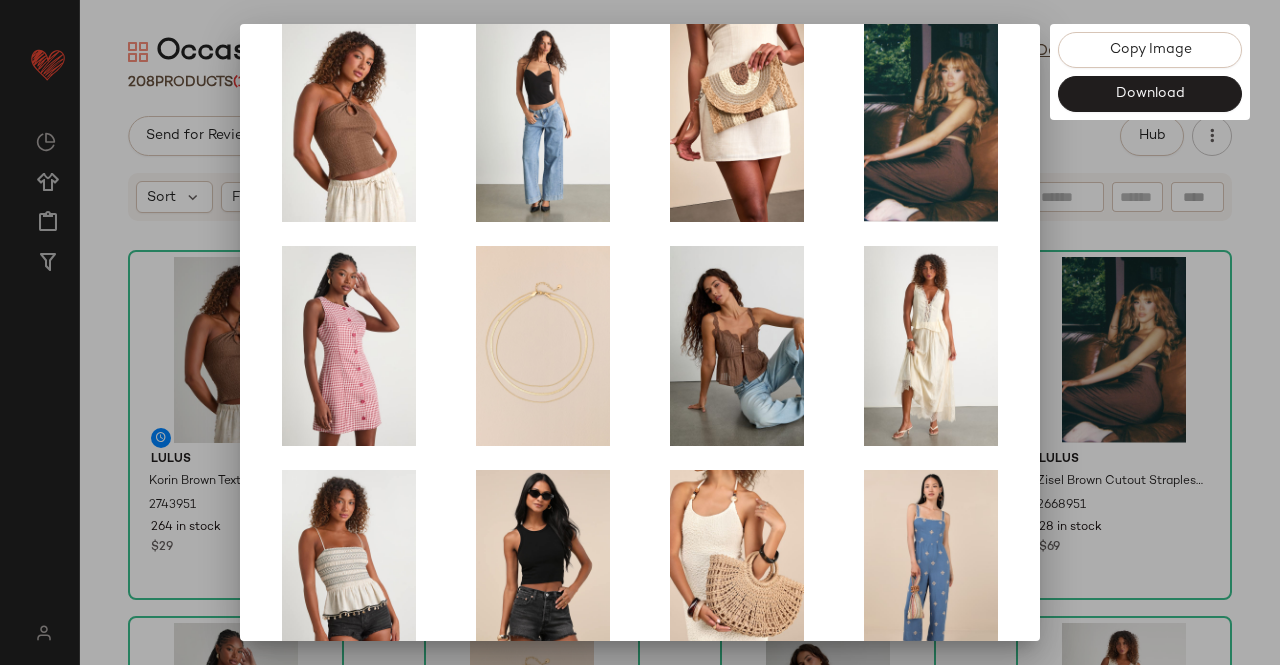 scroll, scrollTop: 414, scrollLeft: 0, axis: vertical 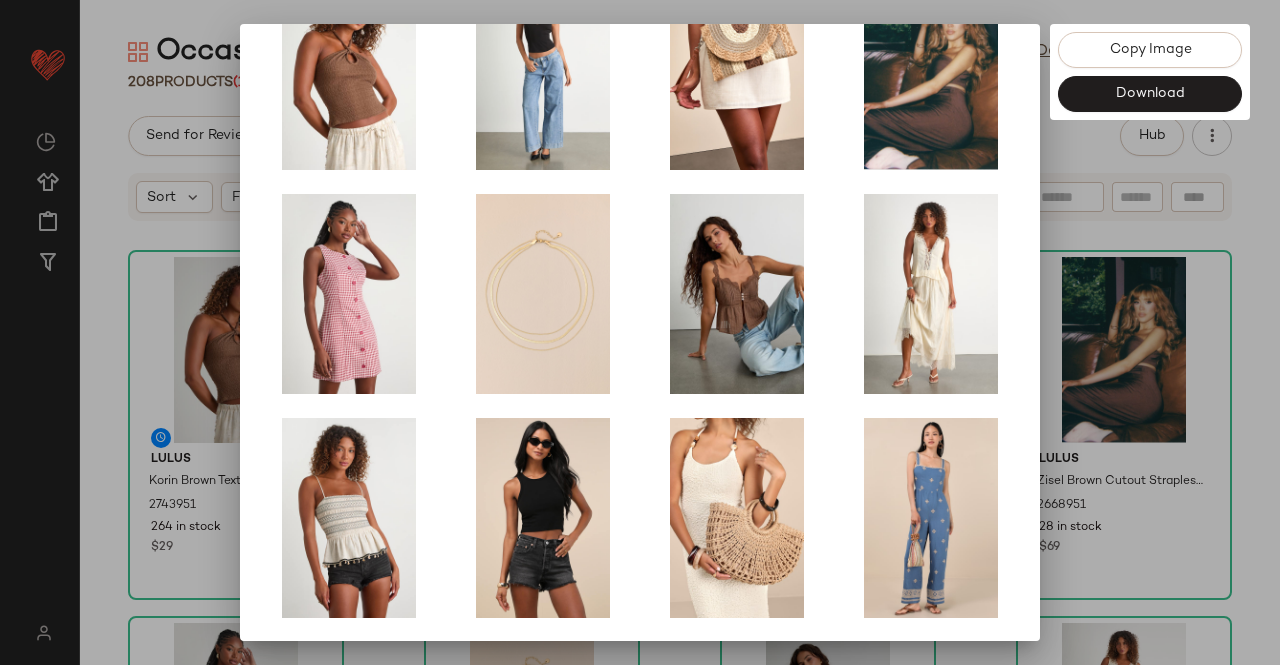 click at bounding box center (640, 332) 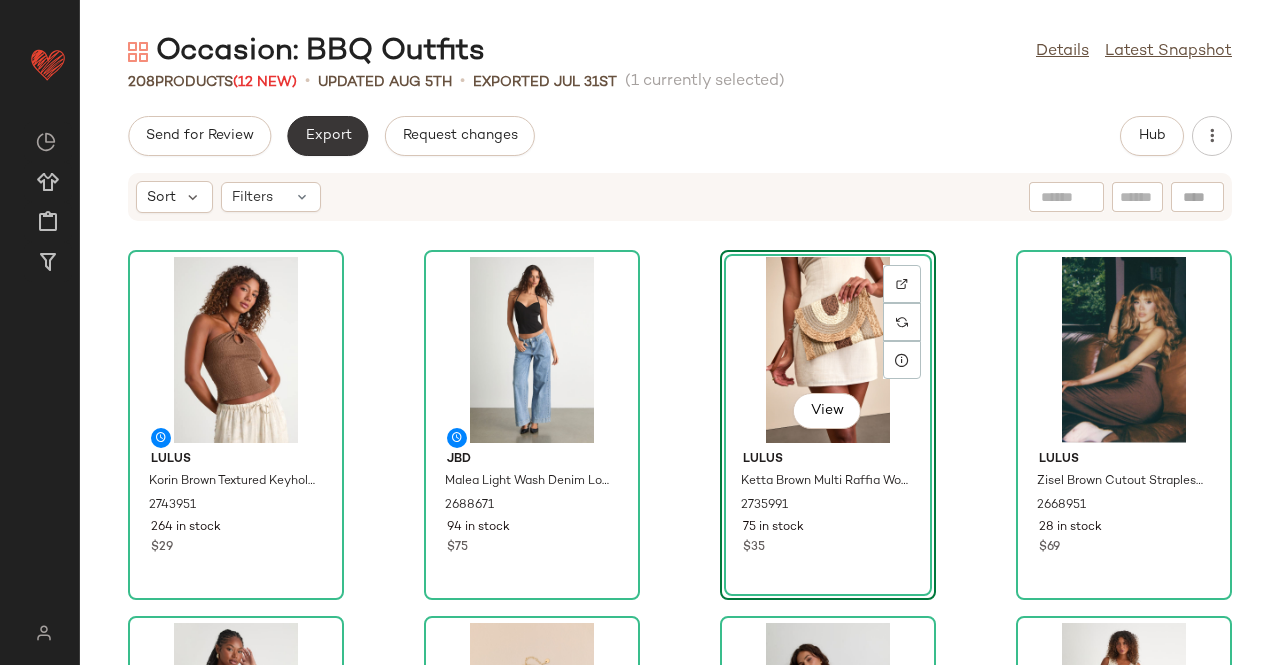 click on "Export" 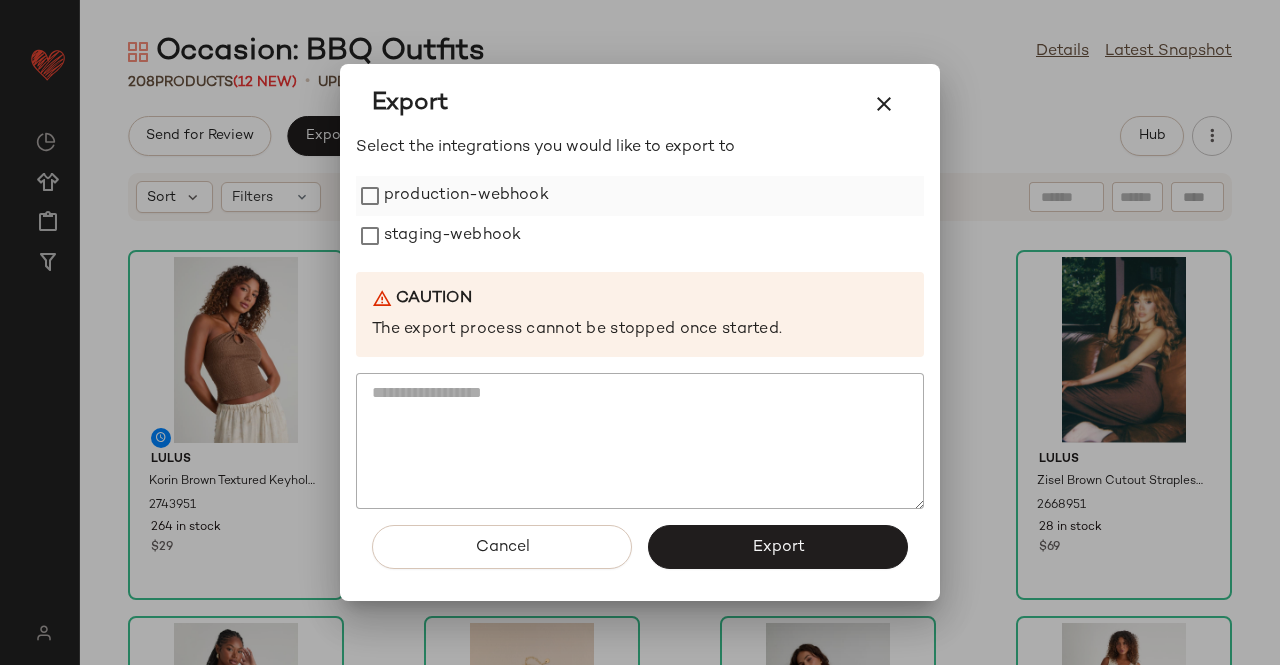click on "production-webhook" at bounding box center [466, 196] 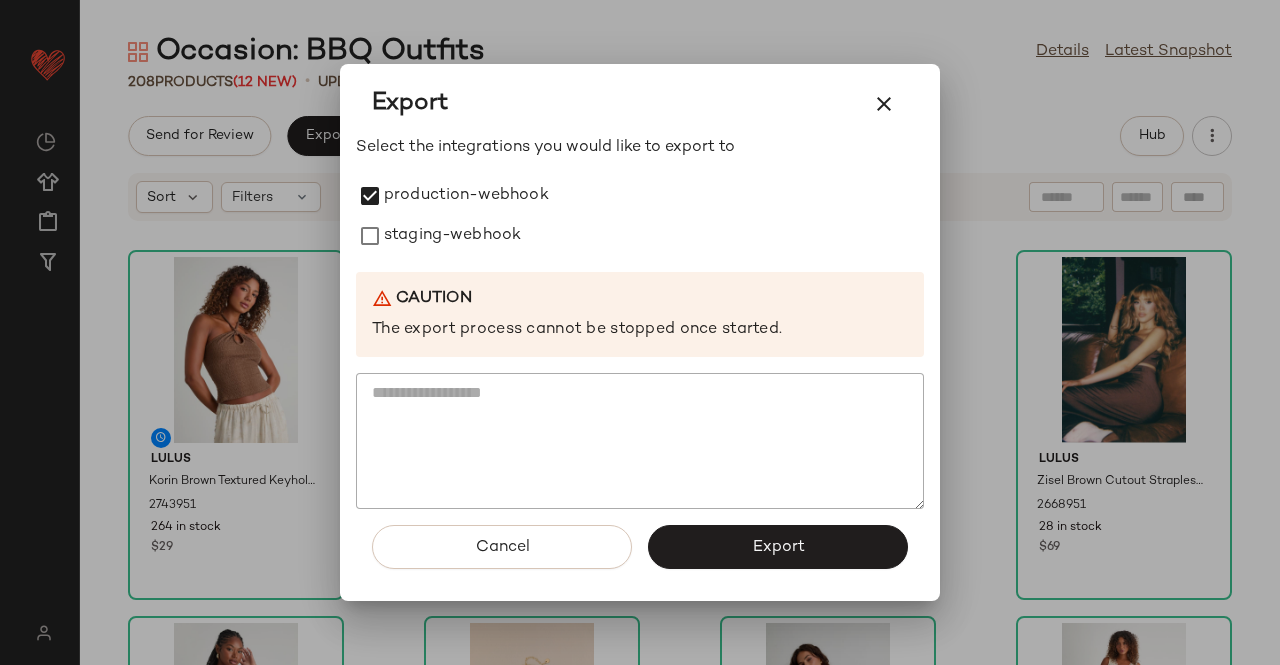 drag, startPoint x: 457, startPoint y: 231, endPoint x: 558, endPoint y: 371, distance: 172.62965 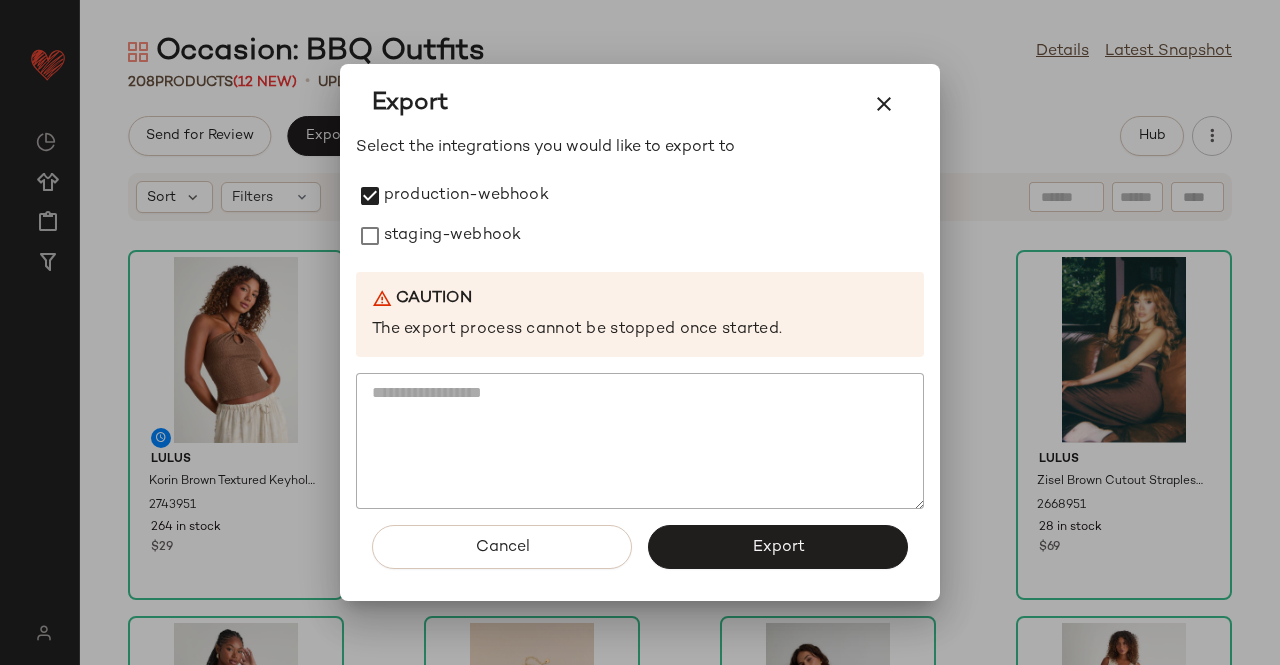 click on "staging-webhook" at bounding box center [452, 236] 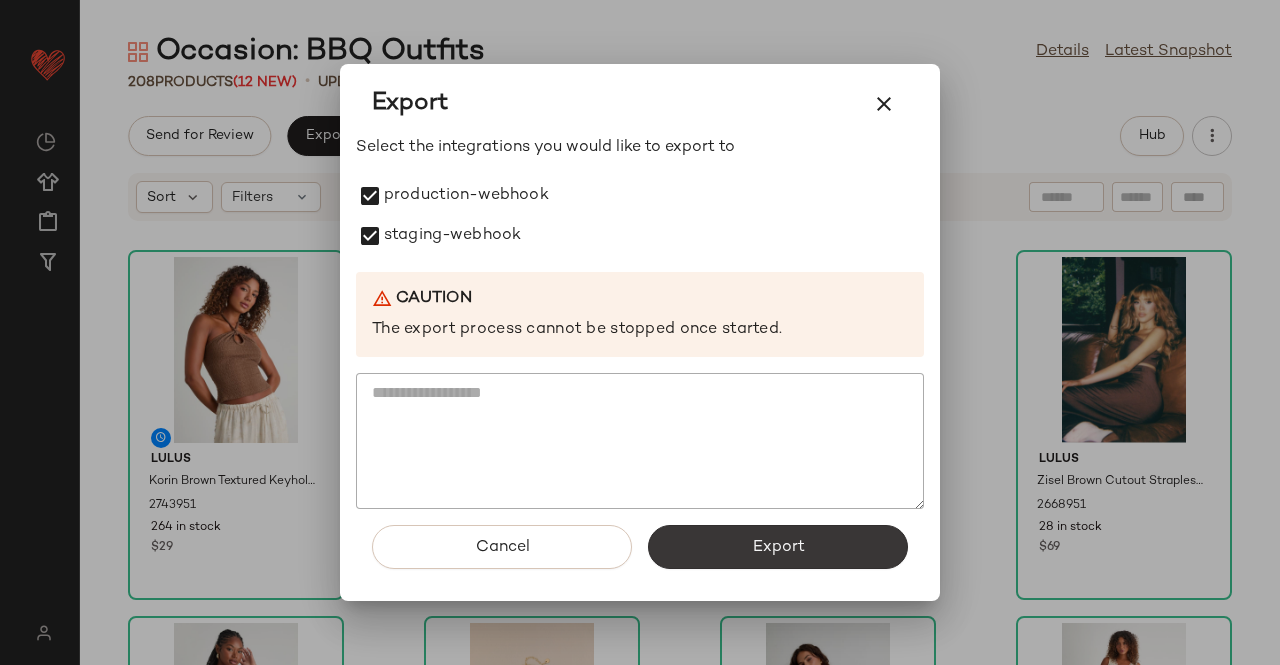 click on "Export" 